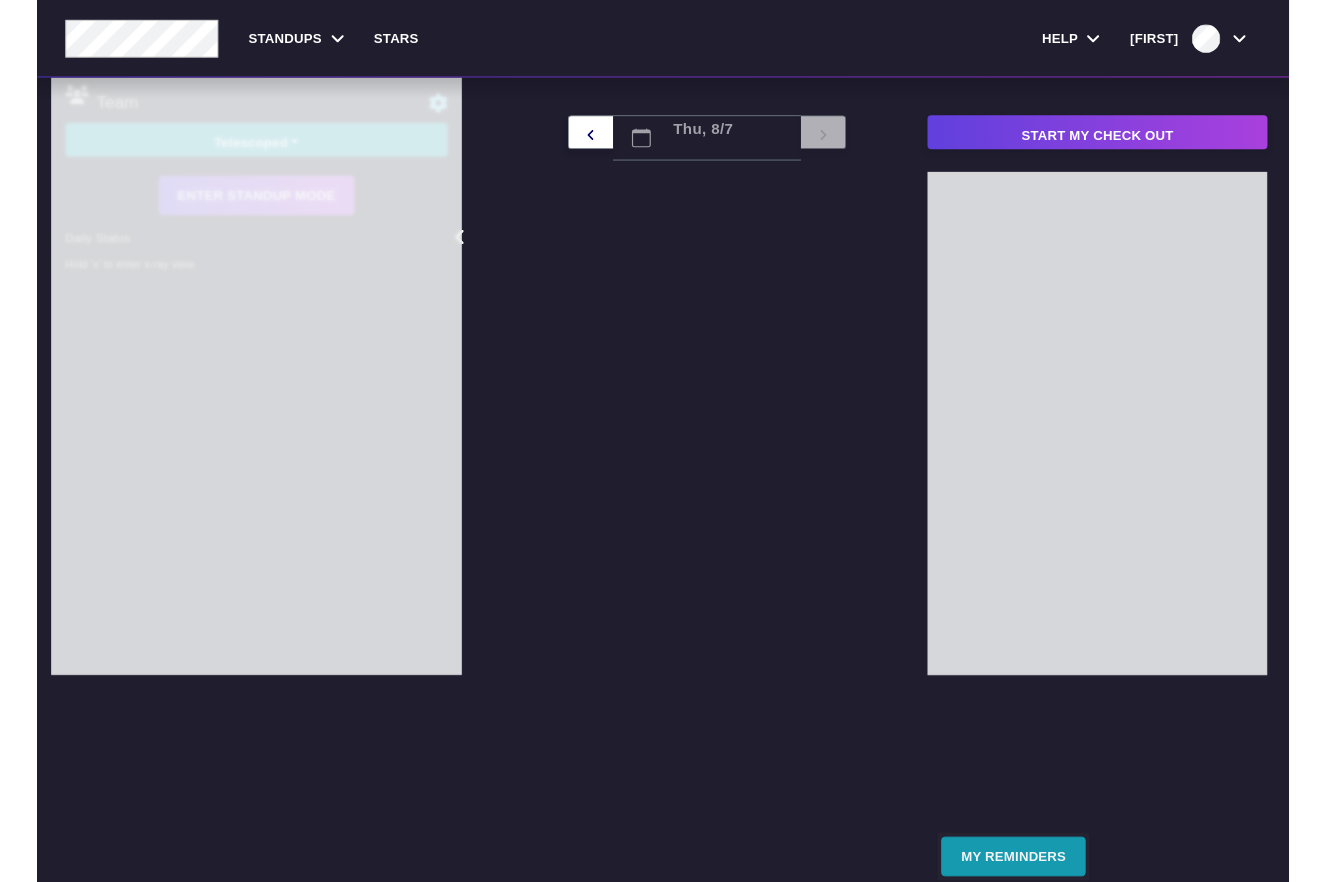 scroll, scrollTop: 0, scrollLeft: 0, axis: both 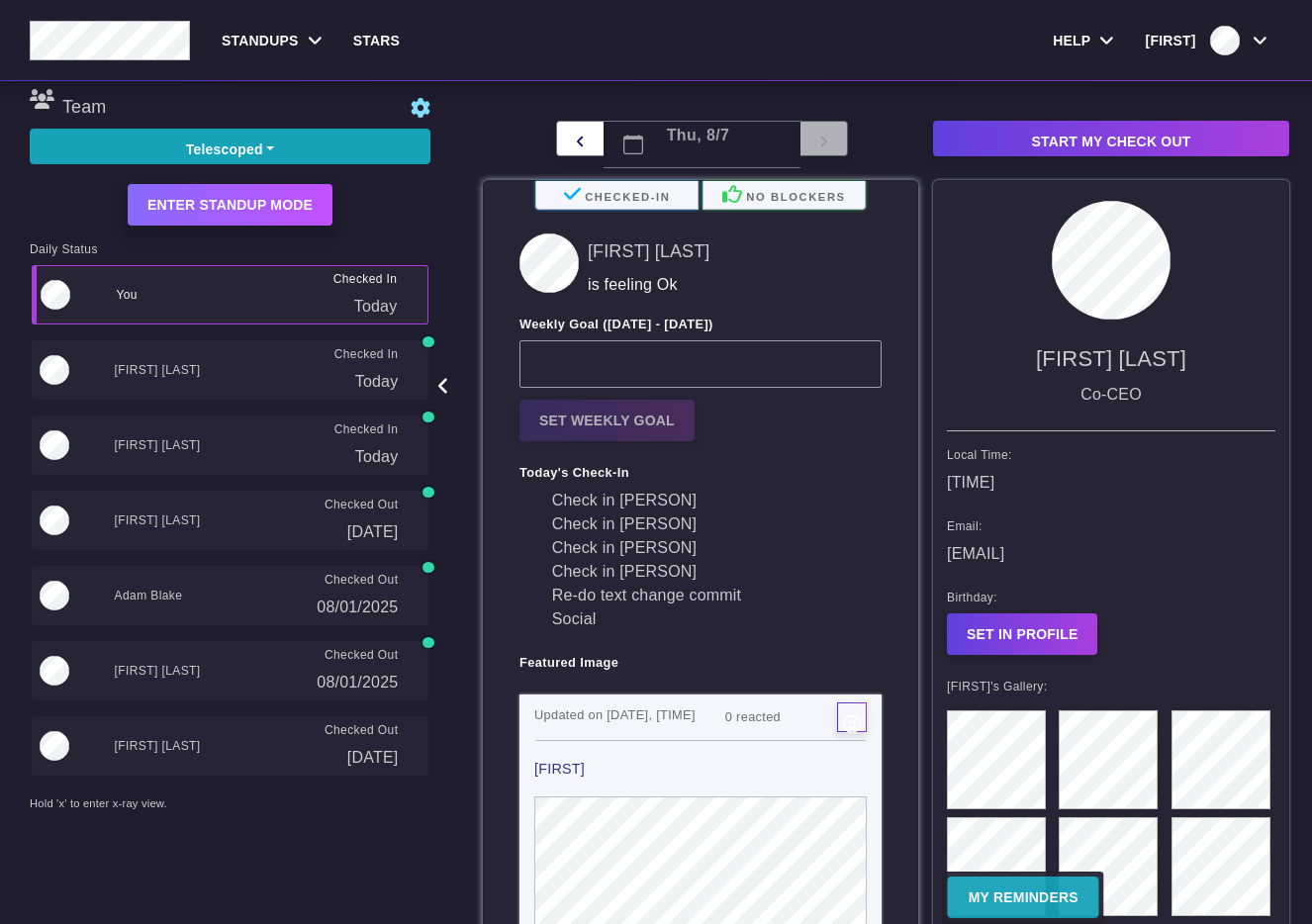 click on "Enter Standup Mode" at bounding box center [230, 205] 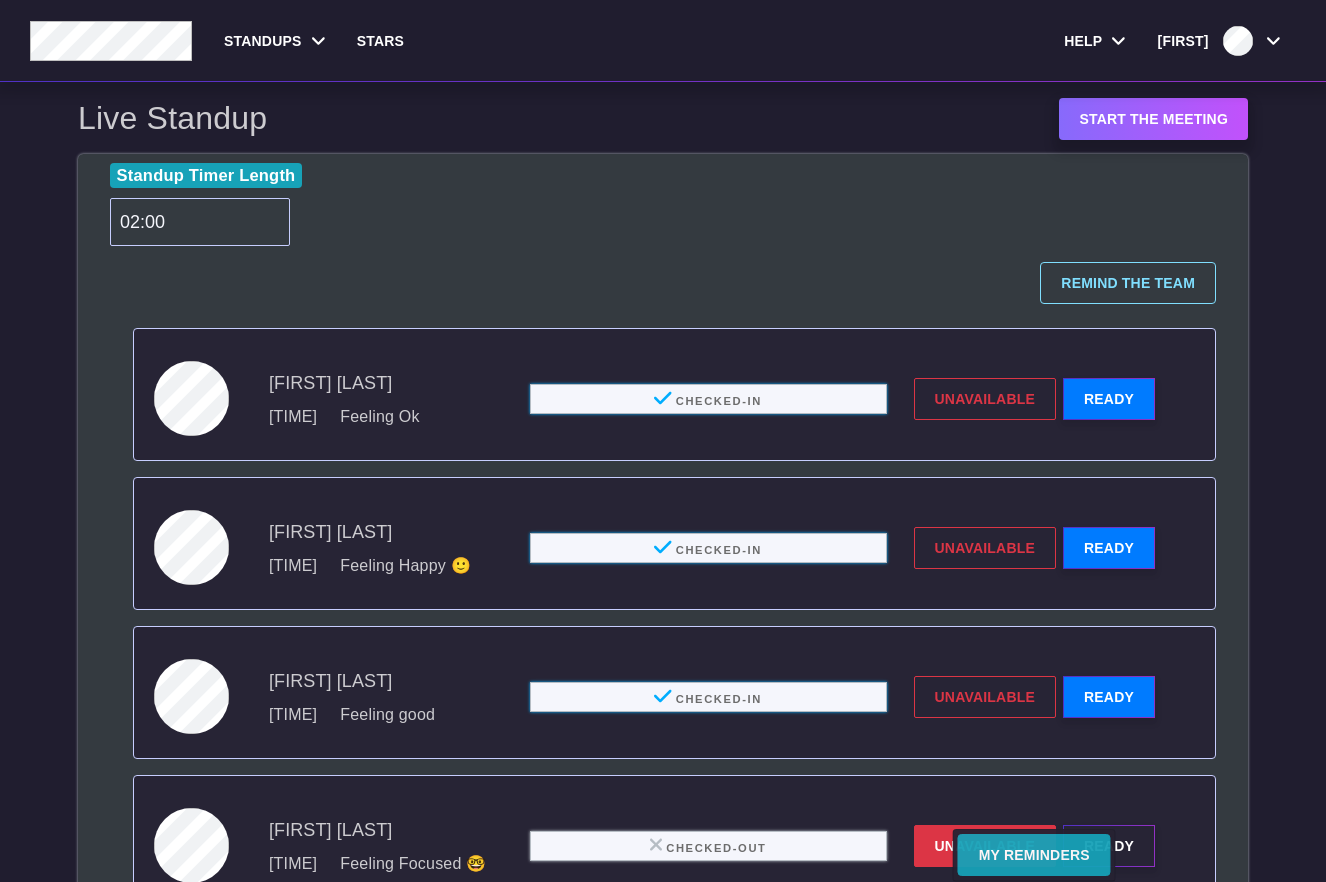 click on "Start the meeting" at bounding box center (1153, 119) 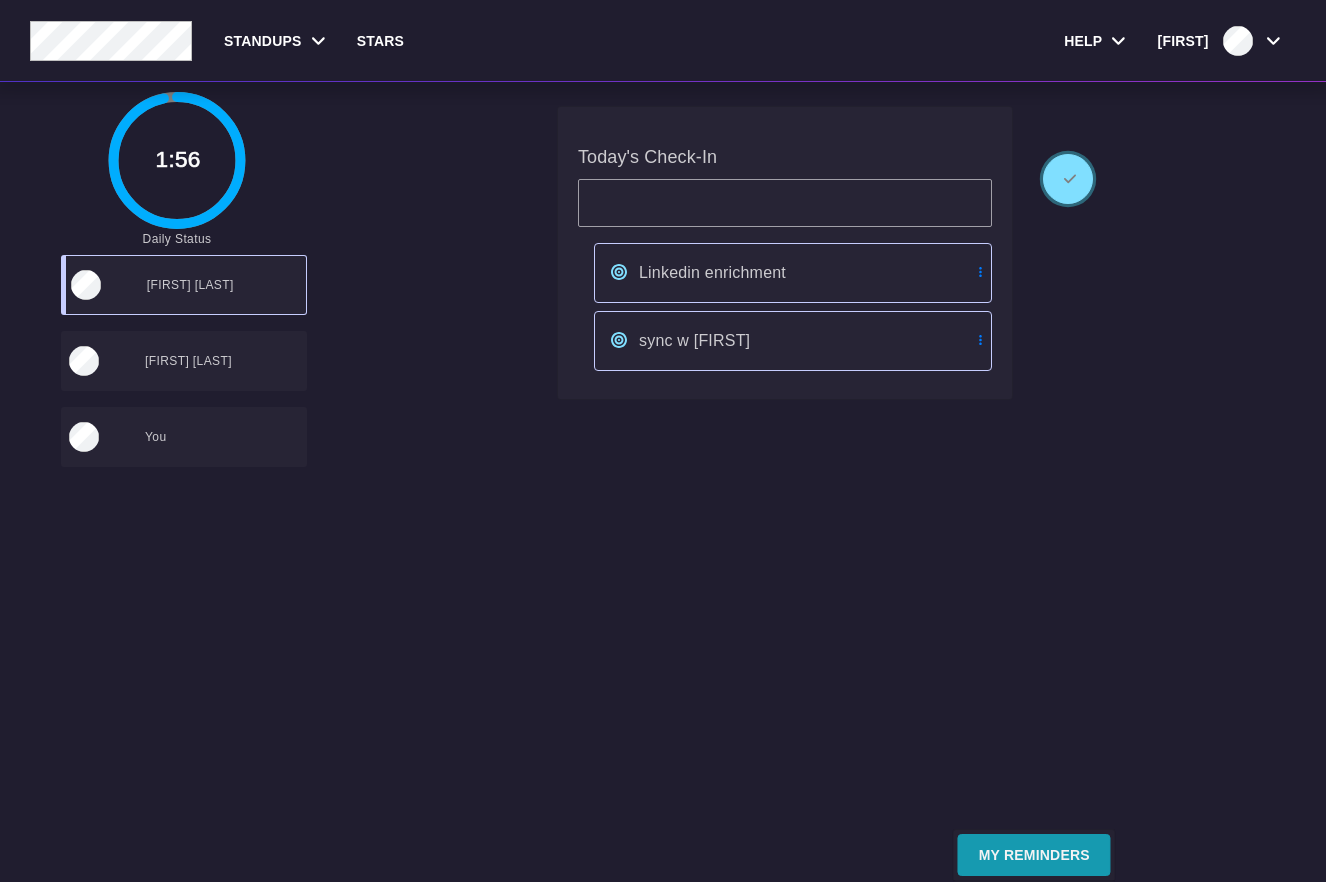 click 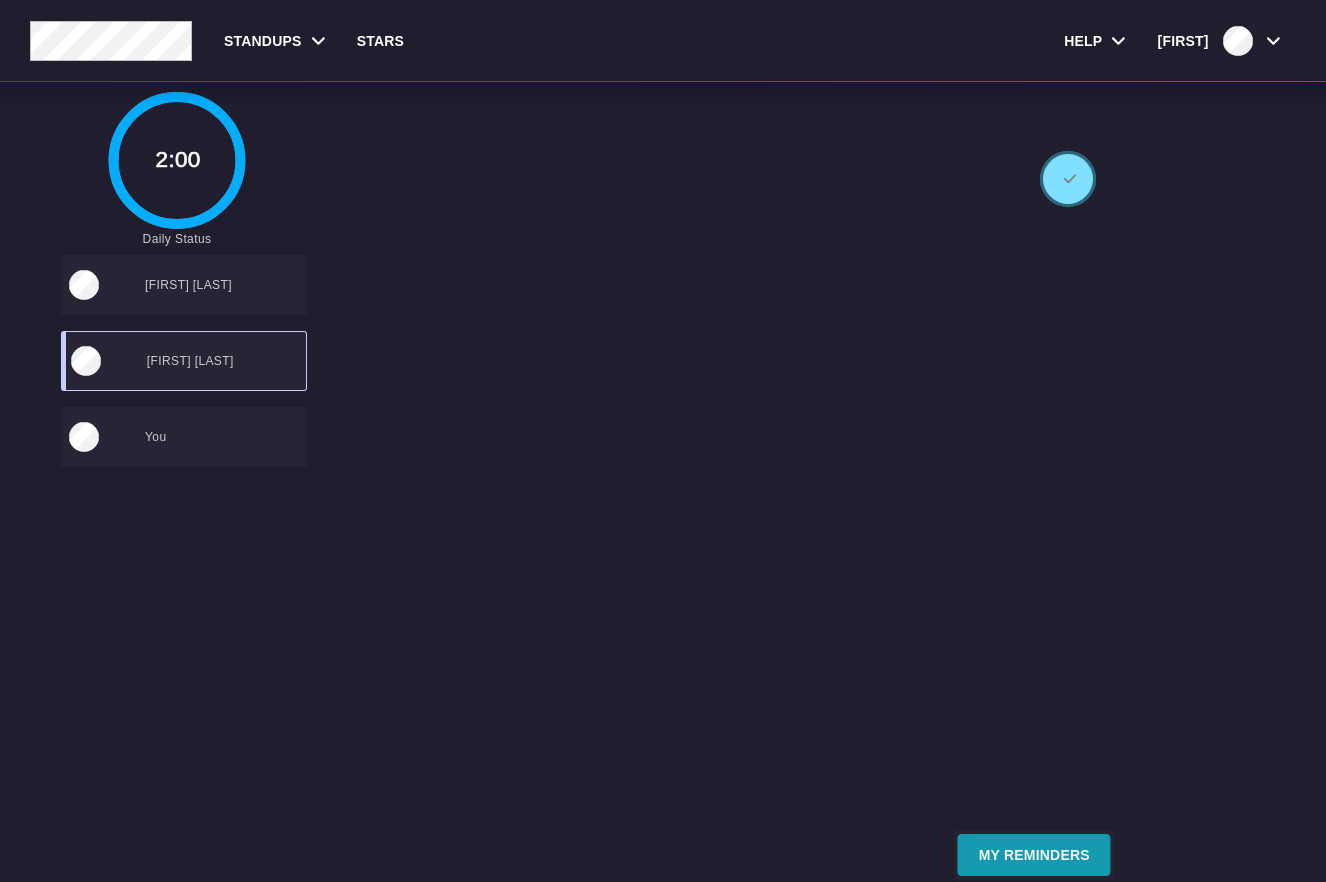click 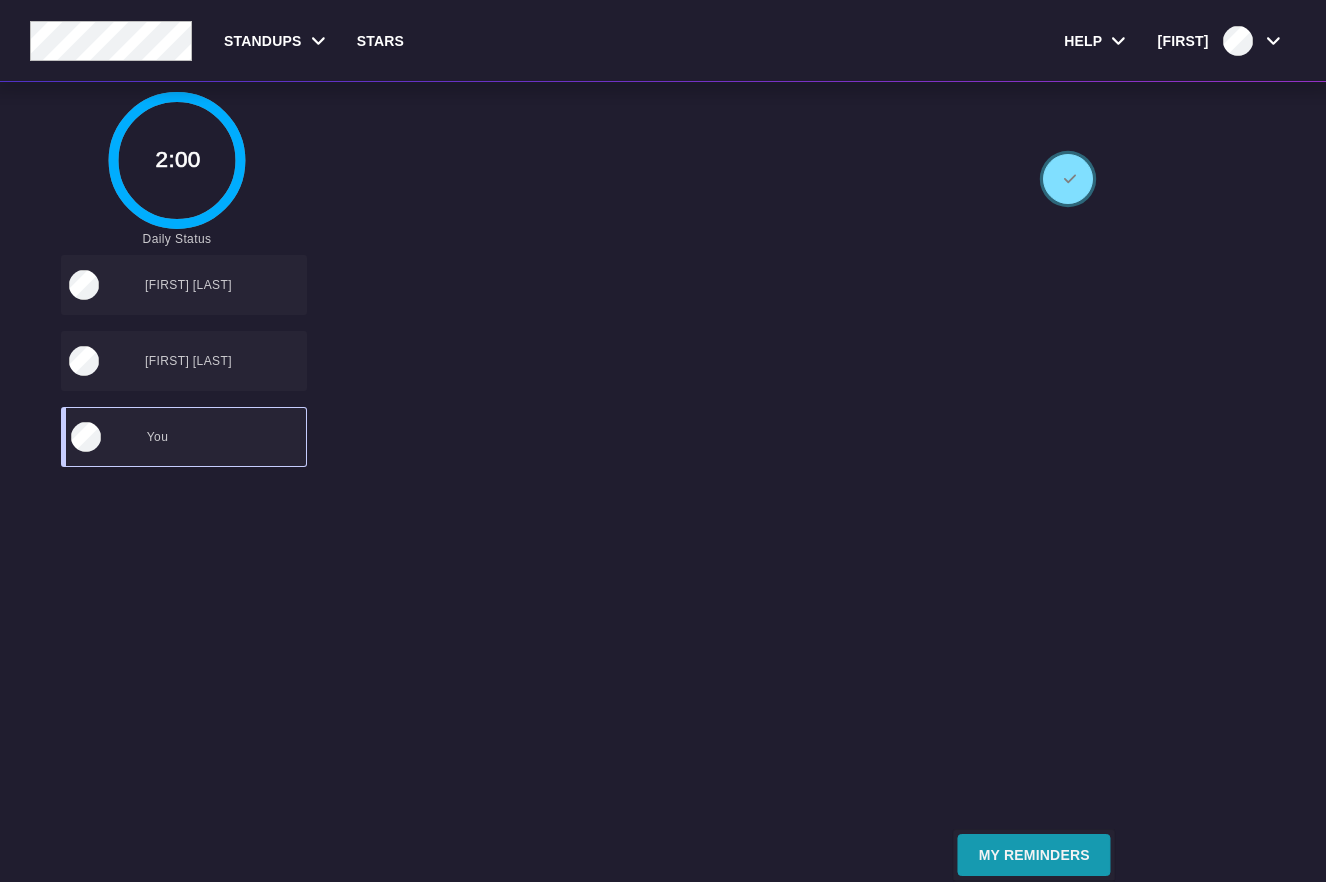 click 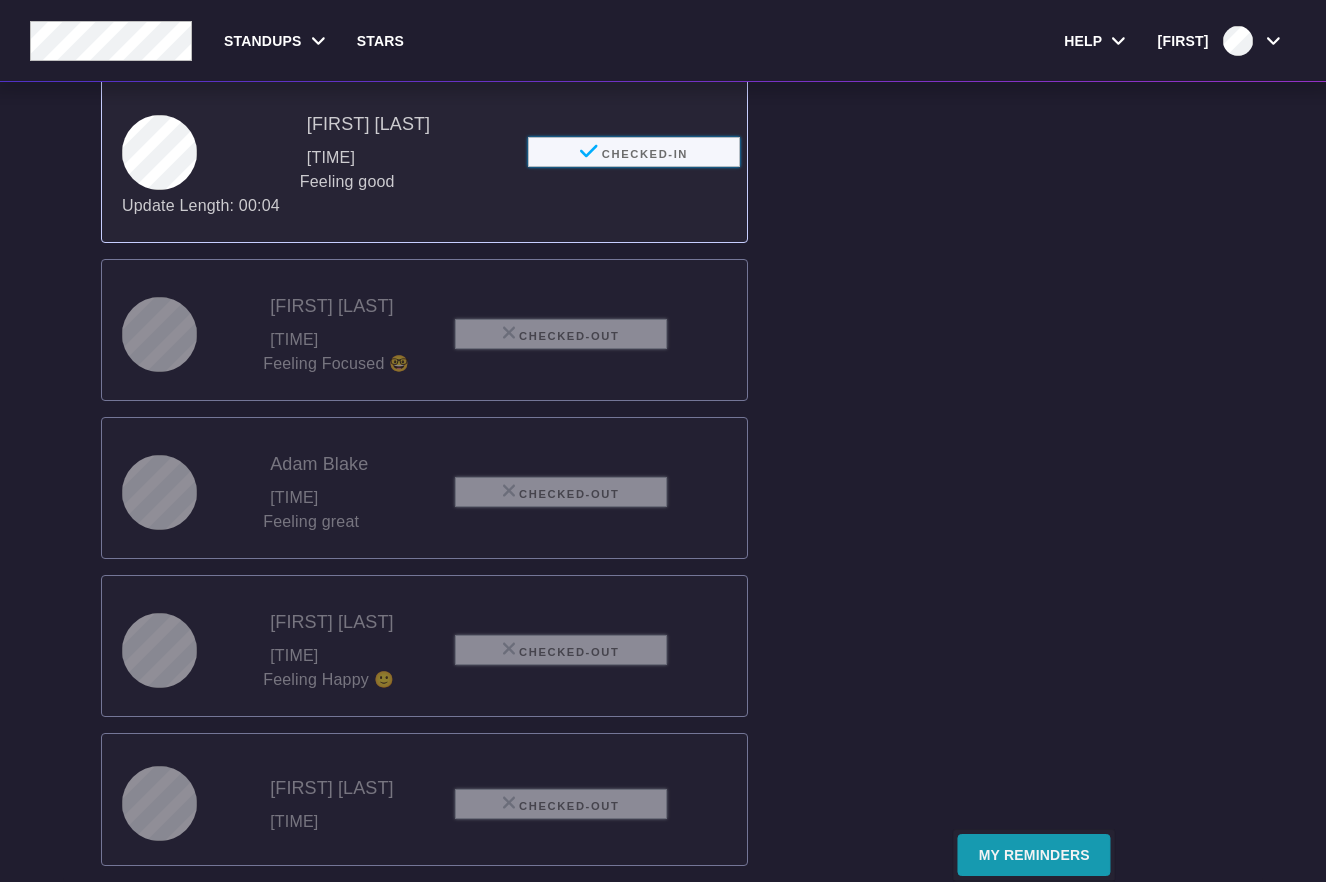 scroll, scrollTop: 510, scrollLeft: 0, axis: vertical 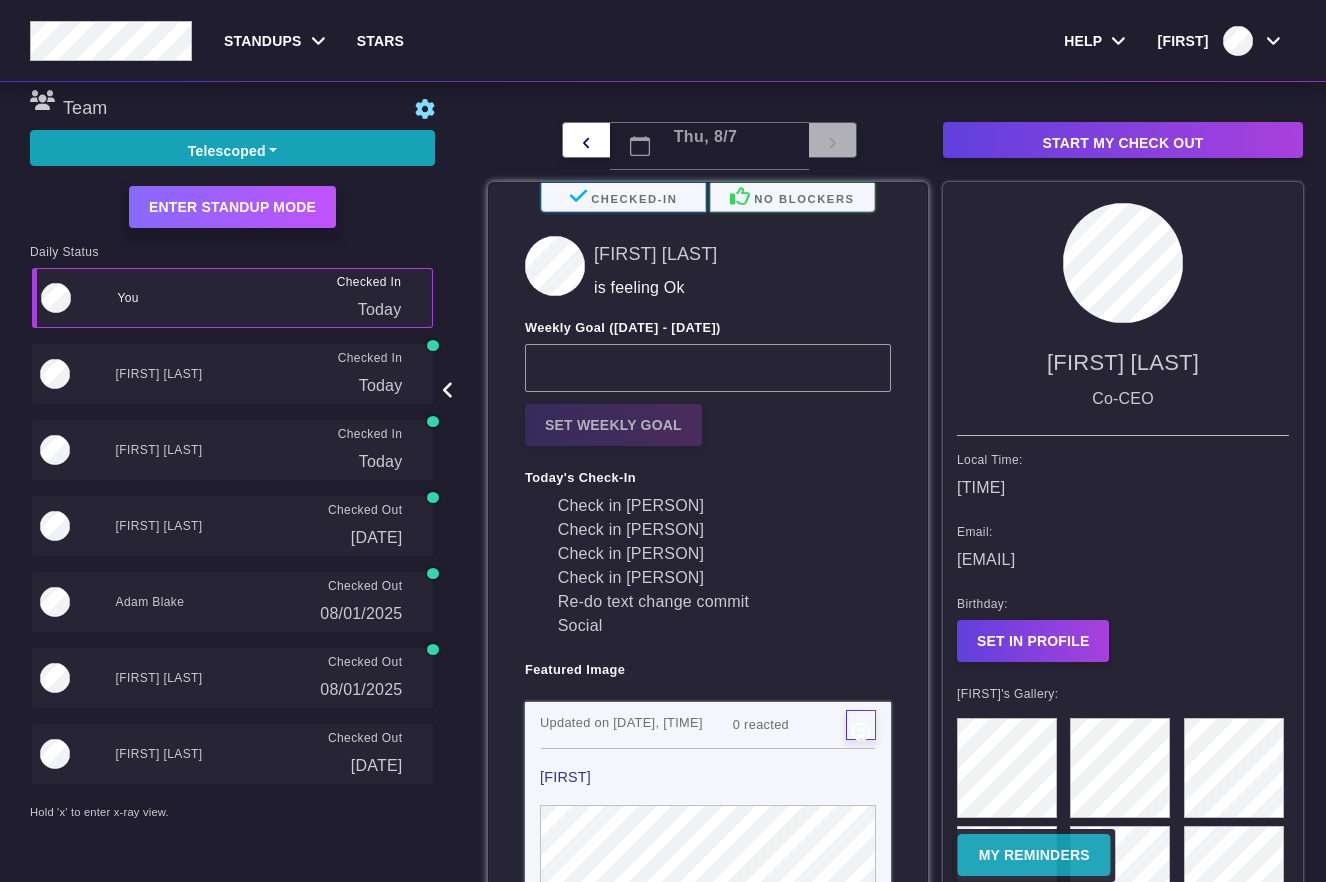 click on "Enter Standup Mode" at bounding box center (232, 207) 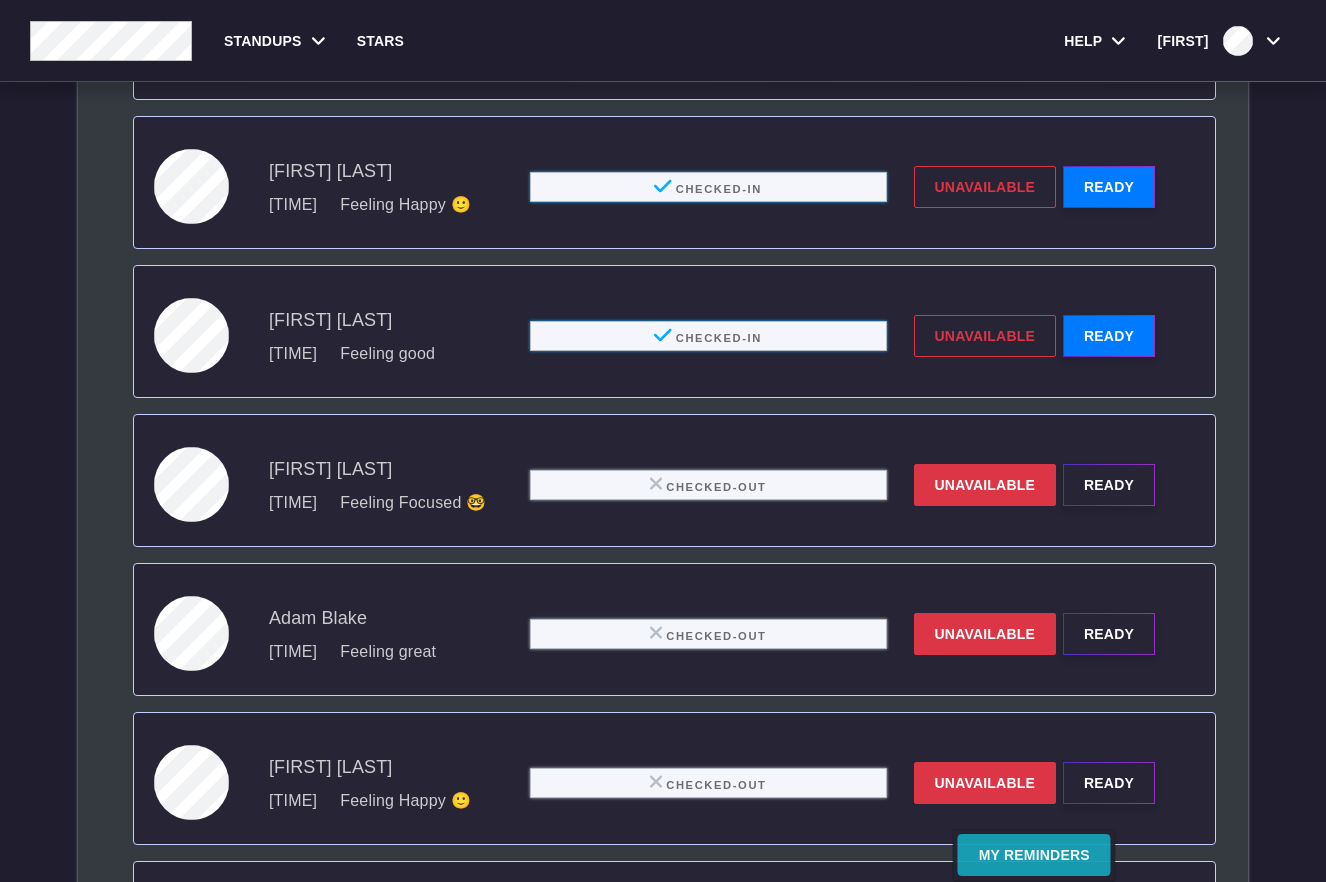 scroll, scrollTop: 363, scrollLeft: 0, axis: vertical 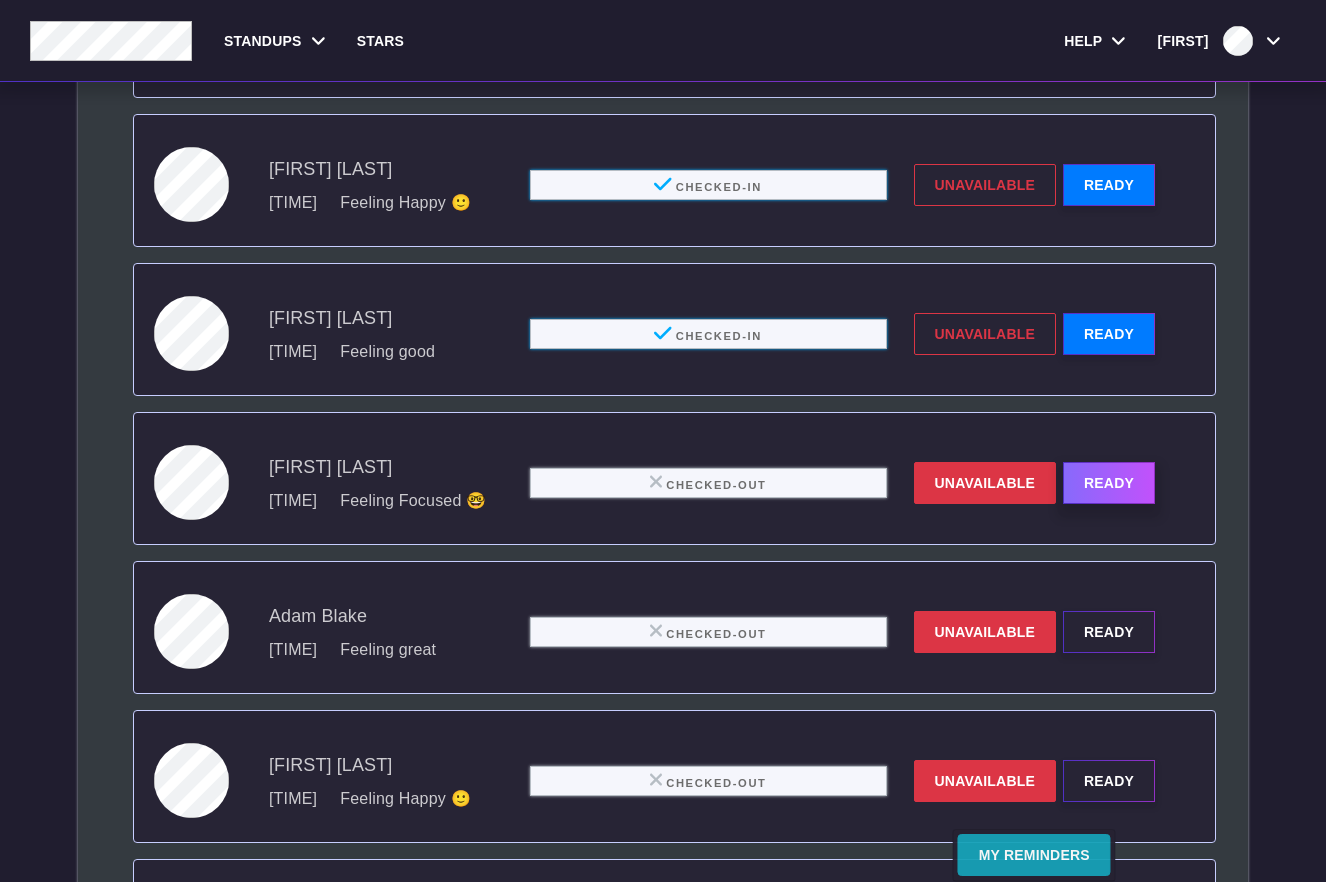 click on "Ready" at bounding box center (1109, 483) 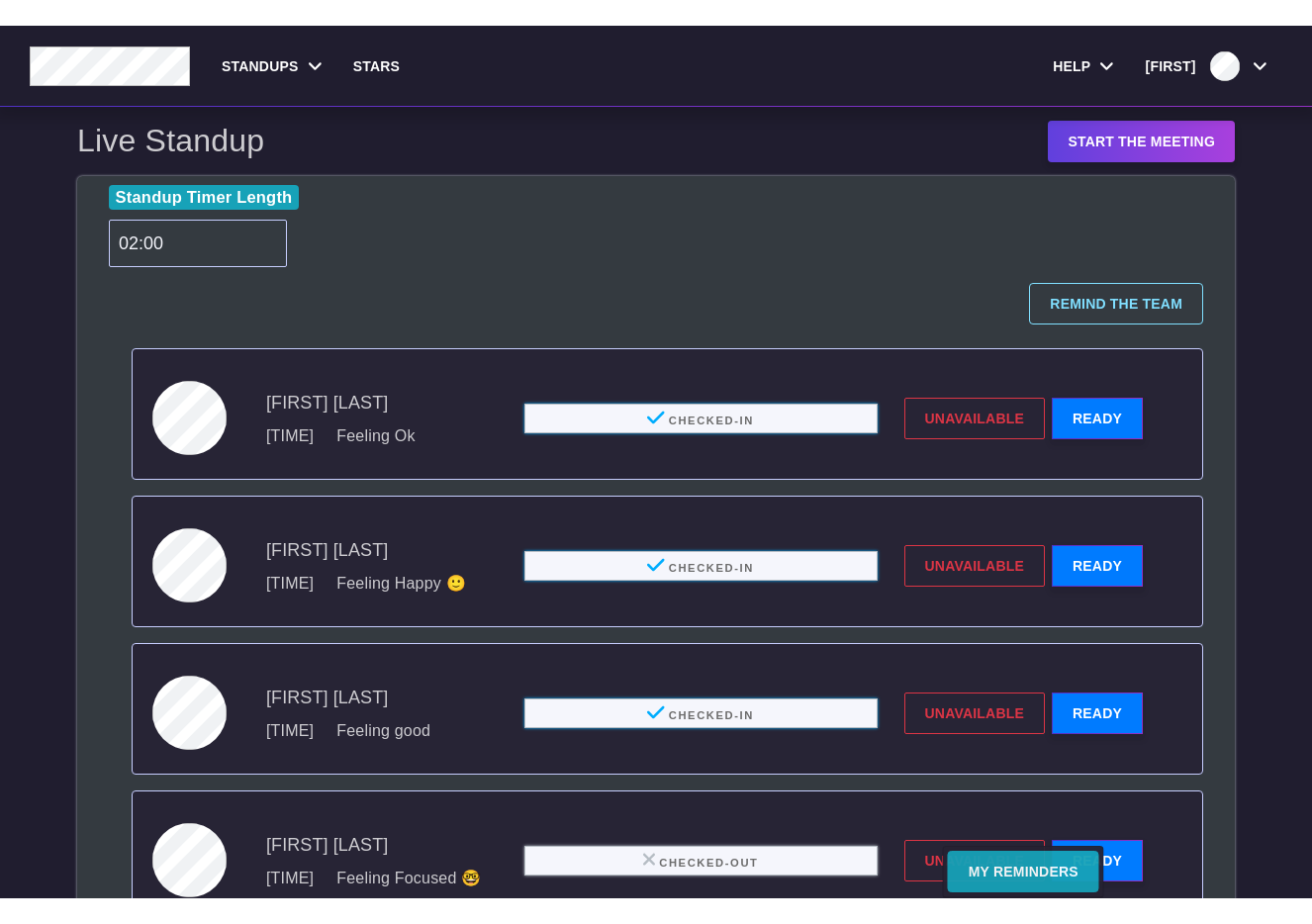 scroll, scrollTop: 0, scrollLeft: 0, axis: both 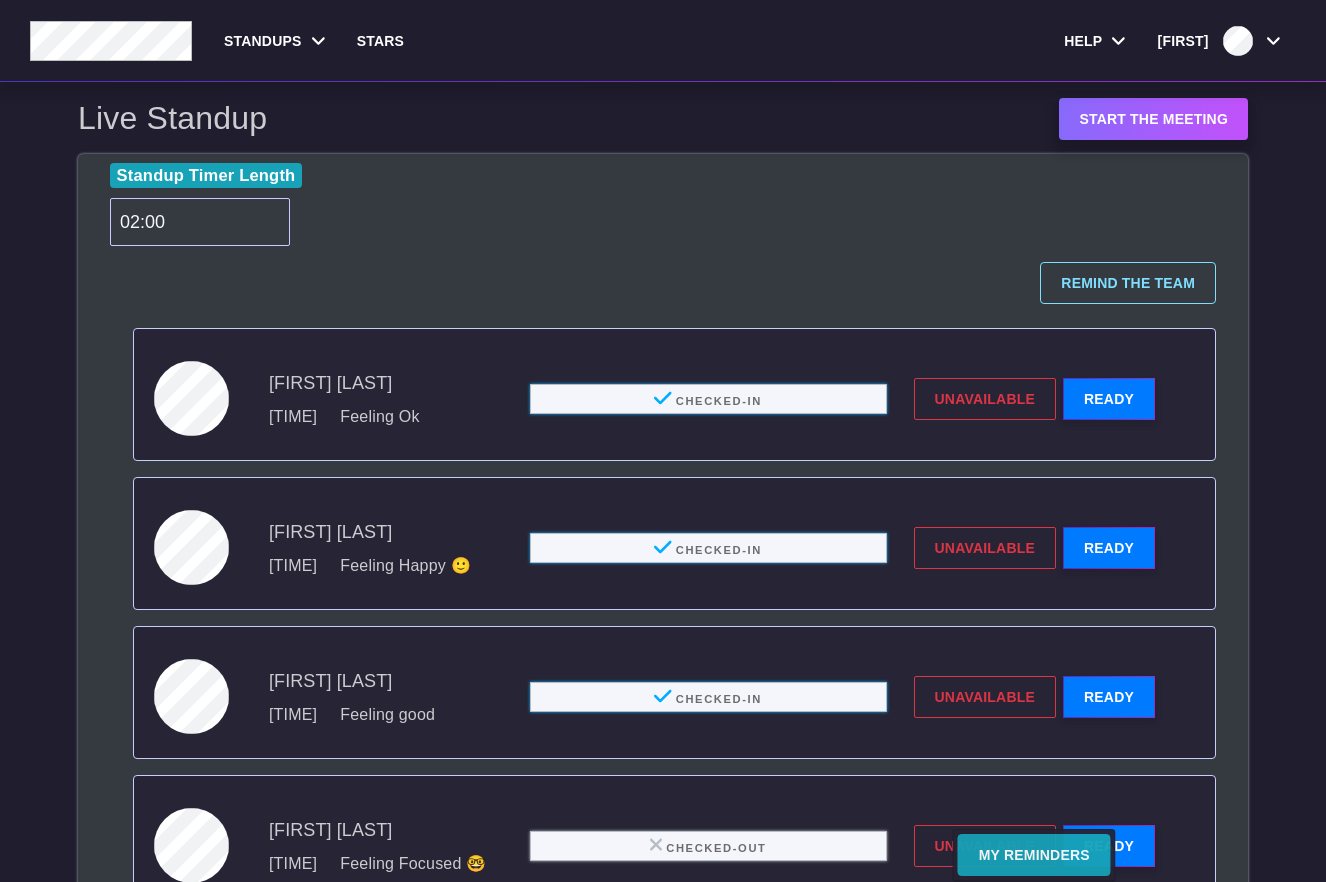 click on "Start the meeting" at bounding box center (1153, 119) 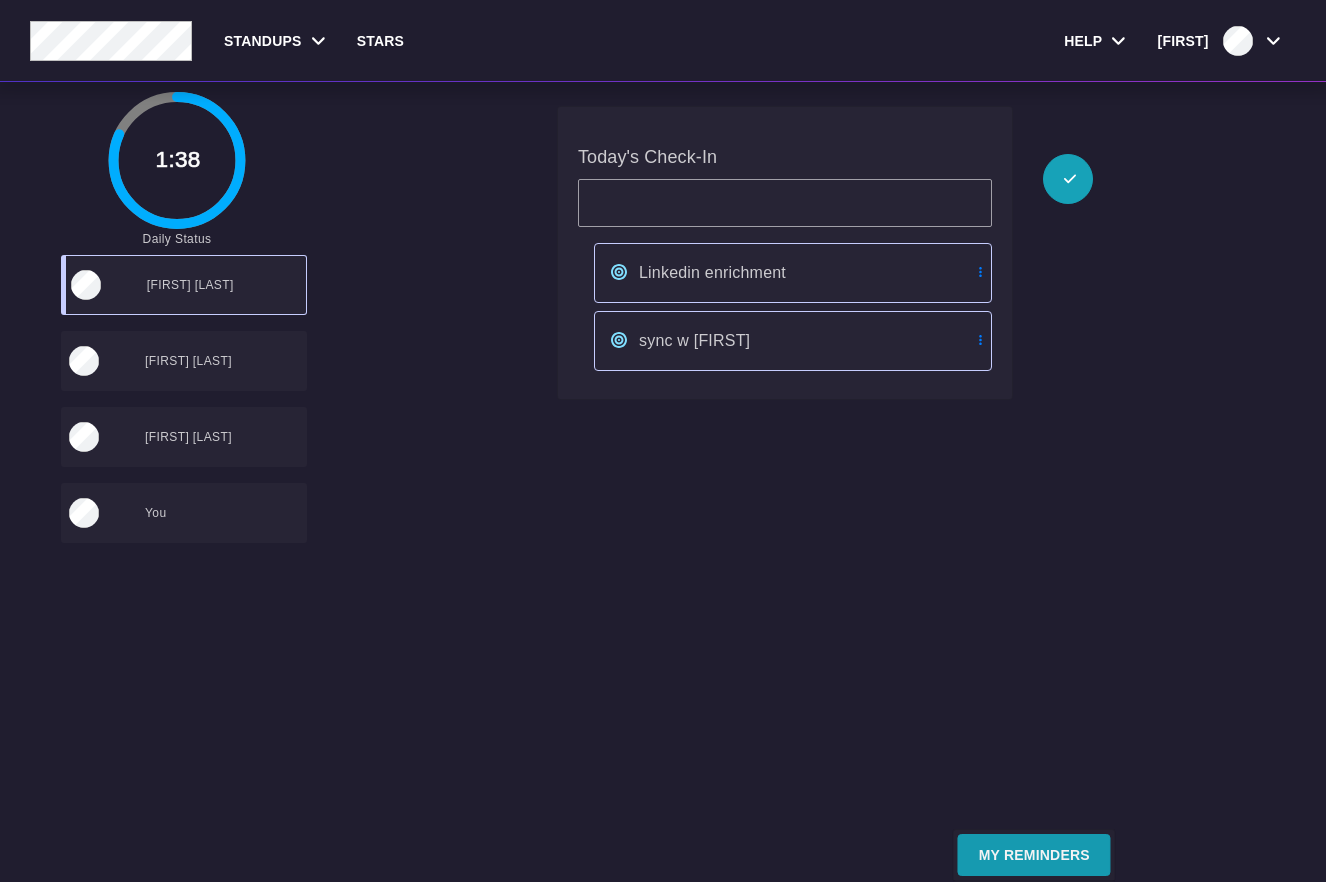 click on "Today's Check-In
Linkedin enrichment
Discuss in Slack     Discuss in Email     Schedule a Meeting     Transfer Task     Edit           Delete
sync w [FIRST]
Discuss in Slack     Discuss in Email     Schedule a Meeting     Transfer Task     Edit           Delete" at bounding box center (825, 253) 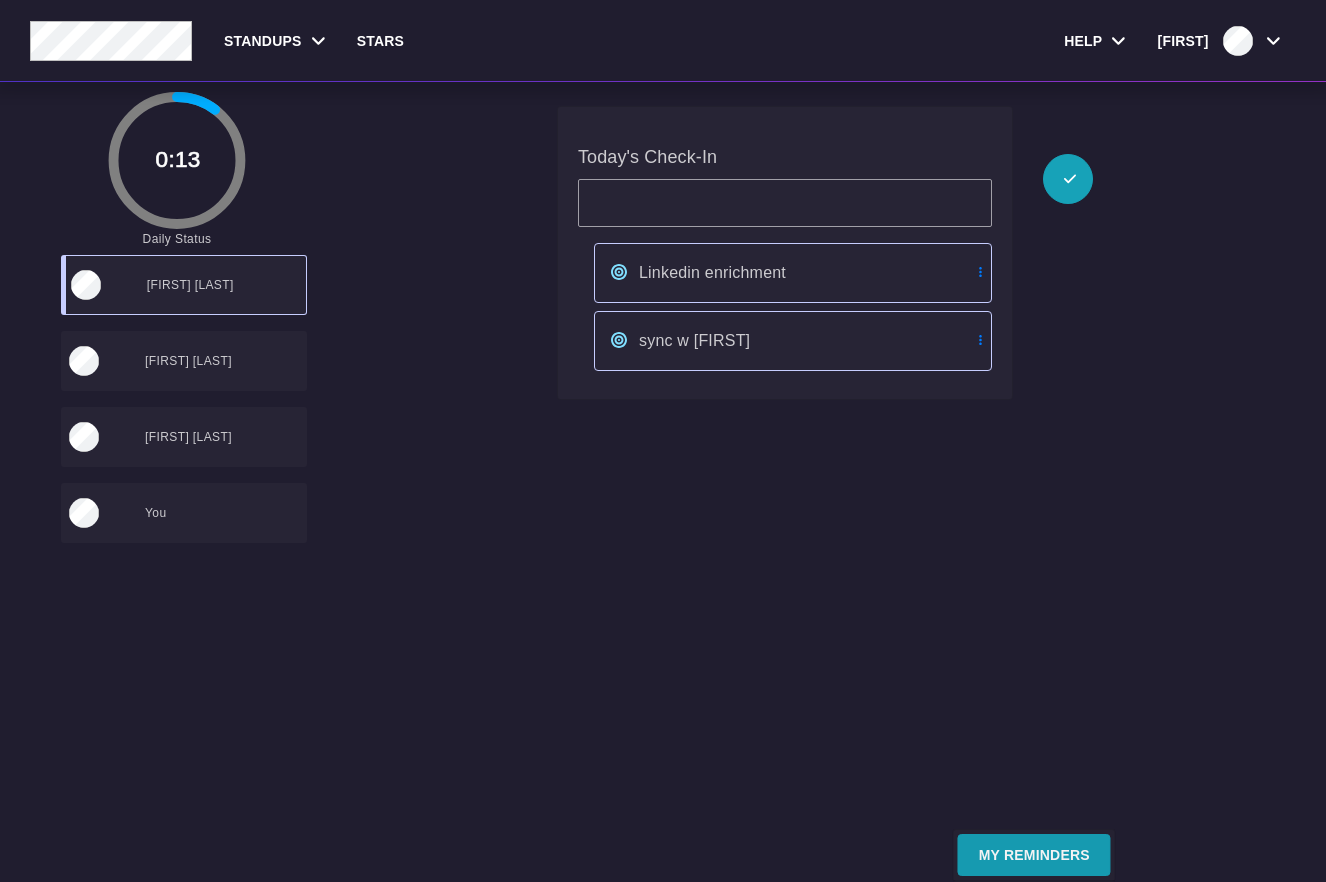click on "Today's Check-In
Linkedin enrichment
Discuss in Slack     Discuss in Email     Schedule a Meeting     Transfer Task     Edit           Delete
sync w [FIRST]
Discuss in Slack     Discuss in Email     Schedule a Meeting     Transfer Task     Edit           Delete" at bounding box center [825, 253] 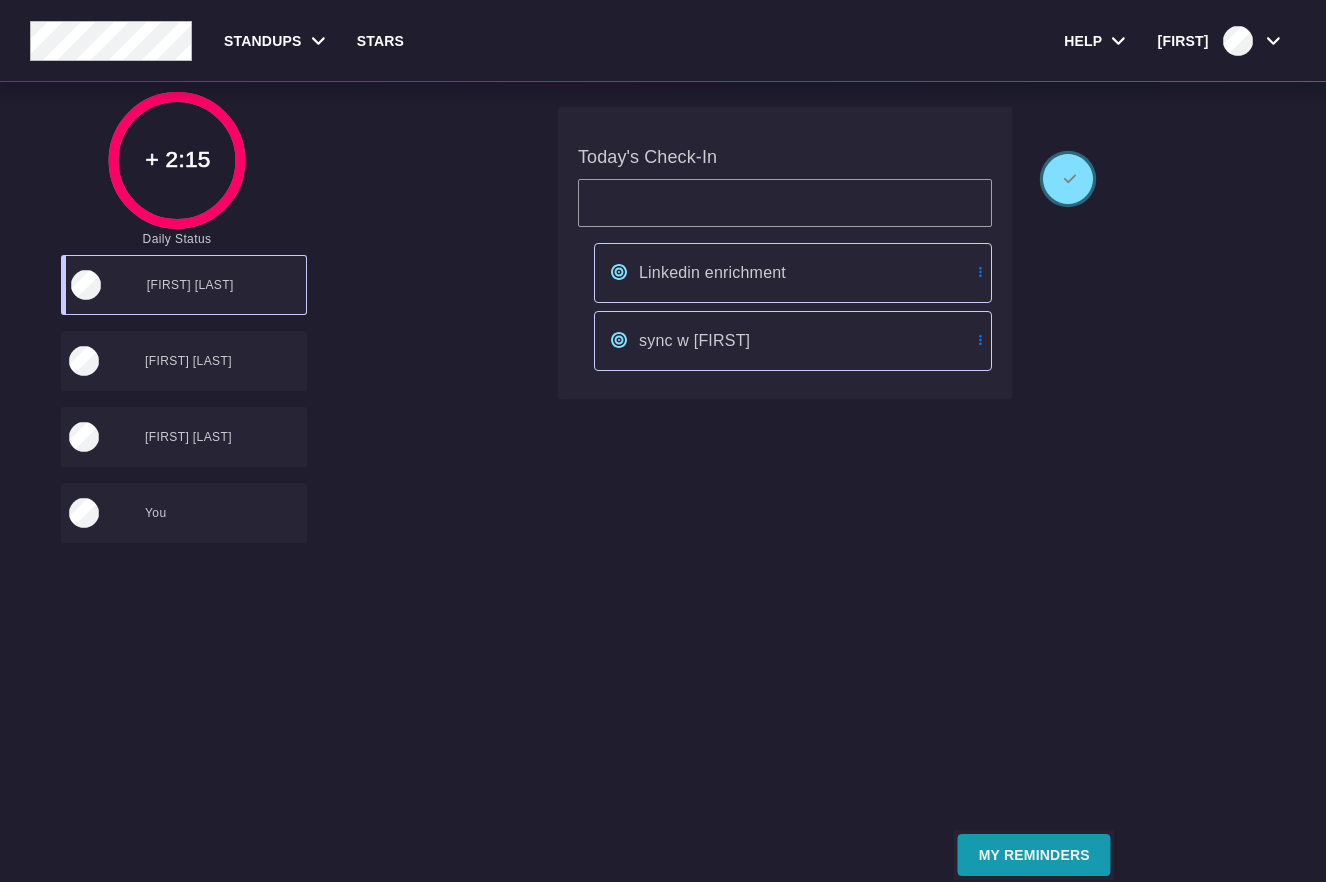 click at bounding box center [1068, 179] 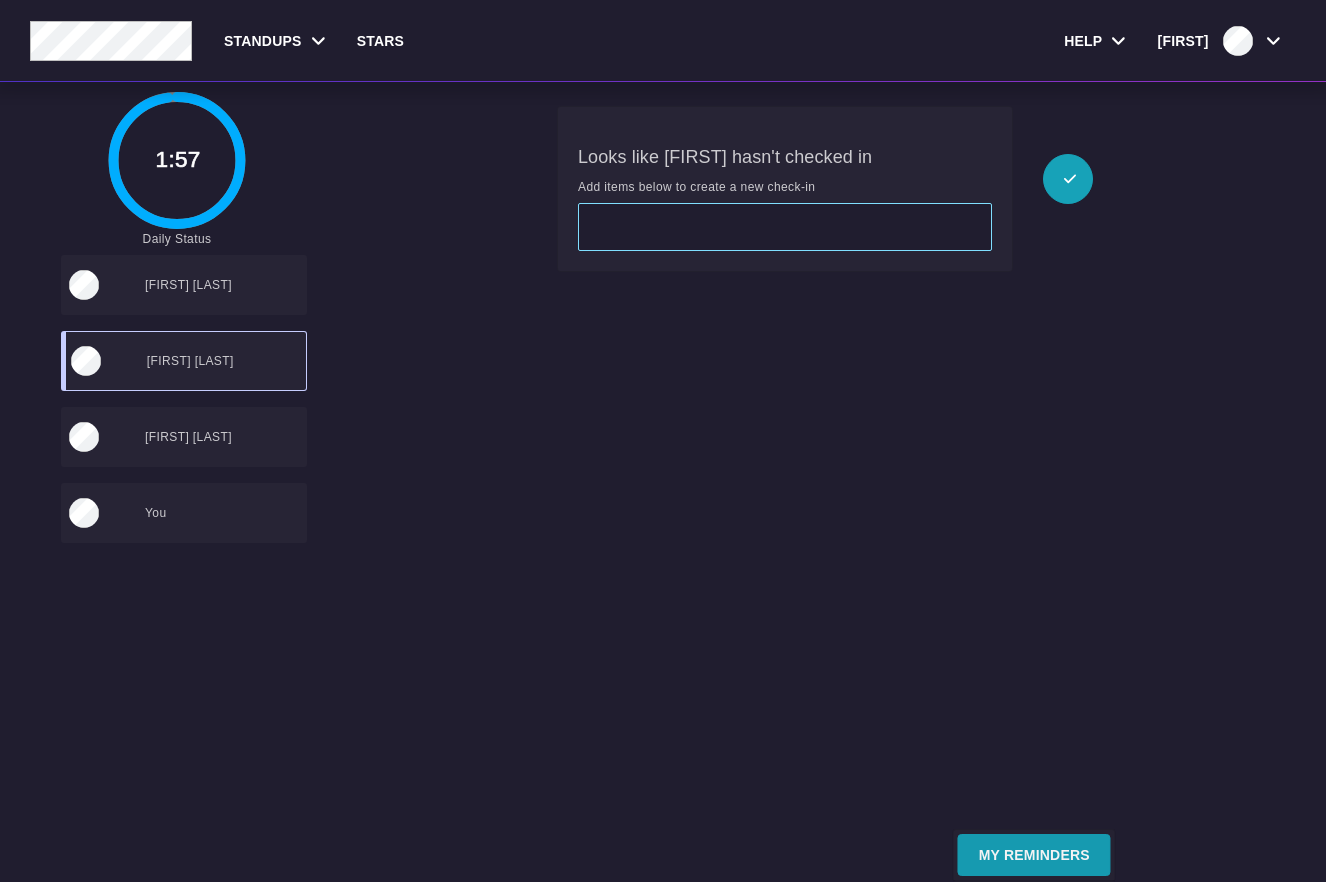 click at bounding box center (785, 227) 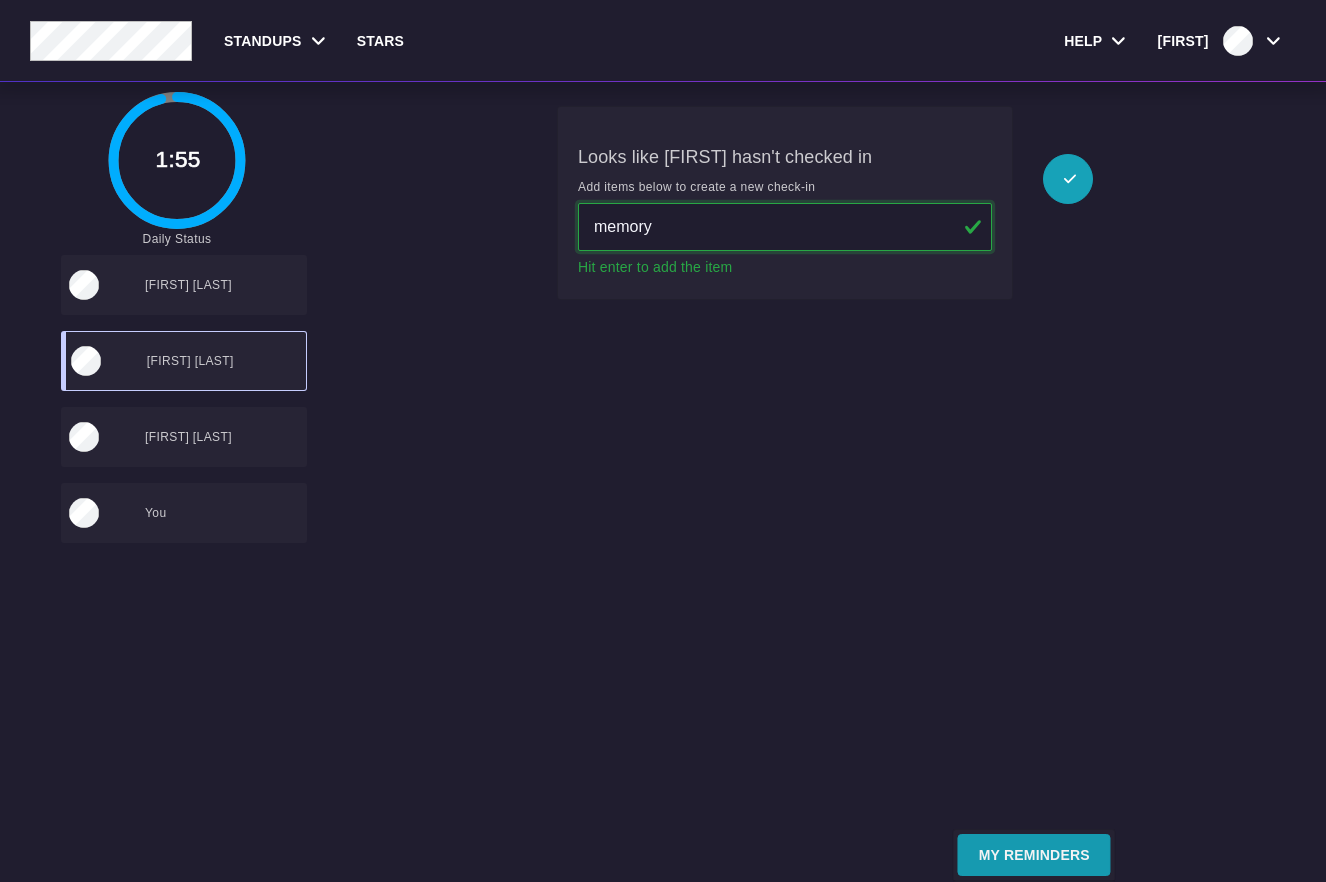 type on "memory" 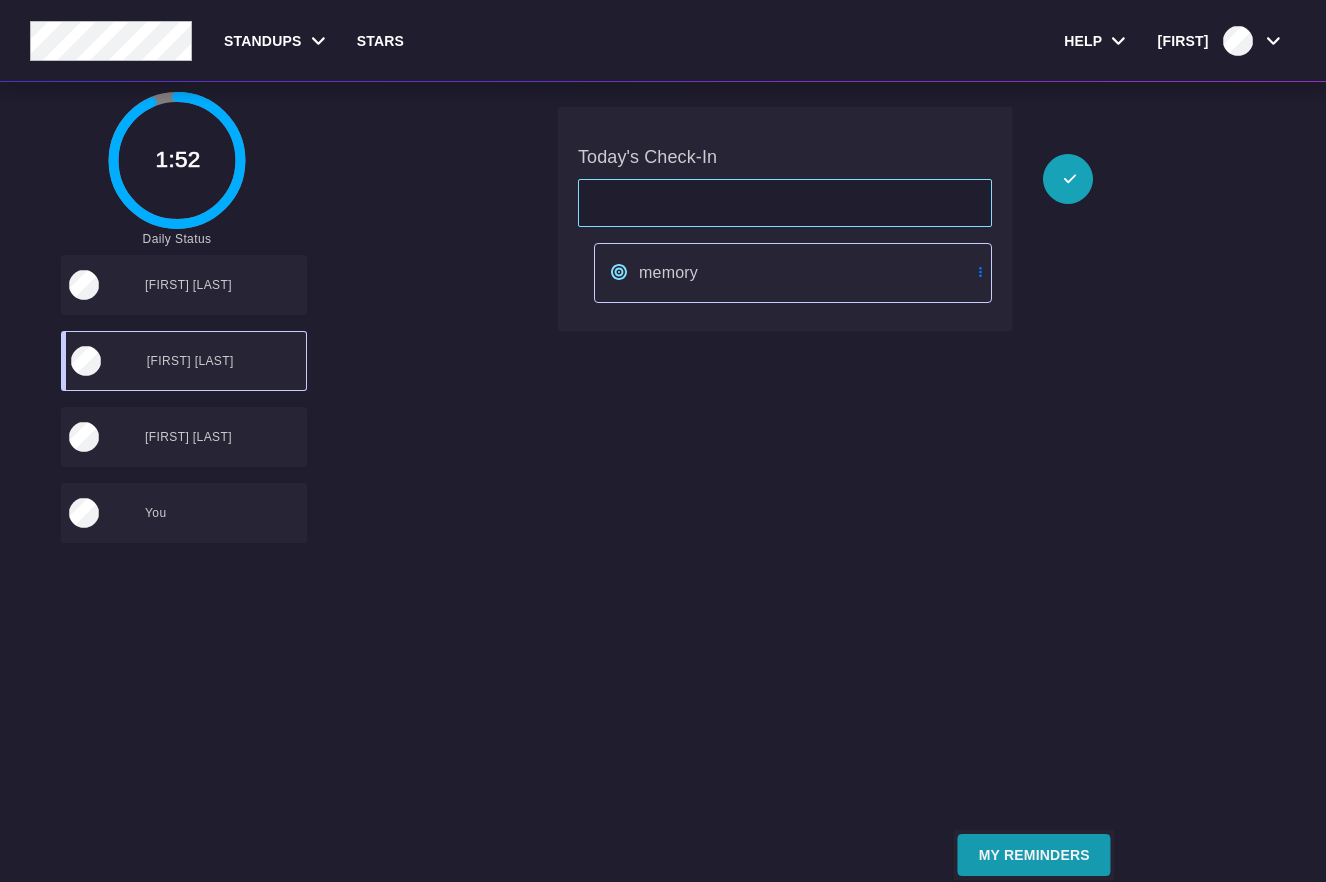 click at bounding box center (785, 203) 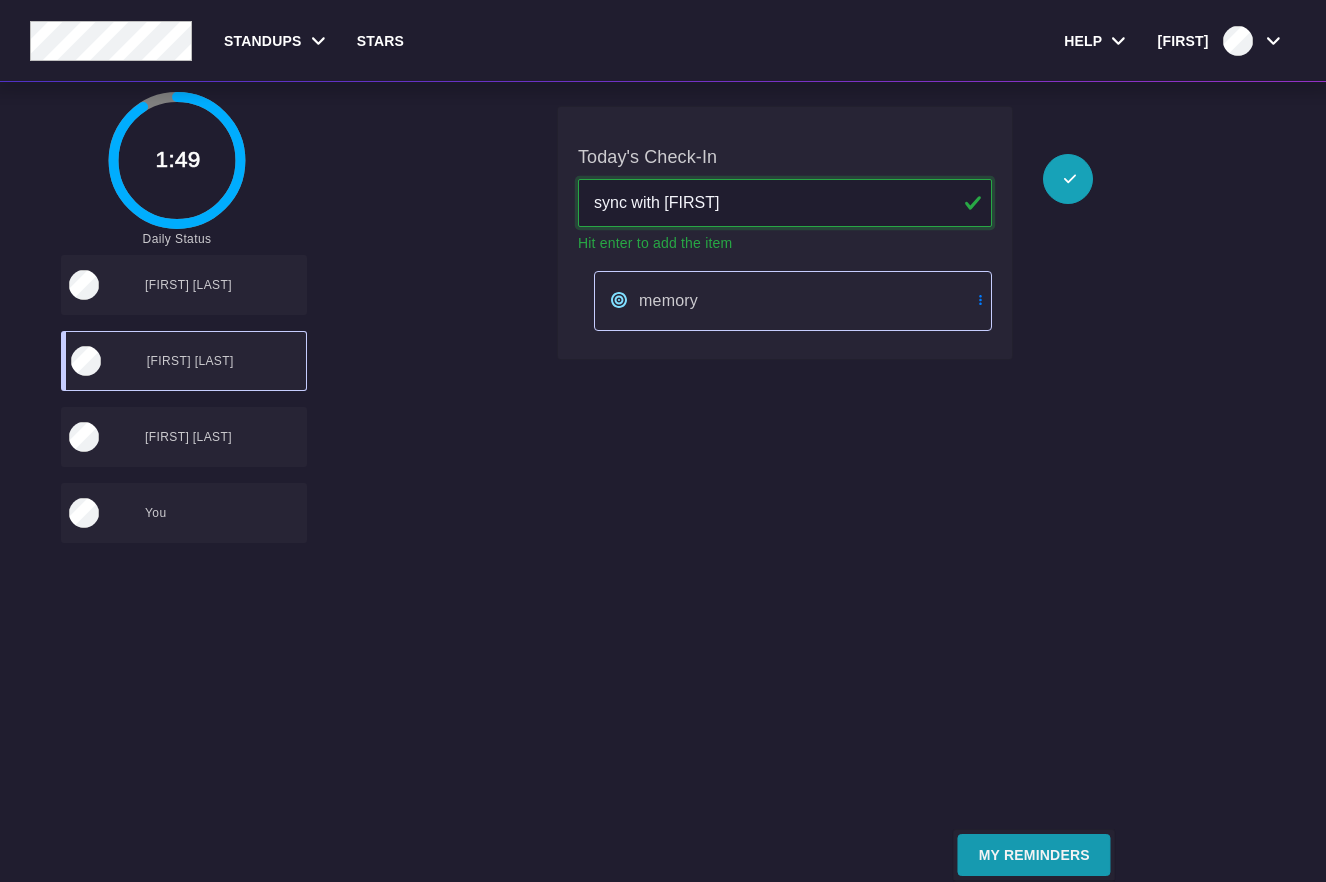 type on "sync with Max" 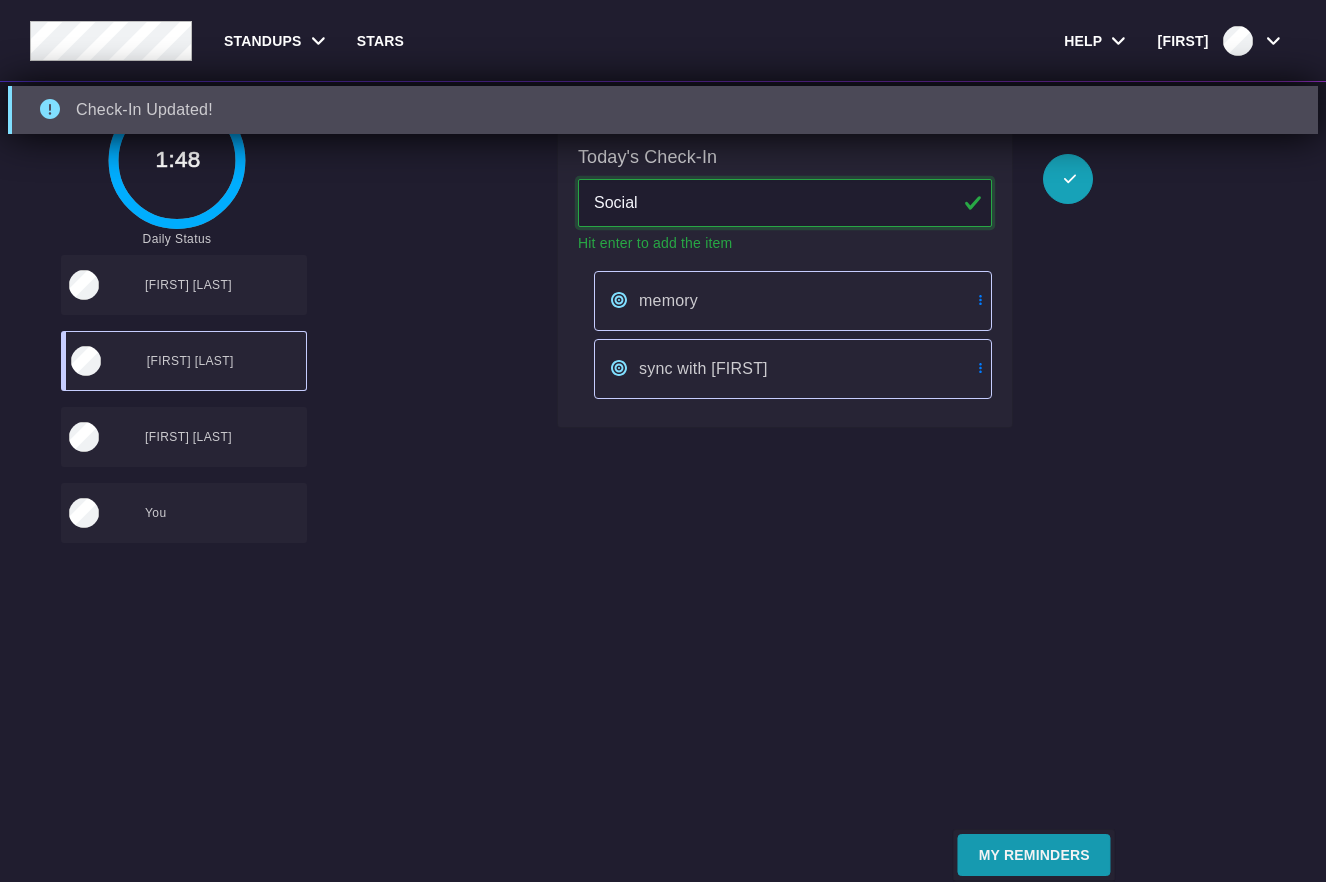 type on "Social" 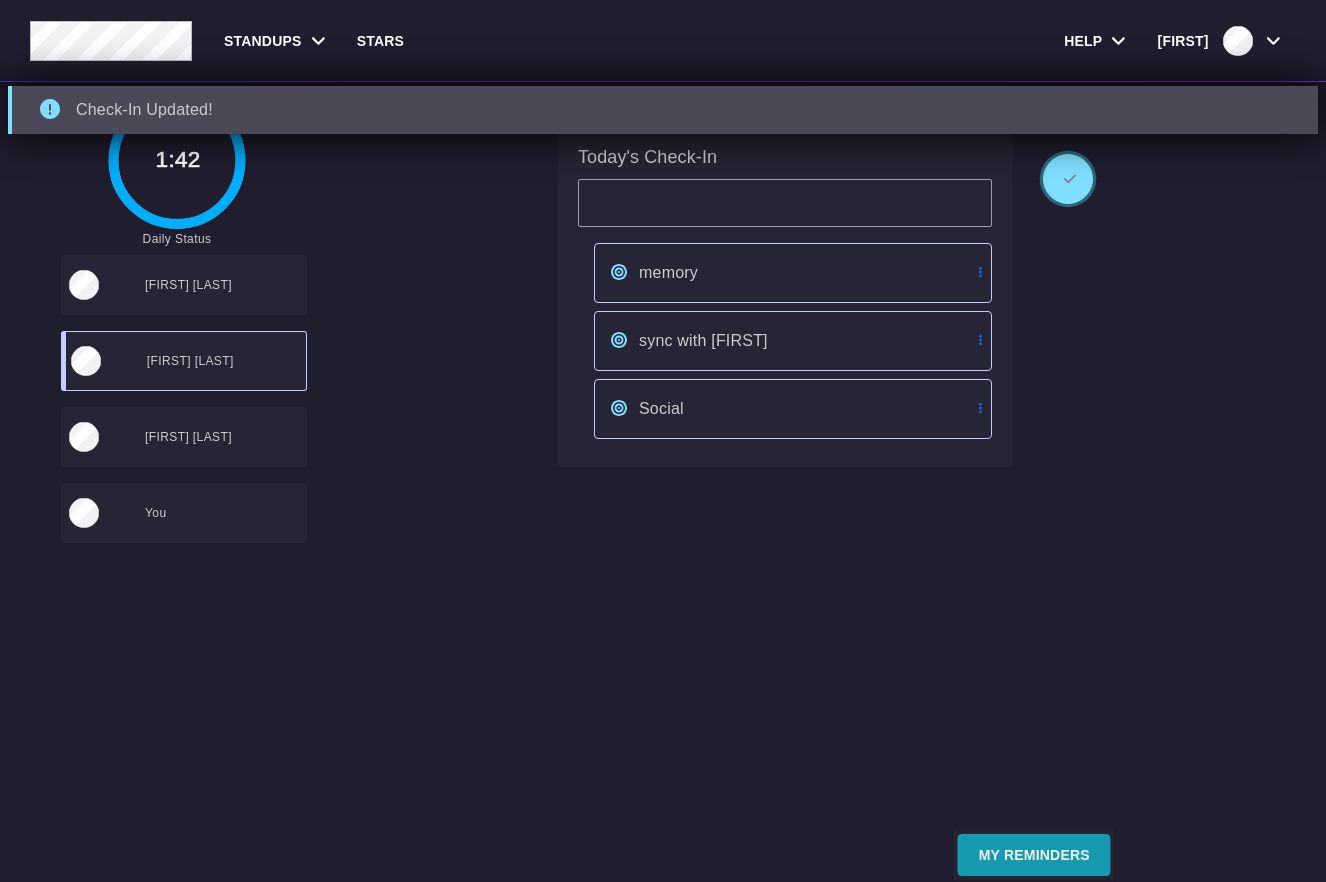 click at bounding box center [1068, 179] 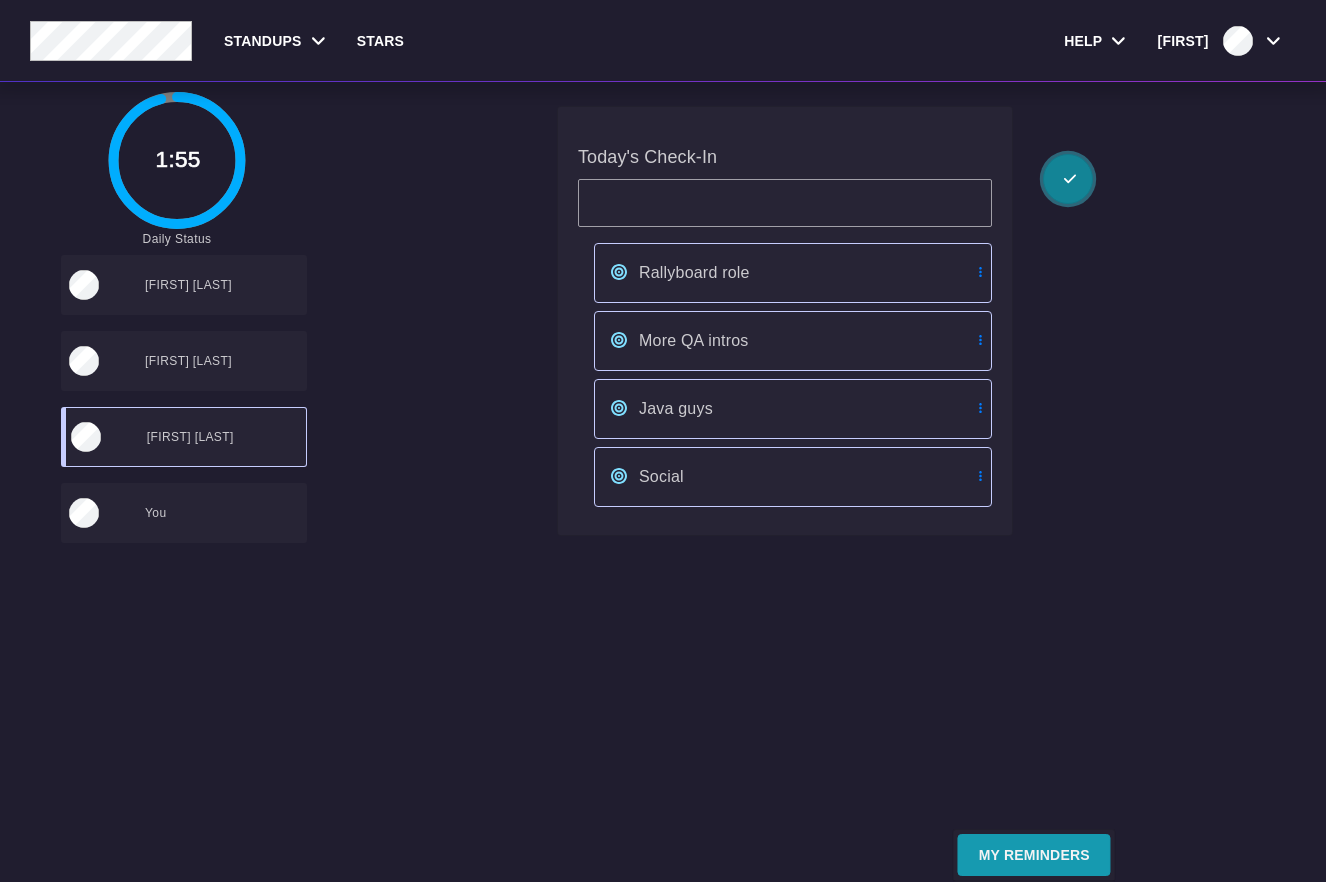 type 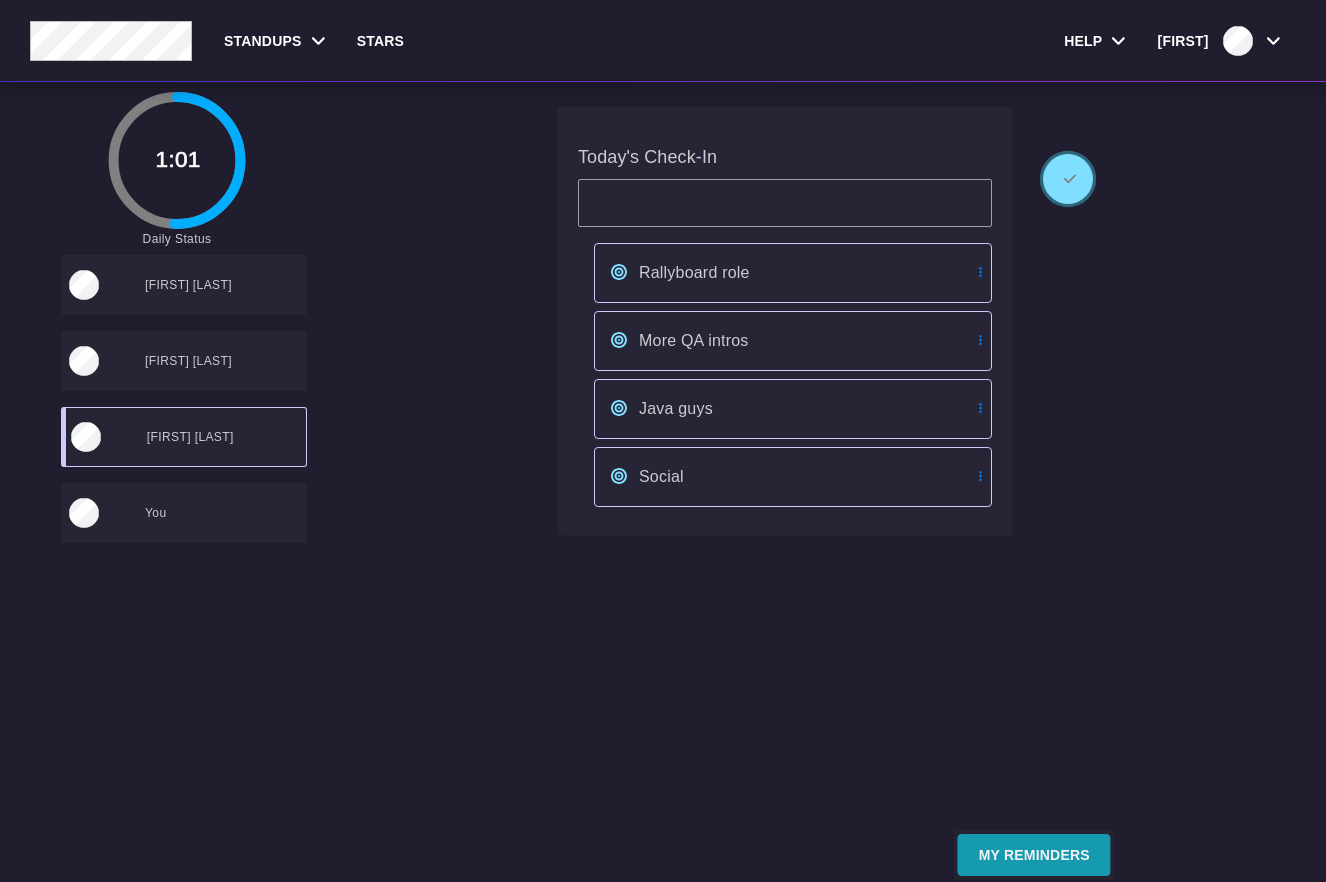 click 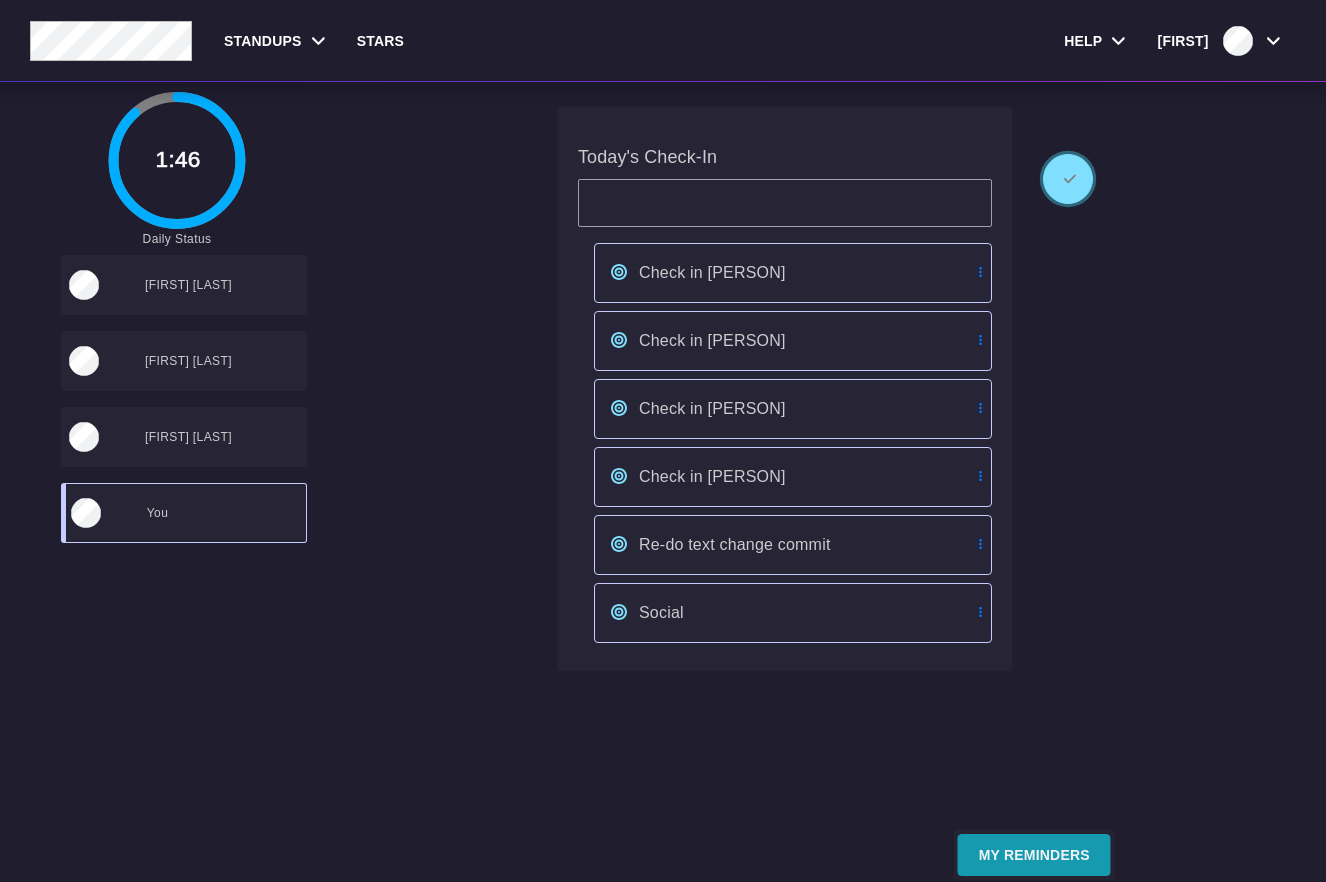 click at bounding box center (1068, 179) 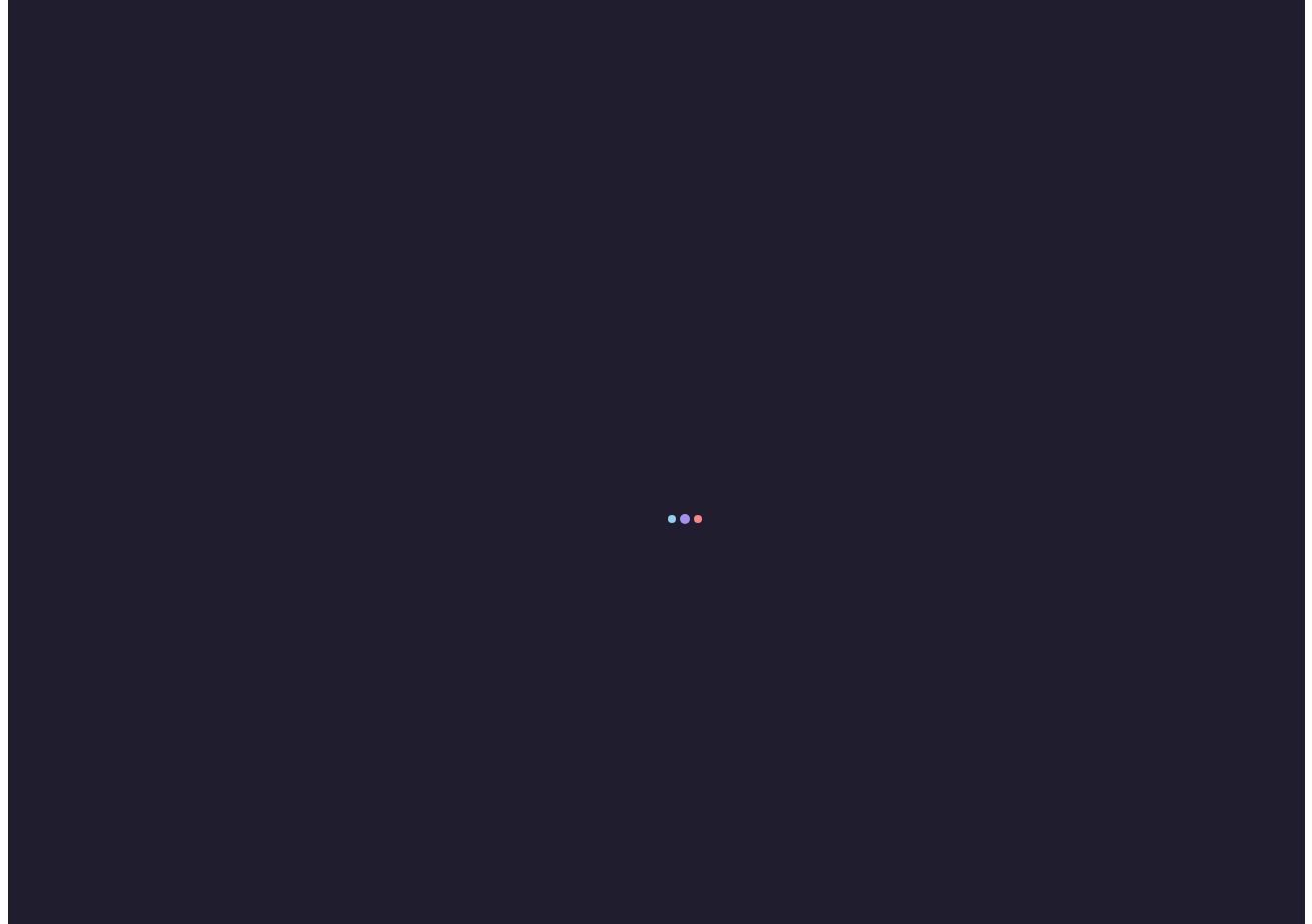scroll, scrollTop: 0, scrollLeft: 0, axis: both 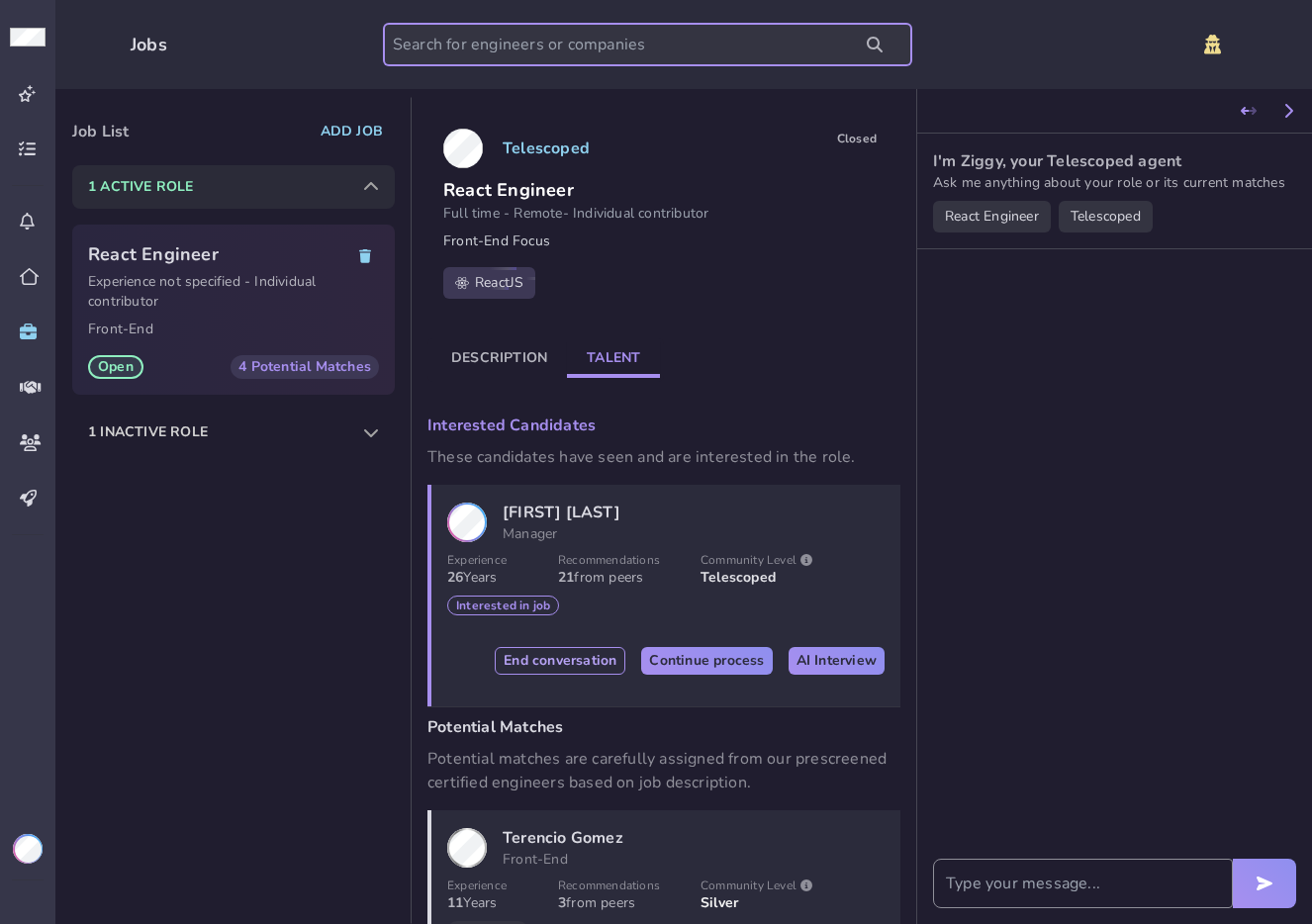 click at bounding box center [647, 45] 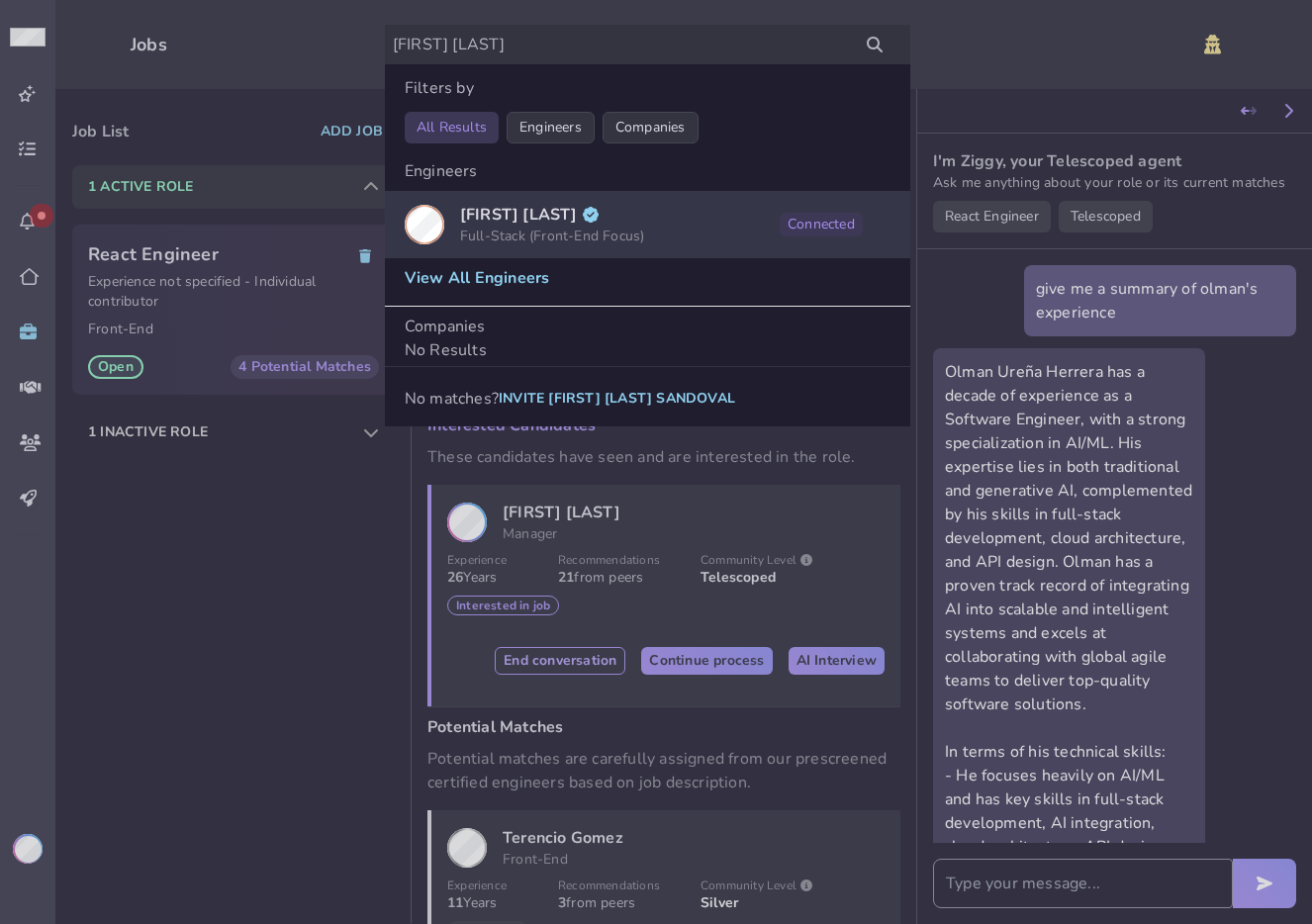 click on "Andrey Bolaños Sandoval" at bounding box center (518, 215) 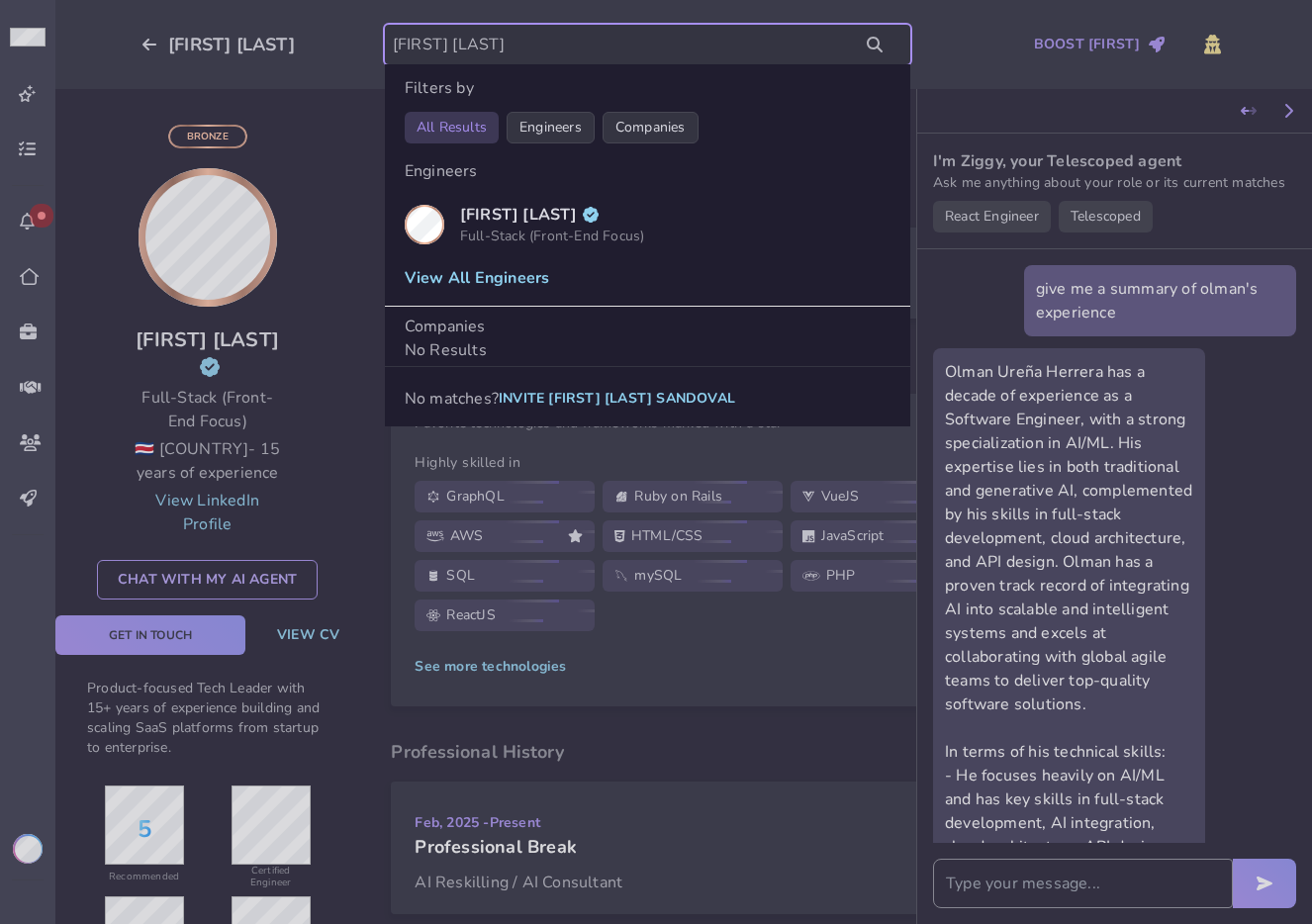 click on "Andrey Bolaños Sandoval" at bounding box center [647, 45] 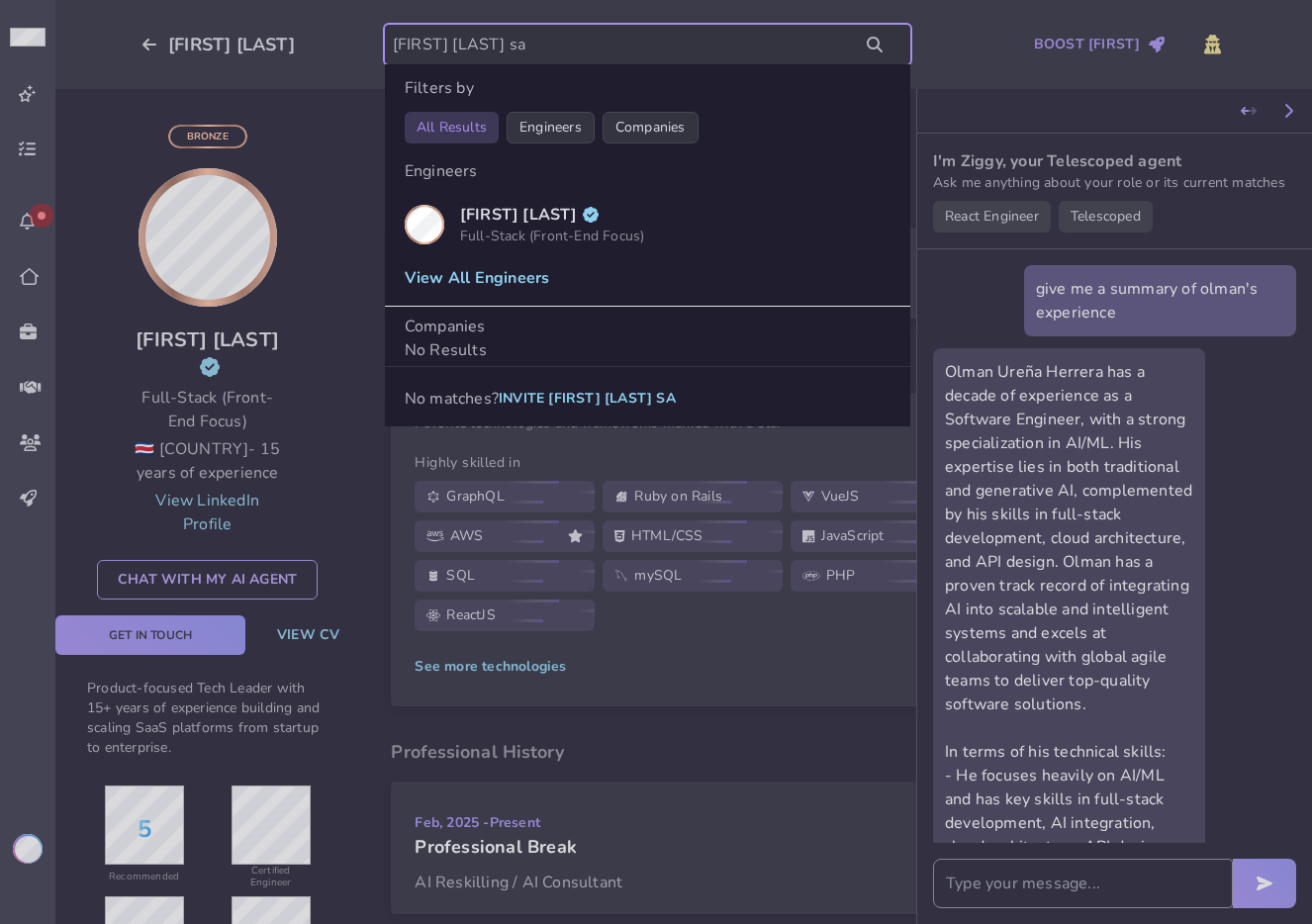 type on "Andrey Bolaños sa" 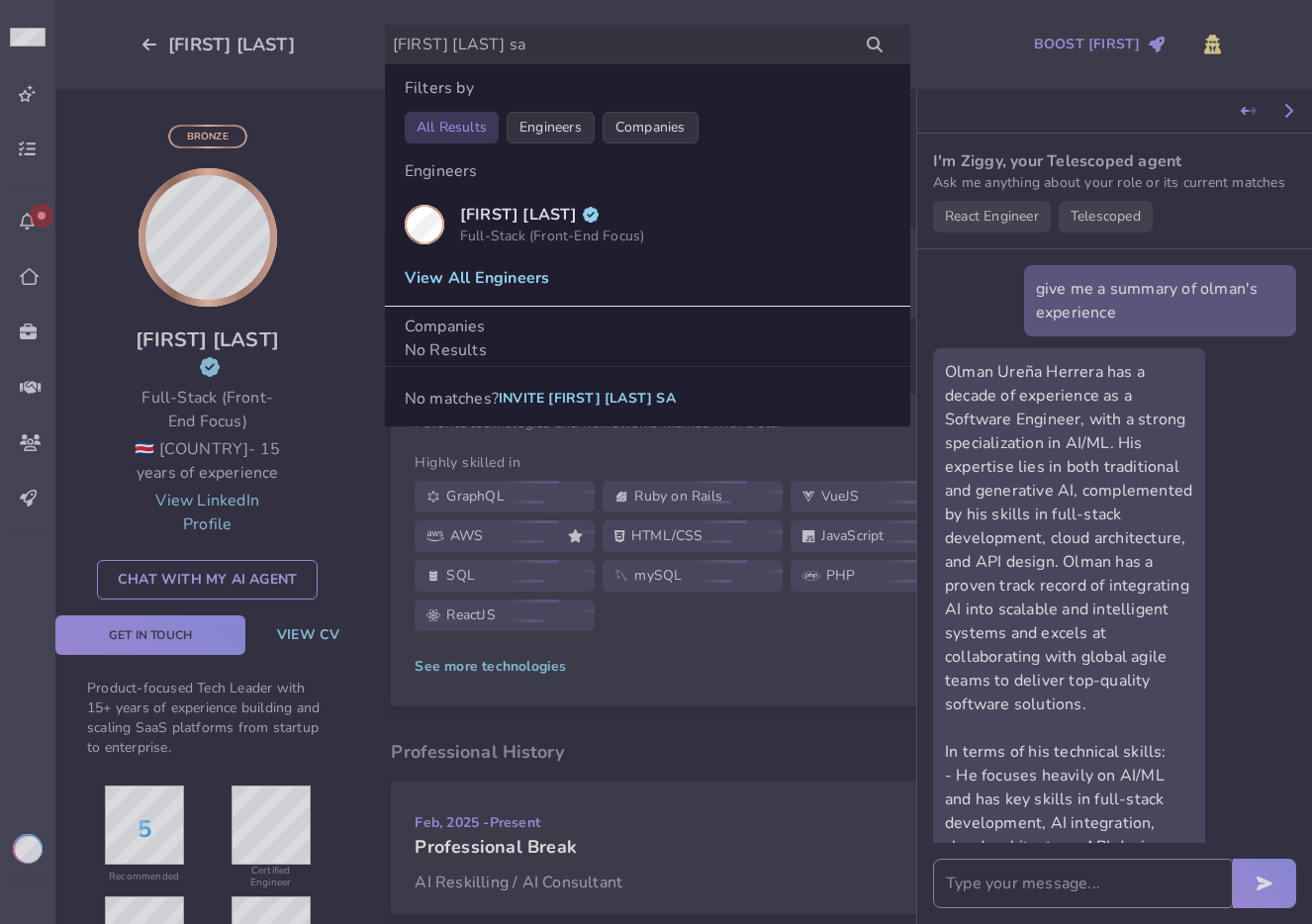 click at bounding box center (656, 462) 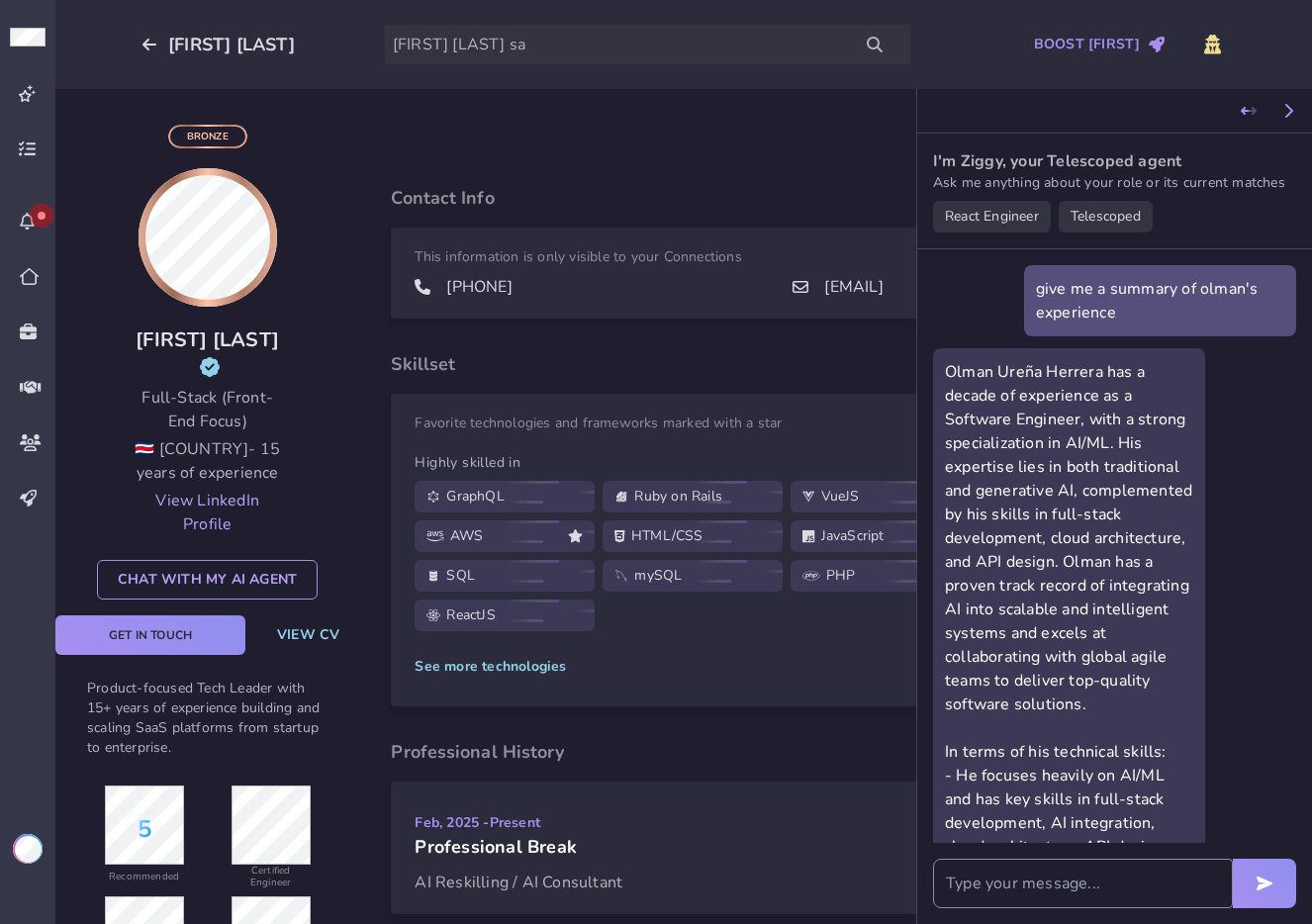click on "View LinkedIn Profile" at bounding box center (207, 512) 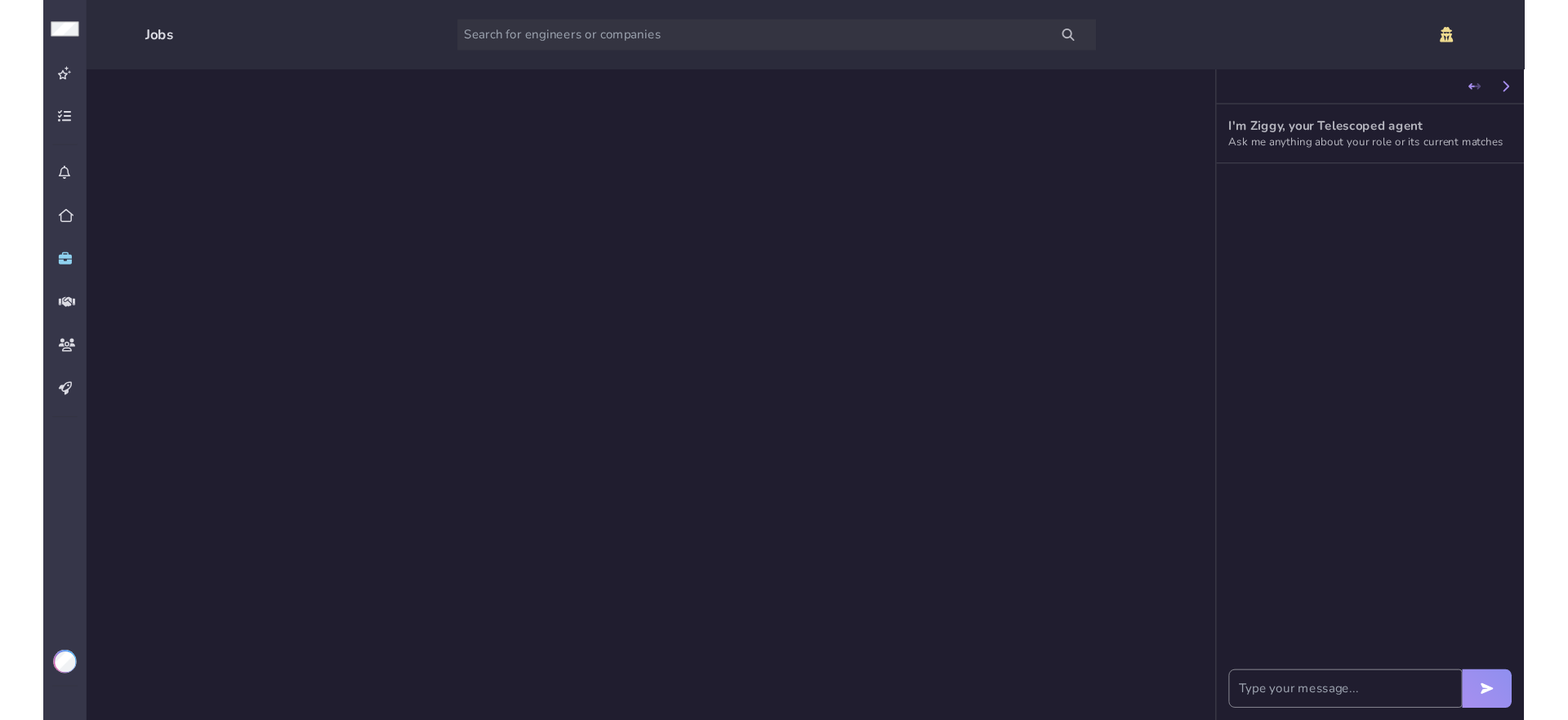 scroll, scrollTop: 0, scrollLeft: 0, axis: both 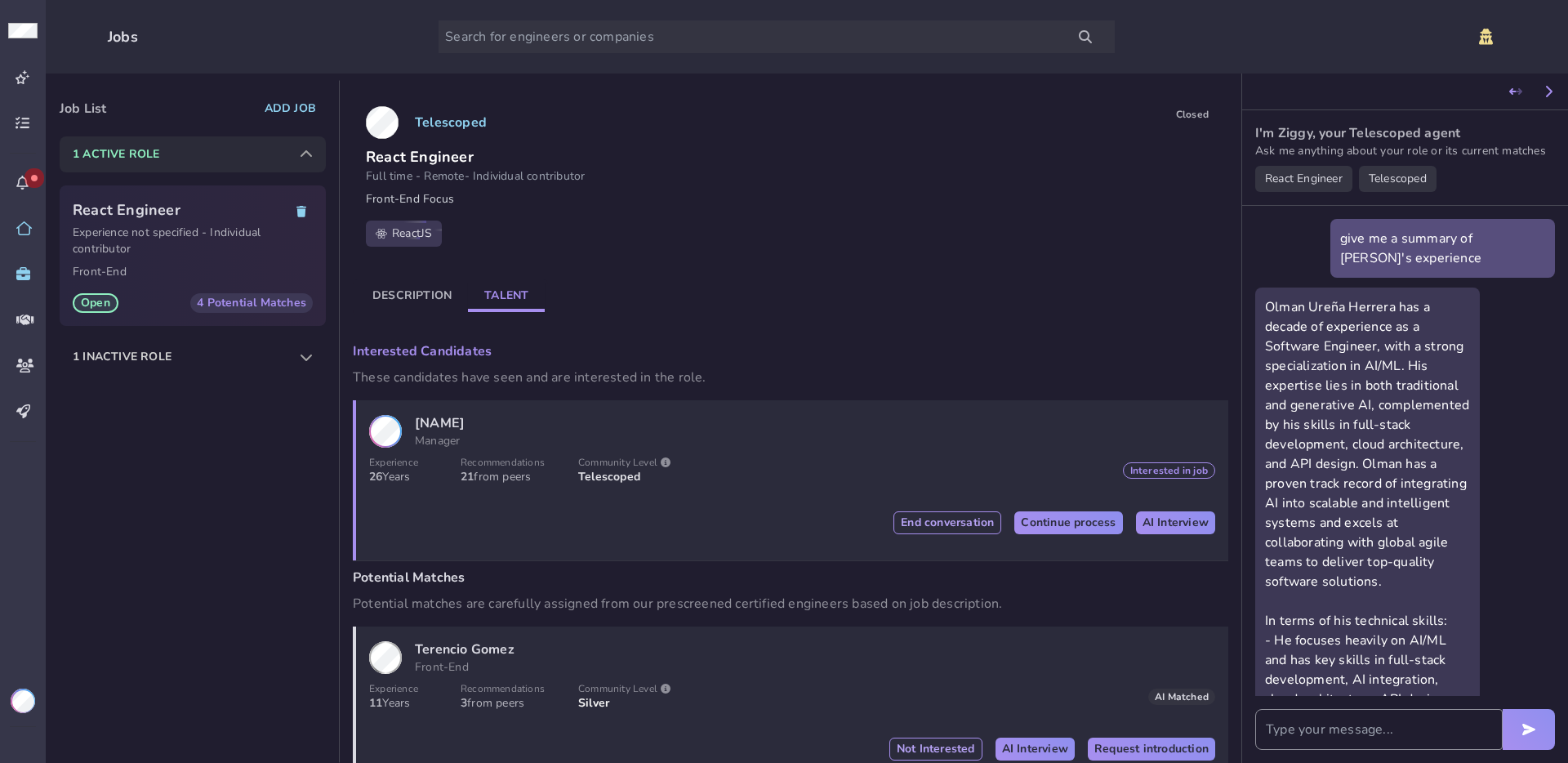 click 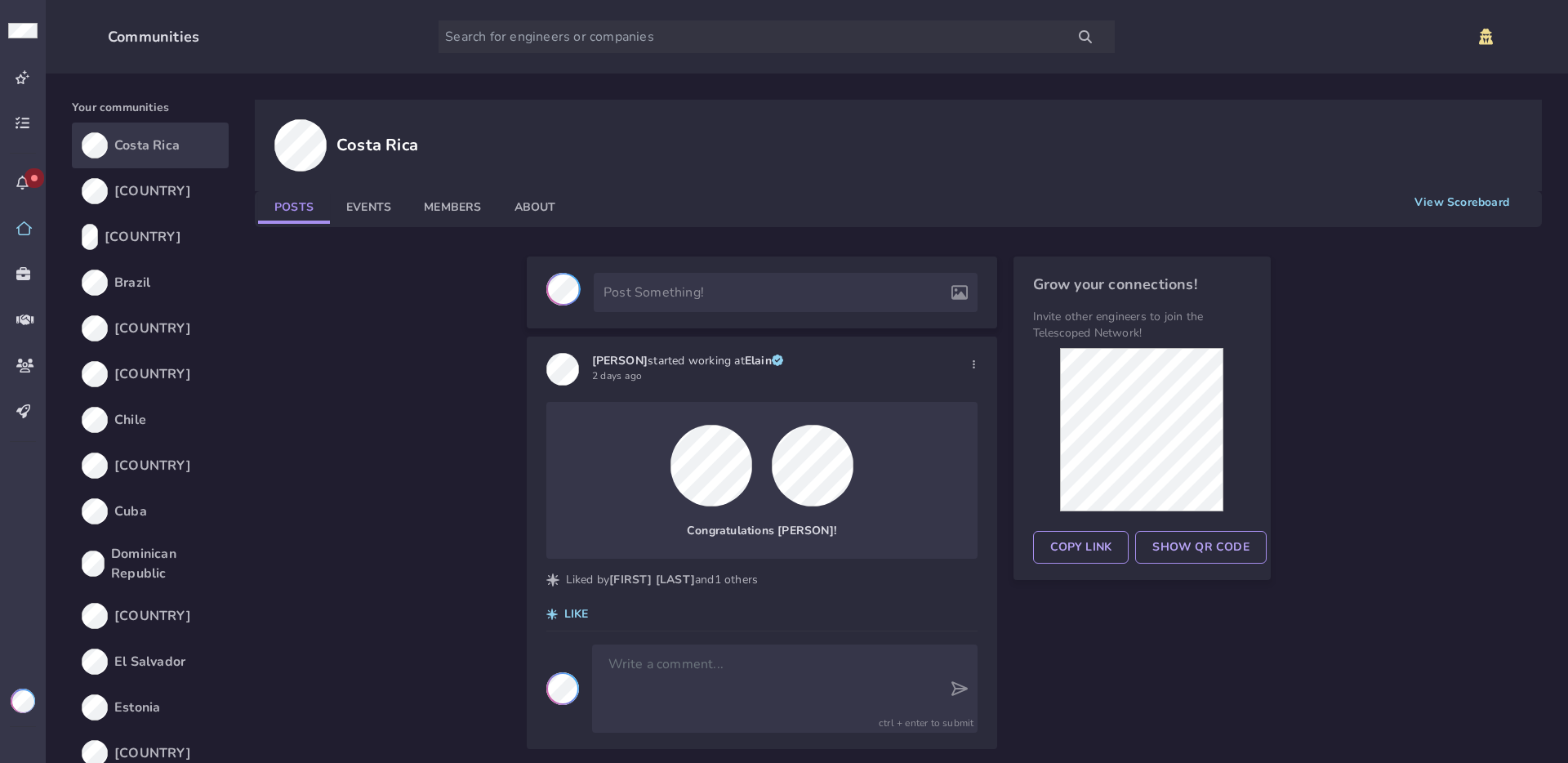 click at bounding box center [23, 701] 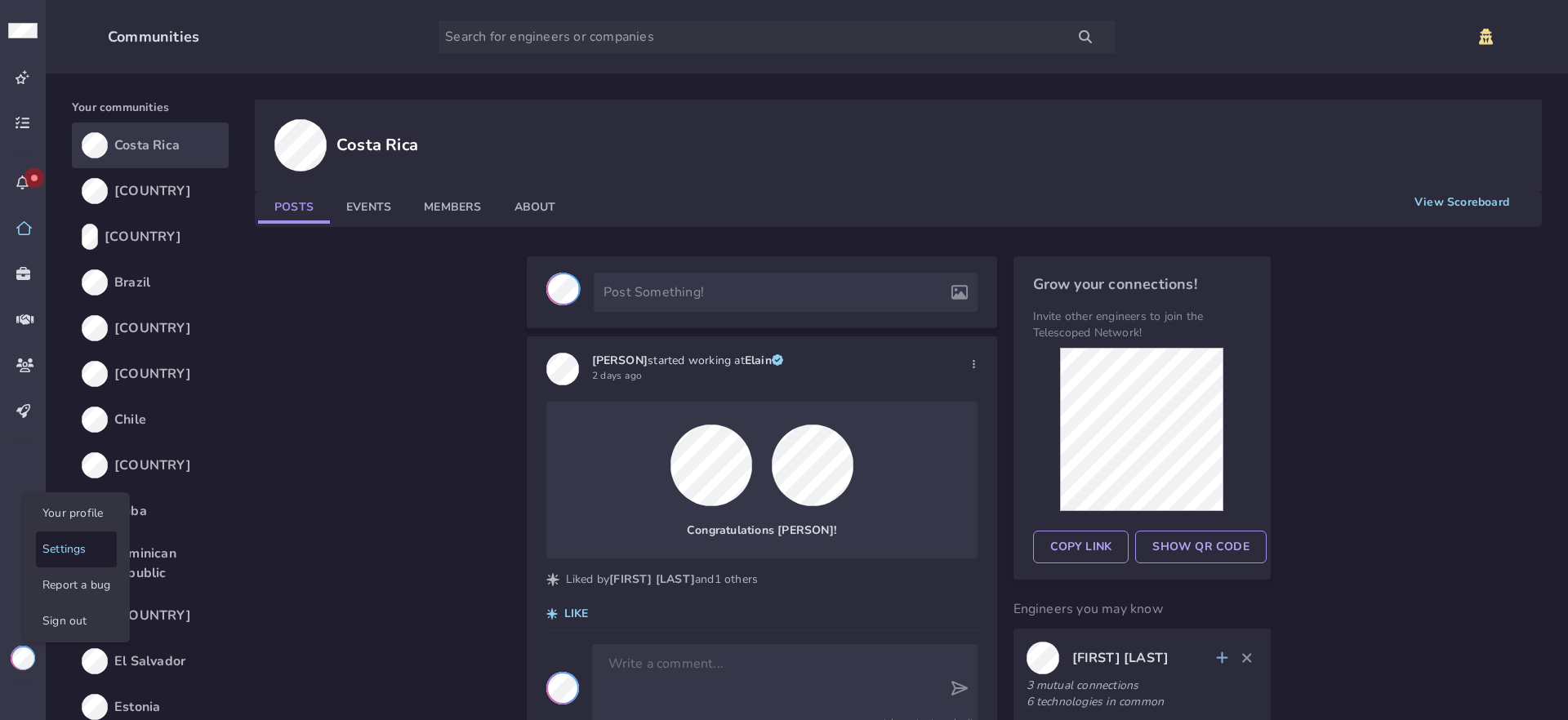 click on "Settings" 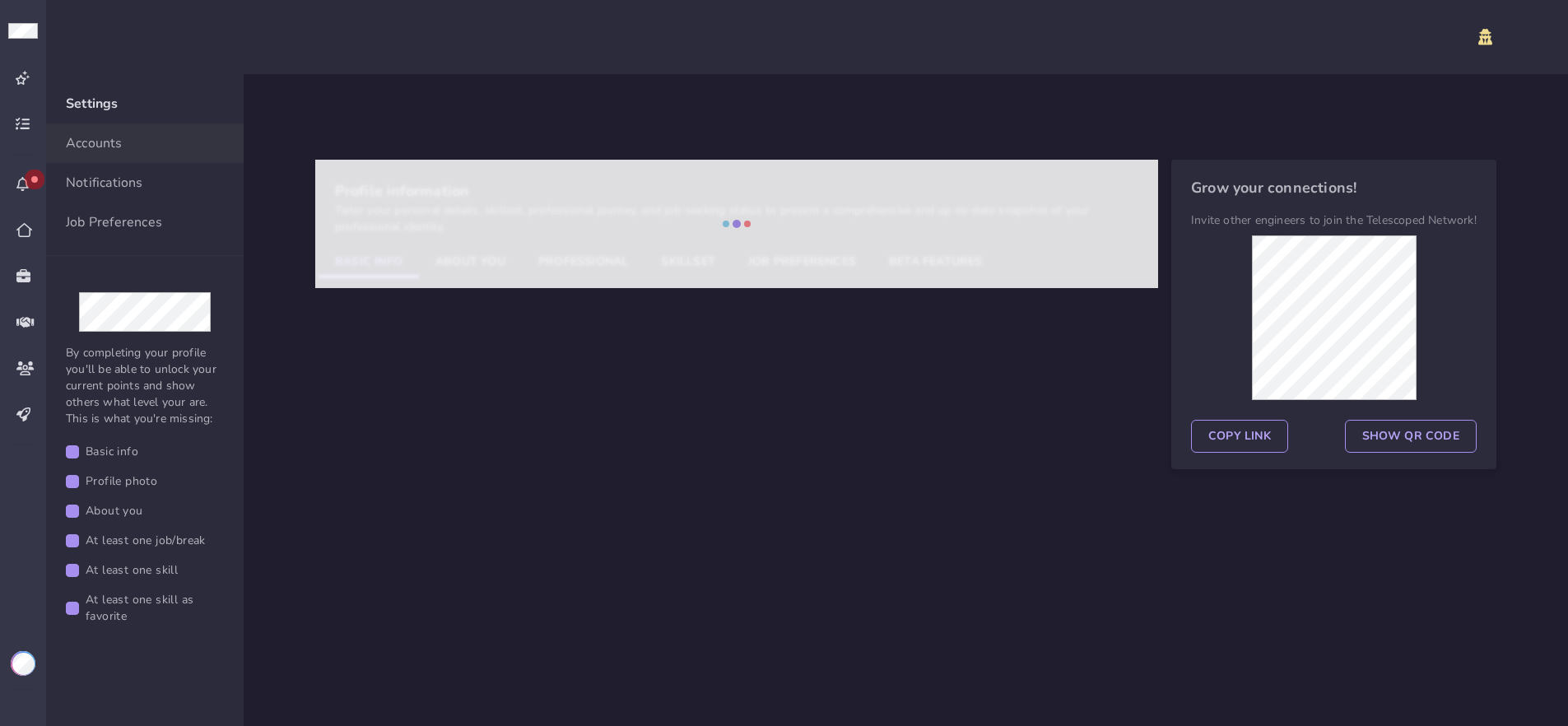 select on "506" 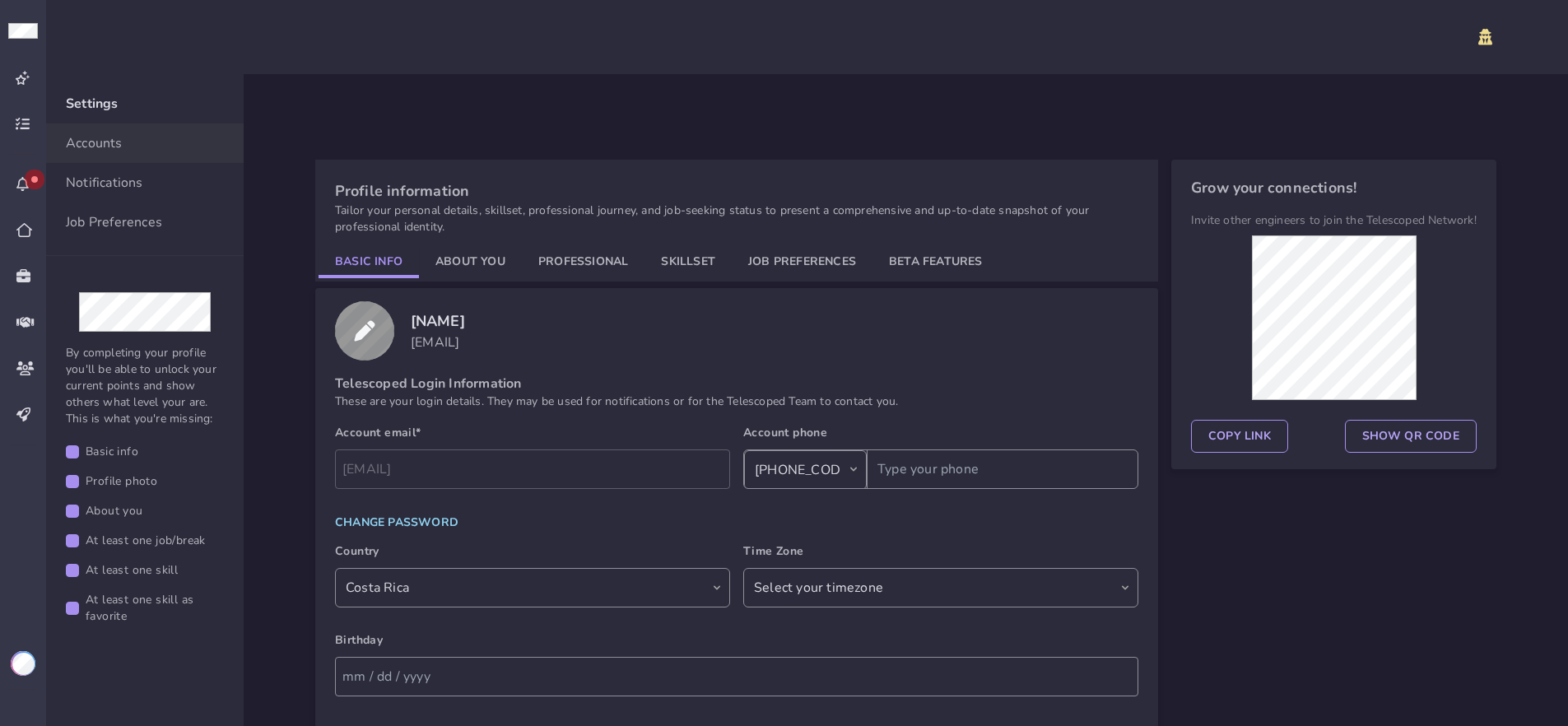 click on "About You" 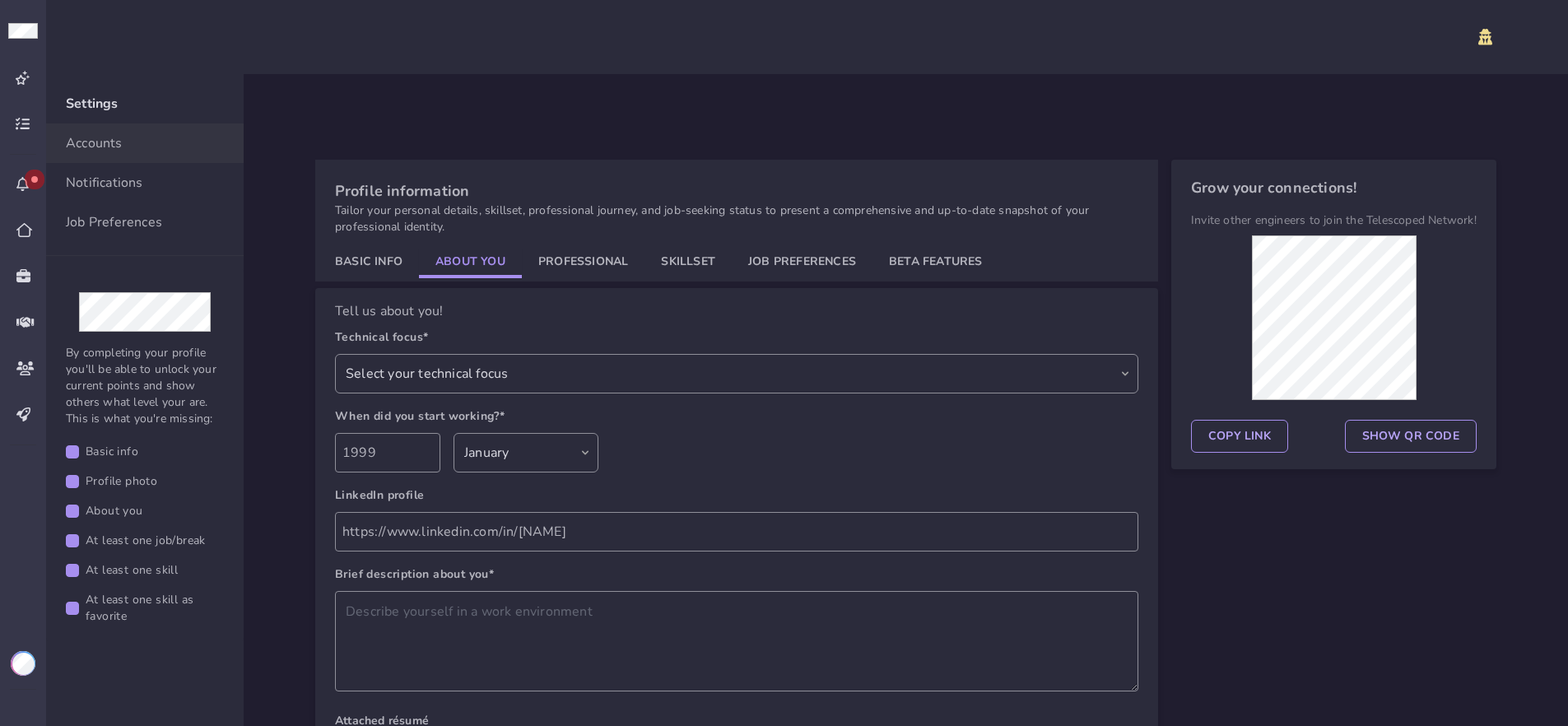 select on "[UUID]" 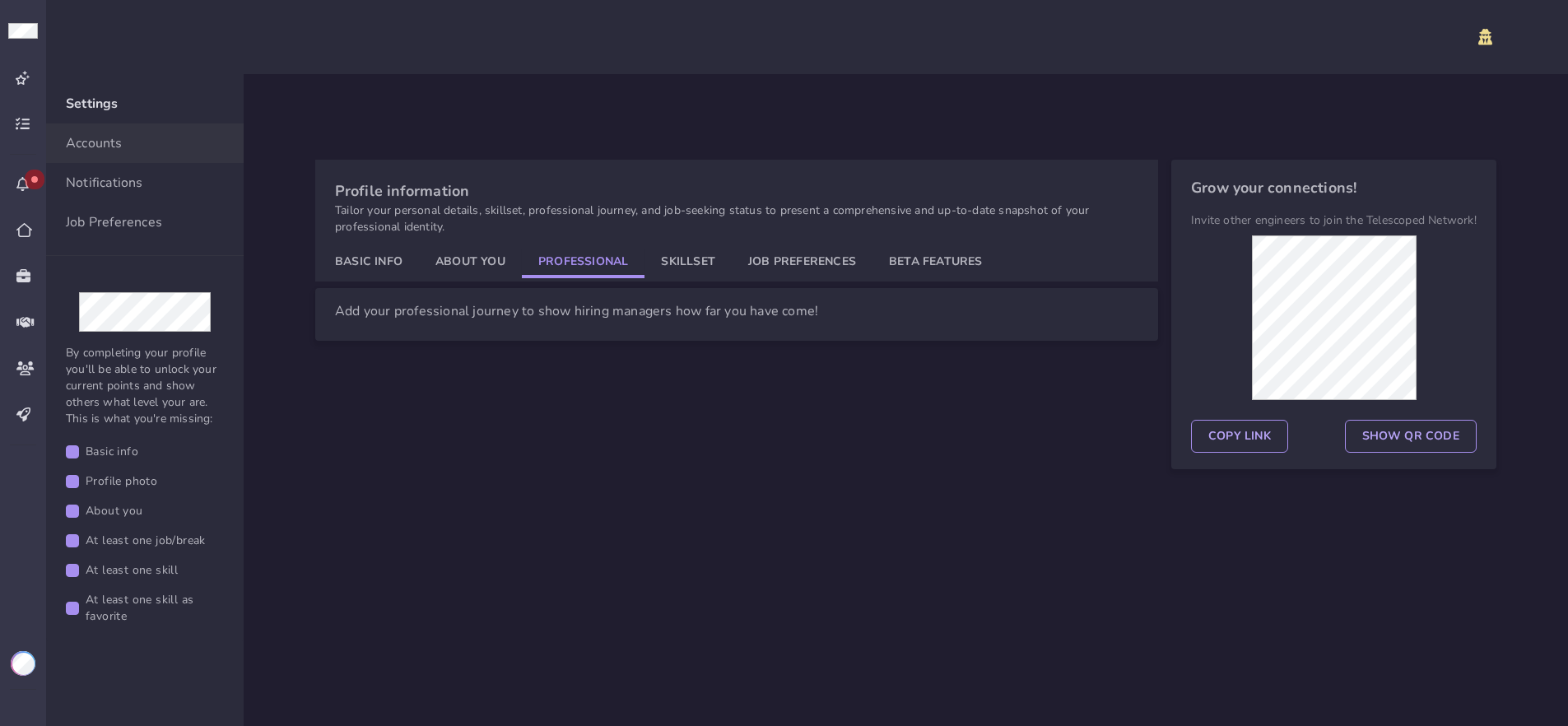 drag, startPoint x: 588, startPoint y: 265, endPoint x: 602, endPoint y: 268, distance: 14.317821 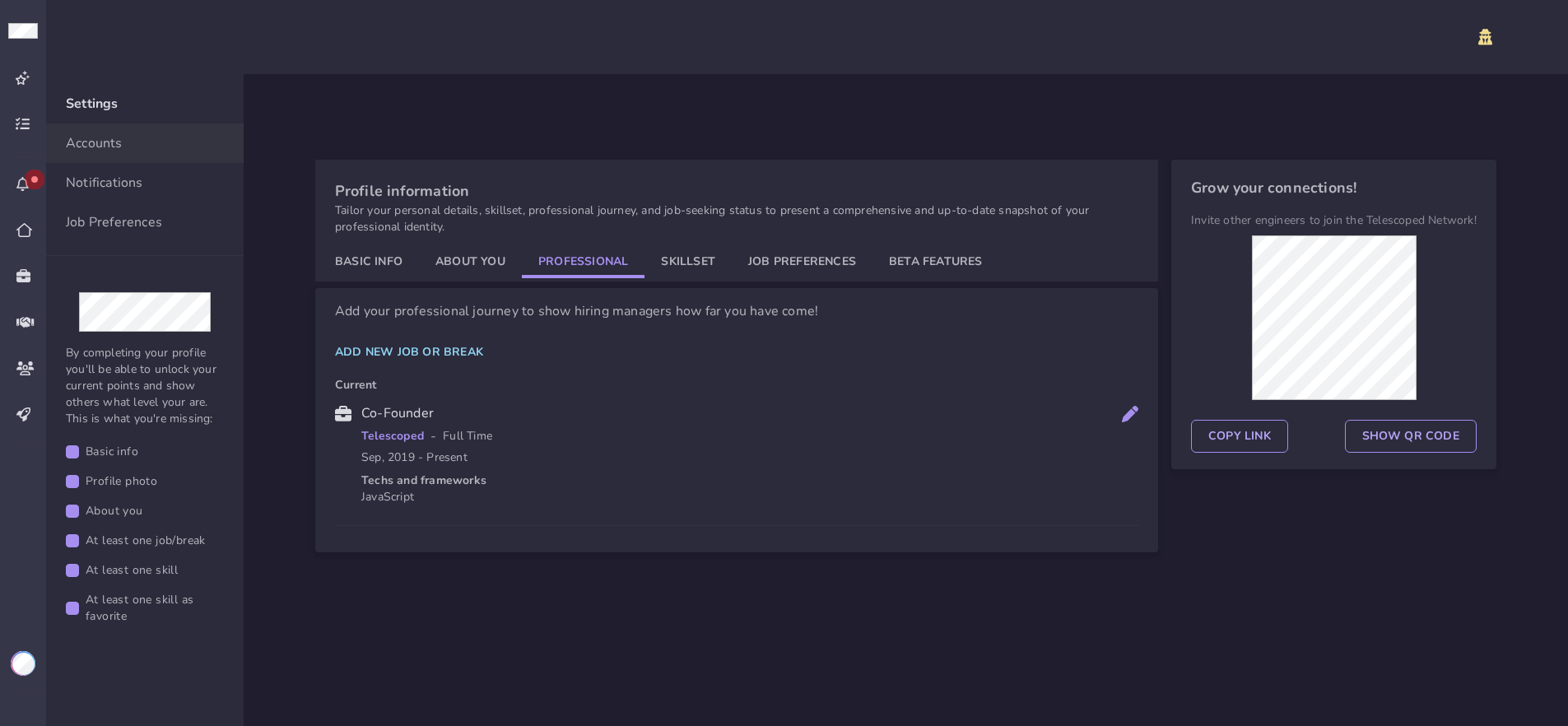 click on "Skillset" 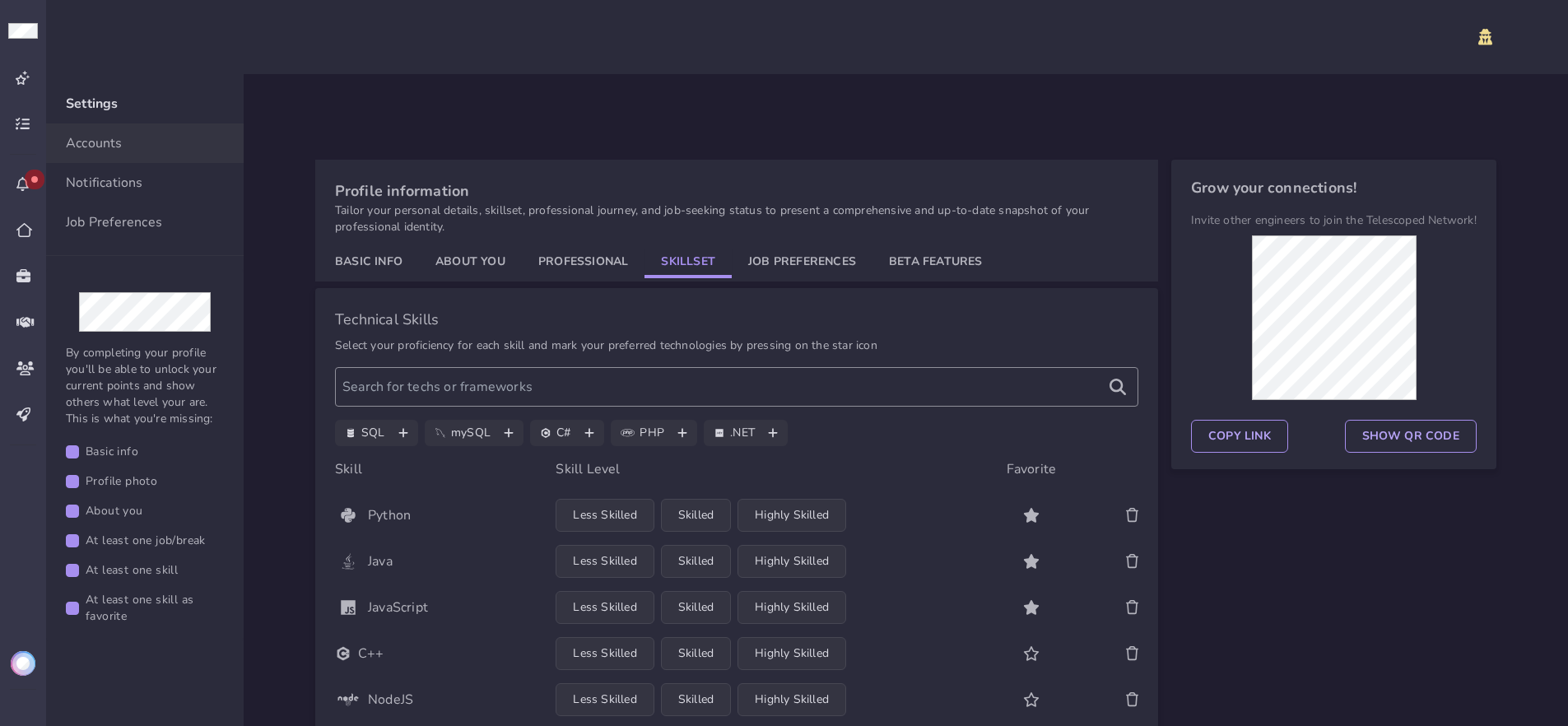click at bounding box center (23, 663) 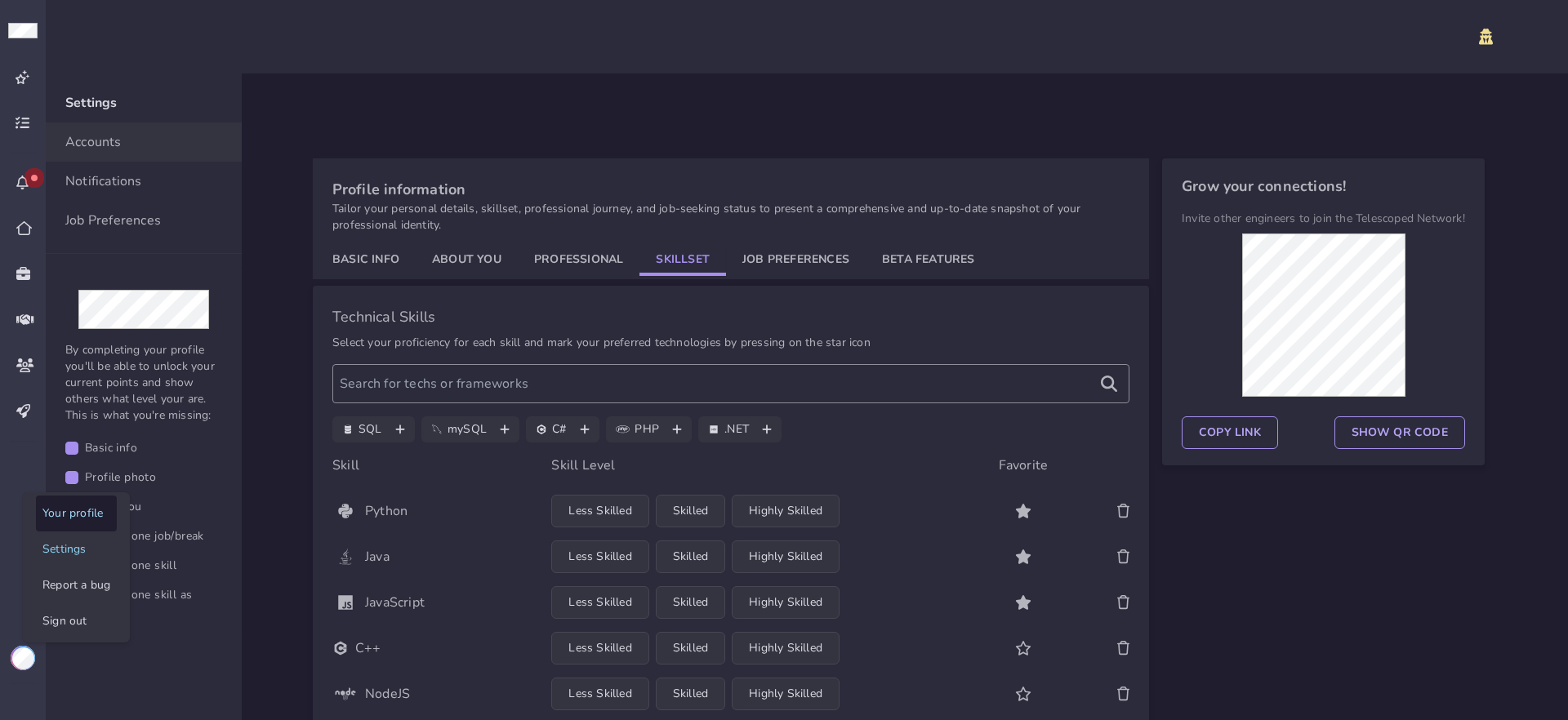 click on "Your profile" 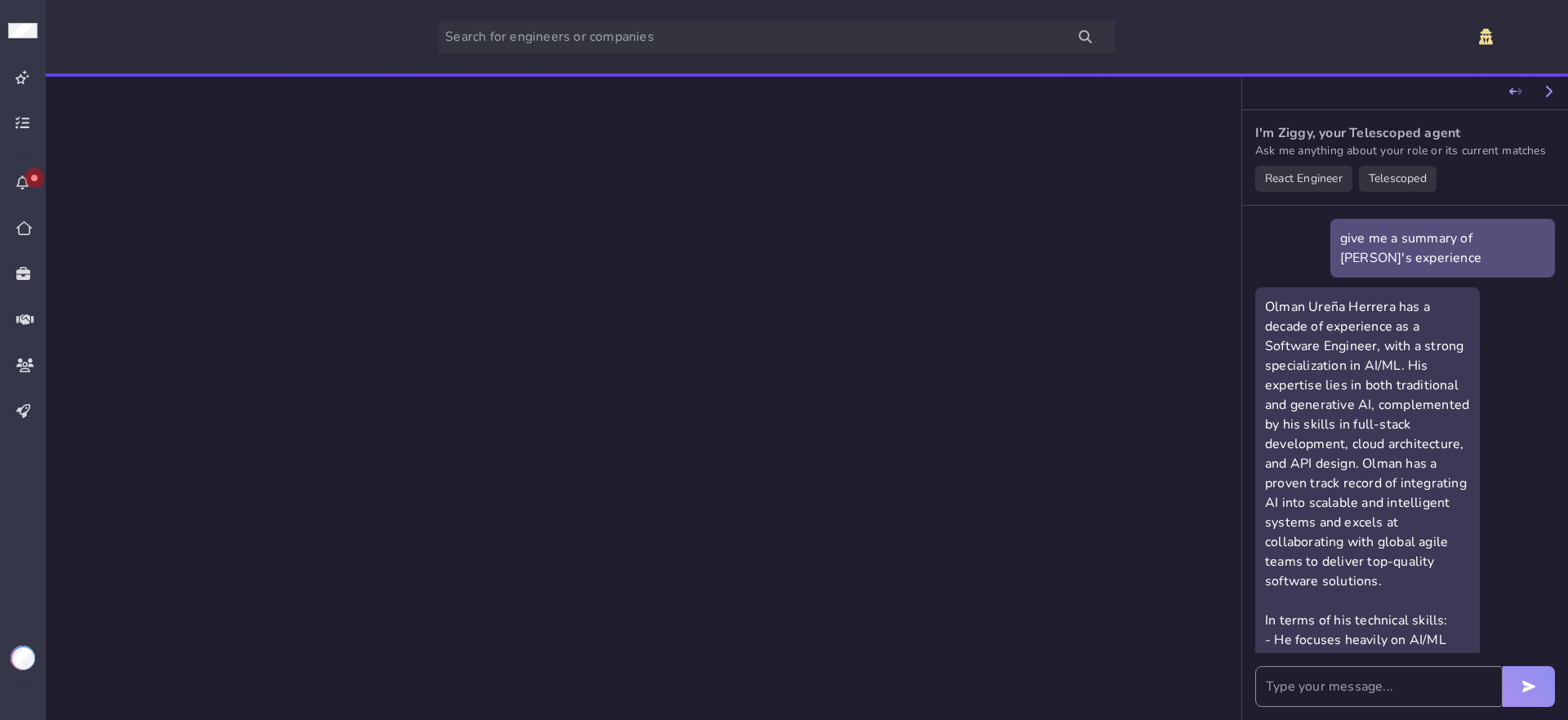 scroll, scrollTop: 2322, scrollLeft: 0, axis: vertical 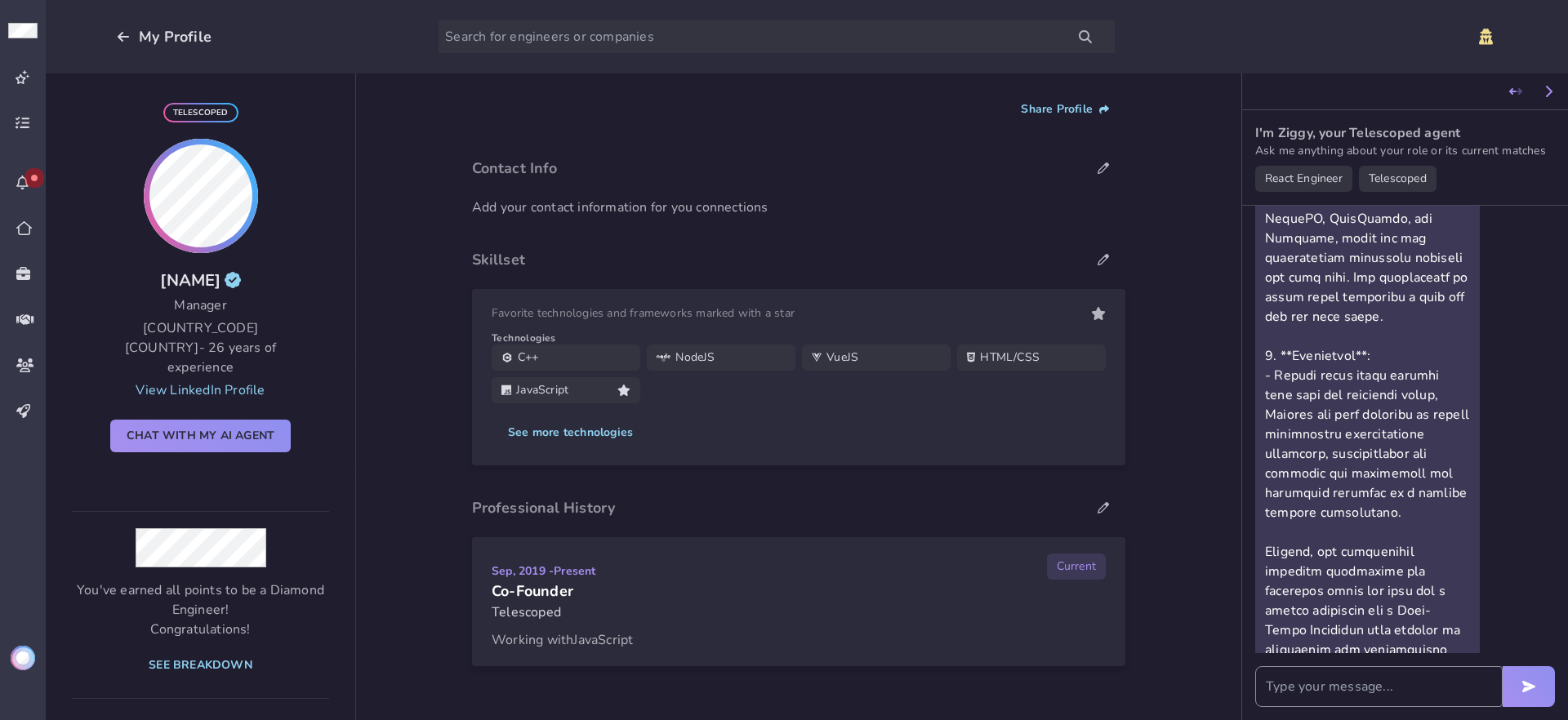 click at bounding box center [23, 658] 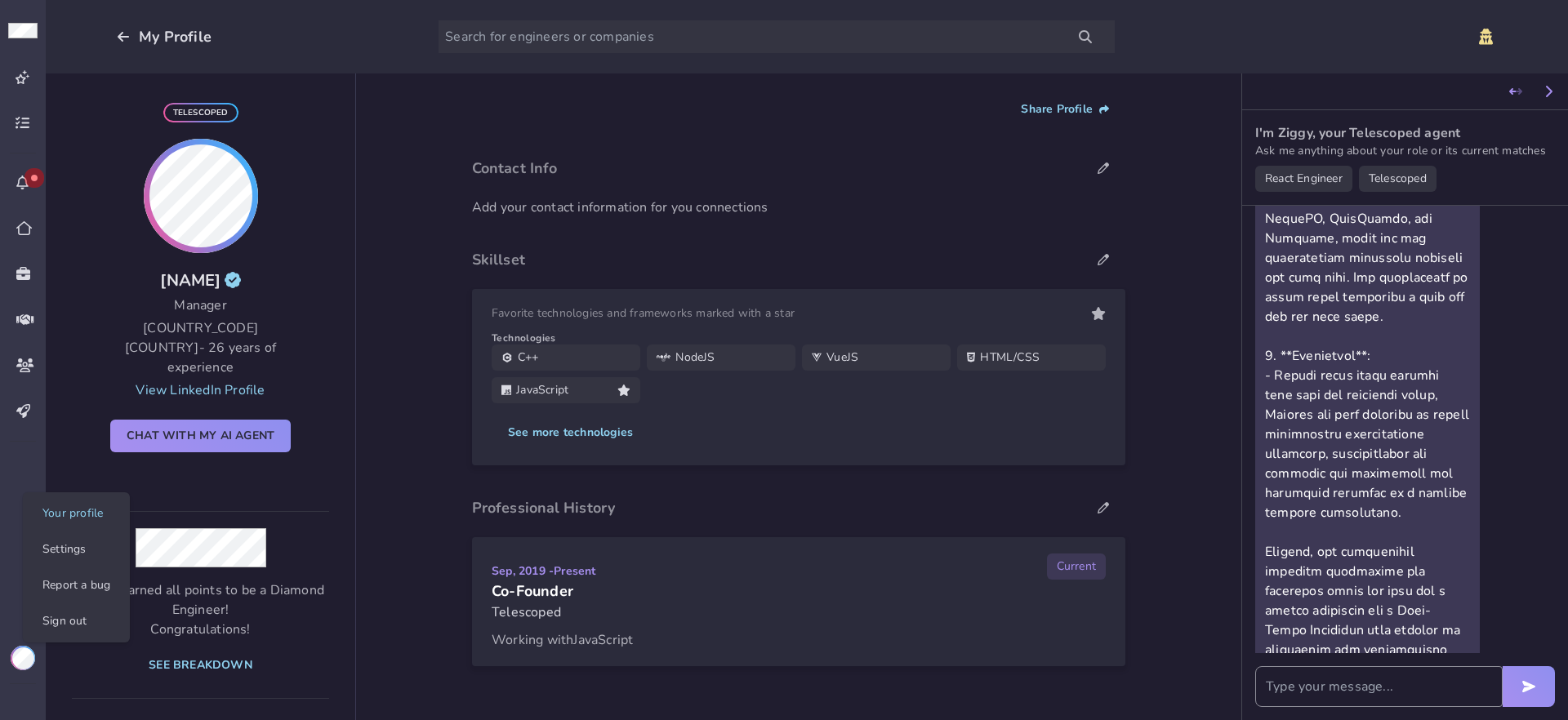 click on "My Profile Telescoped Max Faingezicht  Manager 🇨🇷 Costa Rica  - 26 years of experience   View LinkedIn Profile   Chat with my AI Agent   You've earned all points to be a Diamond Engineer!   Congratulations!   See breakdown  18 Recommended Certified Engineer Meetup Speaker 99 Connector Top Contributor  Professional Profile  2 Event Counter Company Reviewer Codebreaker  Boost Max   Share Profile   Contact Info   Add your contact information for you connections   Skillset   Favorite technologies and frameworks marked with a star  Technologies C++ NodeJS VueJS HTML/CSS JavaScript See more technologies  Professional History  Sep, 2019 -  Present Current Co-Founder Telescoped  Working with  JavaScript  I'm Ziggy, your Telescoped agent Ask me anything about your role or its current matches React Engineer Telescoped give me a summary of olman's experience   ×  tell me about ORLANDOS expertise   ×  what are some of his shortcomings   ×  yes please   ×  Your profile Settings Report a bug Sign out" at bounding box center (784, 360) 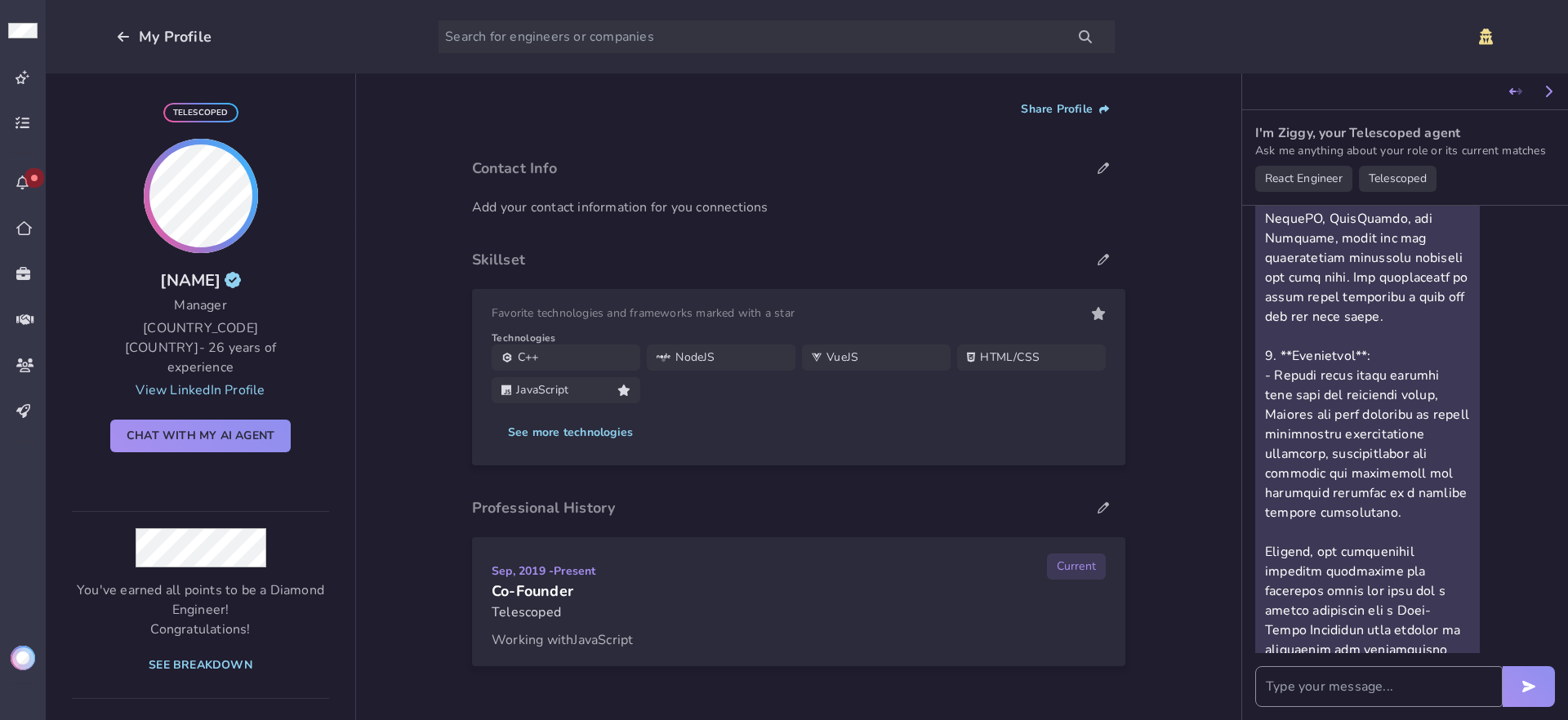 click at bounding box center (23, 658) 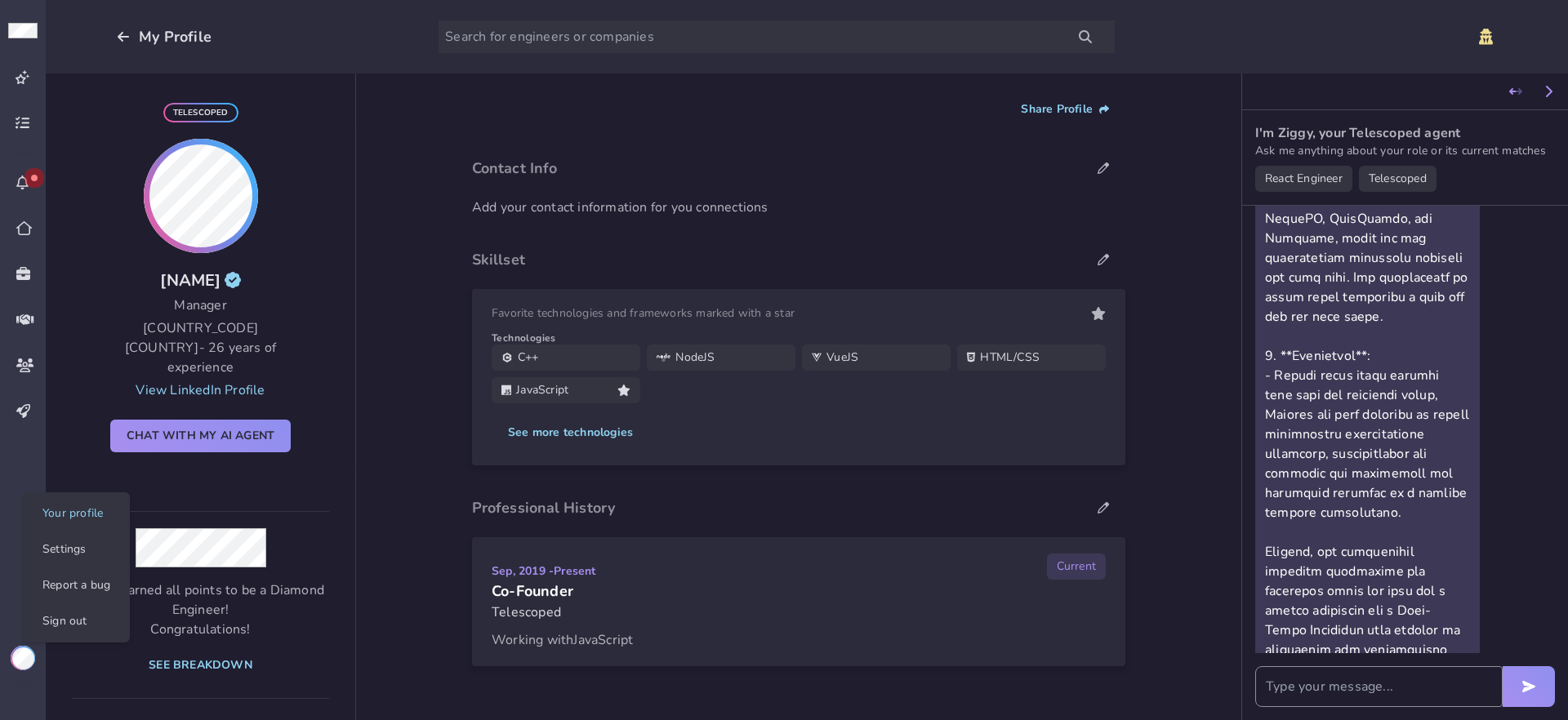 click on "My Profile Telescoped Max Faingezicht  Manager 🇨🇷 Costa Rica  - 26 years of experience   View LinkedIn Profile   Chat with my AI Agent   You've earned all points to be a Diamond Engineer!   Congratulations!   See breakdown  18 Recommended Certified Engineer Meetup Speaker 99 Connector Top Contributor  Professional Profile  2 Event Counter Company Reviewer Codebreaker  Boost Max   Share Profile   Contact Info   Add your contact information for you connections   Skillset   Favorite technologies and frameworks marked with a star  Technologies C++ NodeJS VueJS HTML/CSS JavaScript See more technologies  Professional History  Sep, 2019 -  Present Current Co-Founder Telescoped  Working with  JavaScript  I'm Ziggy, your Telescoped agent Ask me anything about your role or its current matches React Engineer Telescoped give me a summary of olman's experience   ×  tell me about ORLANDOS expertise   ×  what are some of his shortcomings   ×  yes please   ×  Your profile Settings Report a bug Sign out" at bounding box center [784, 360] 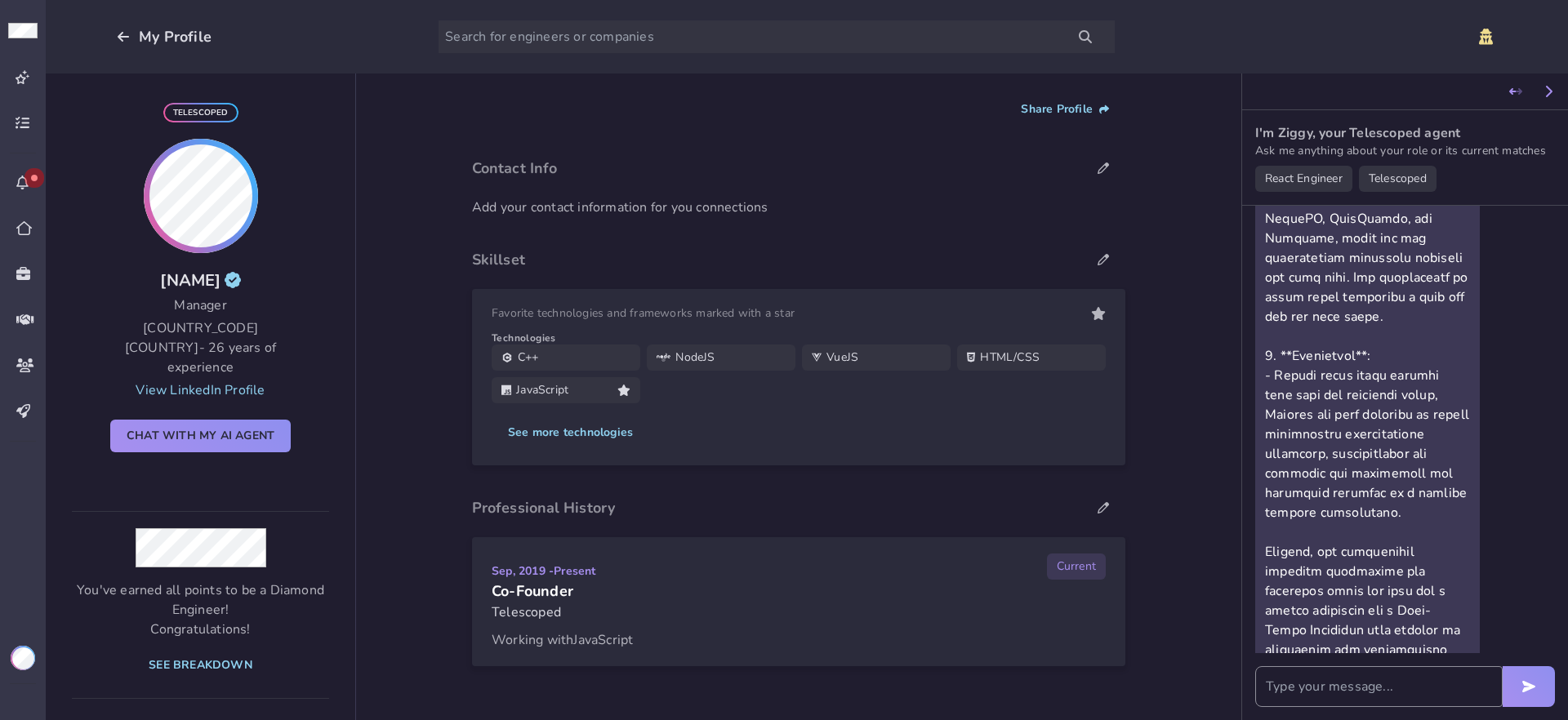 drag, startPoint x: 118, startPoint y: 667, endPoint x: 125, endPoint y: 189, distance: 478.0513 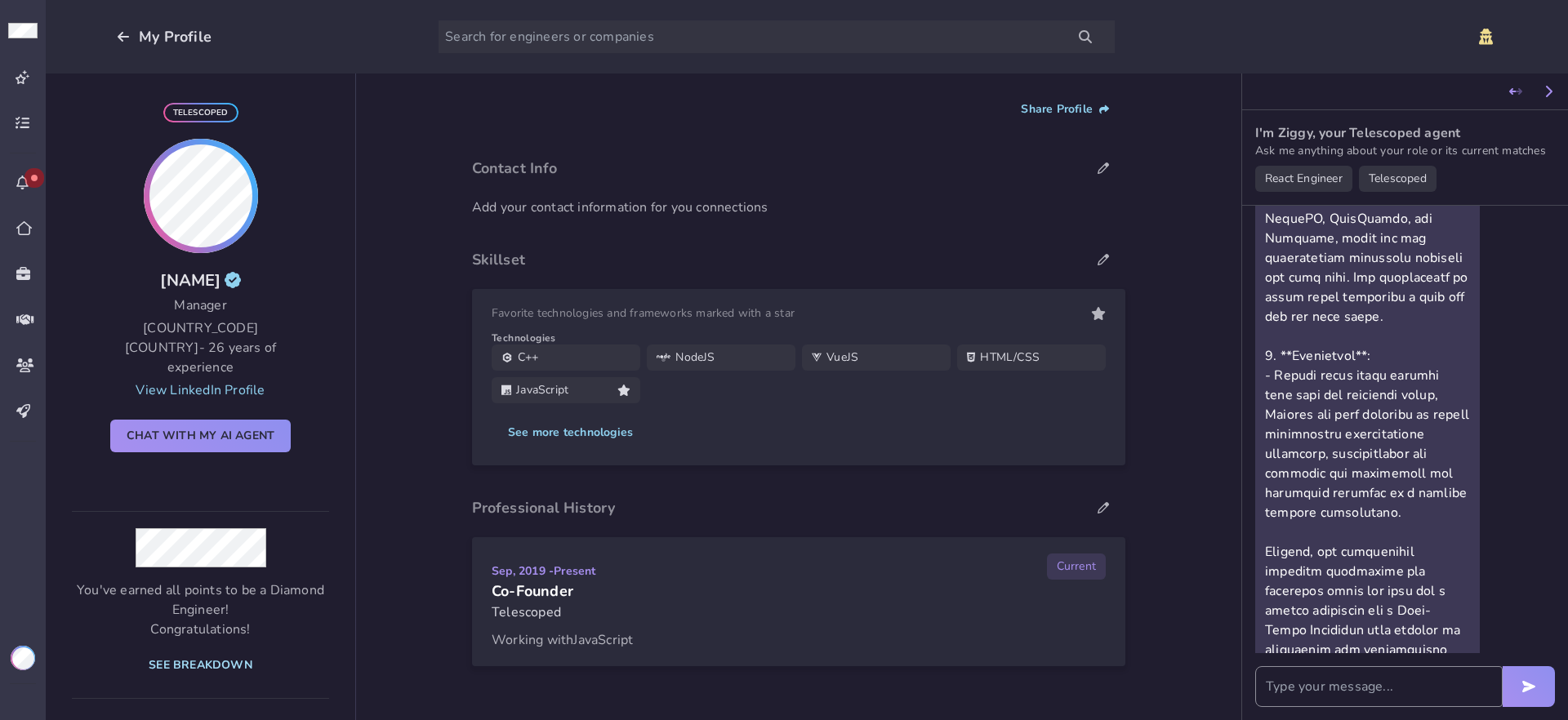 drag, startPoint x: 95, startPoint y: 74, endPoint x: 250, endPoint y: 651, distance: 597.4563 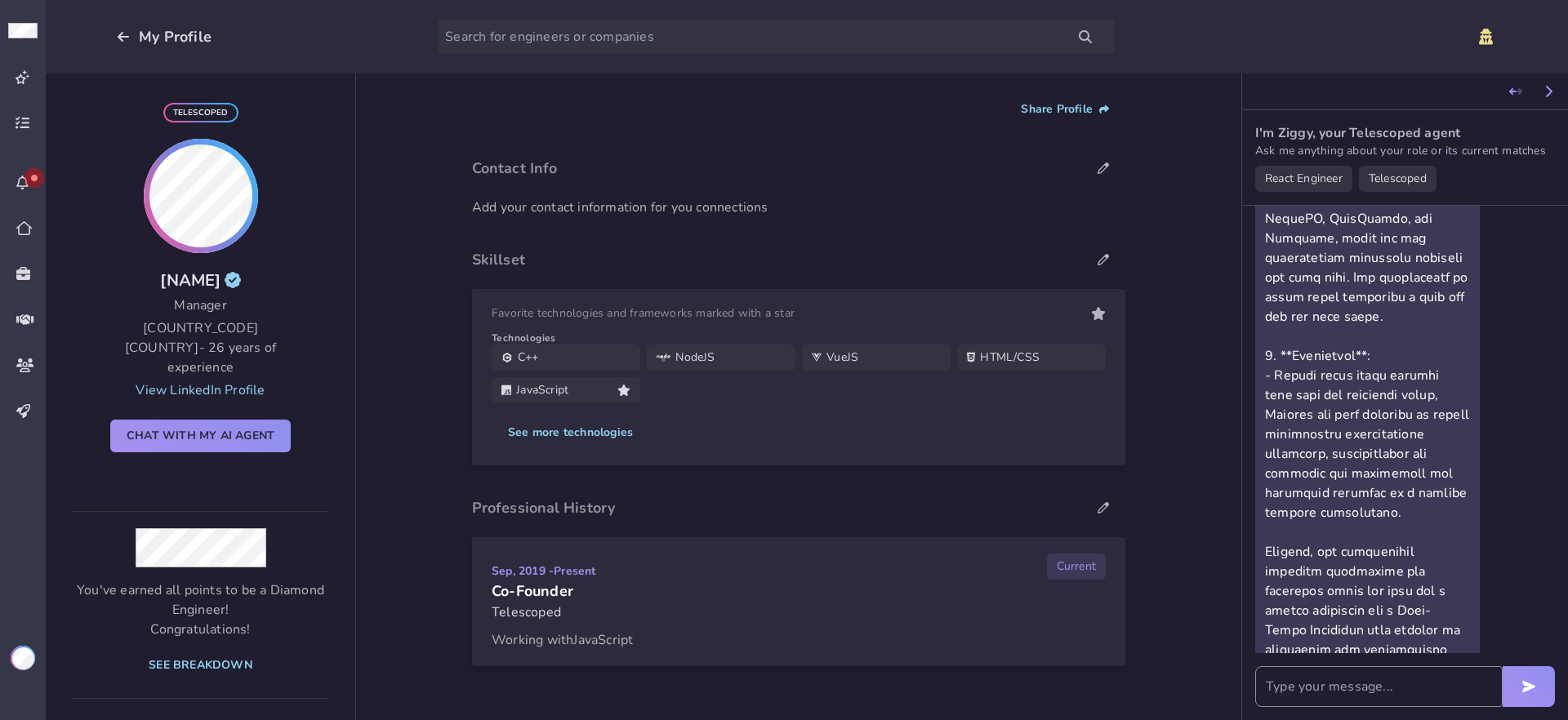click on "You've earned all points to be a Diamond Engineer!   Congratulations!   See breakdown" at bounding box center (200, 605) 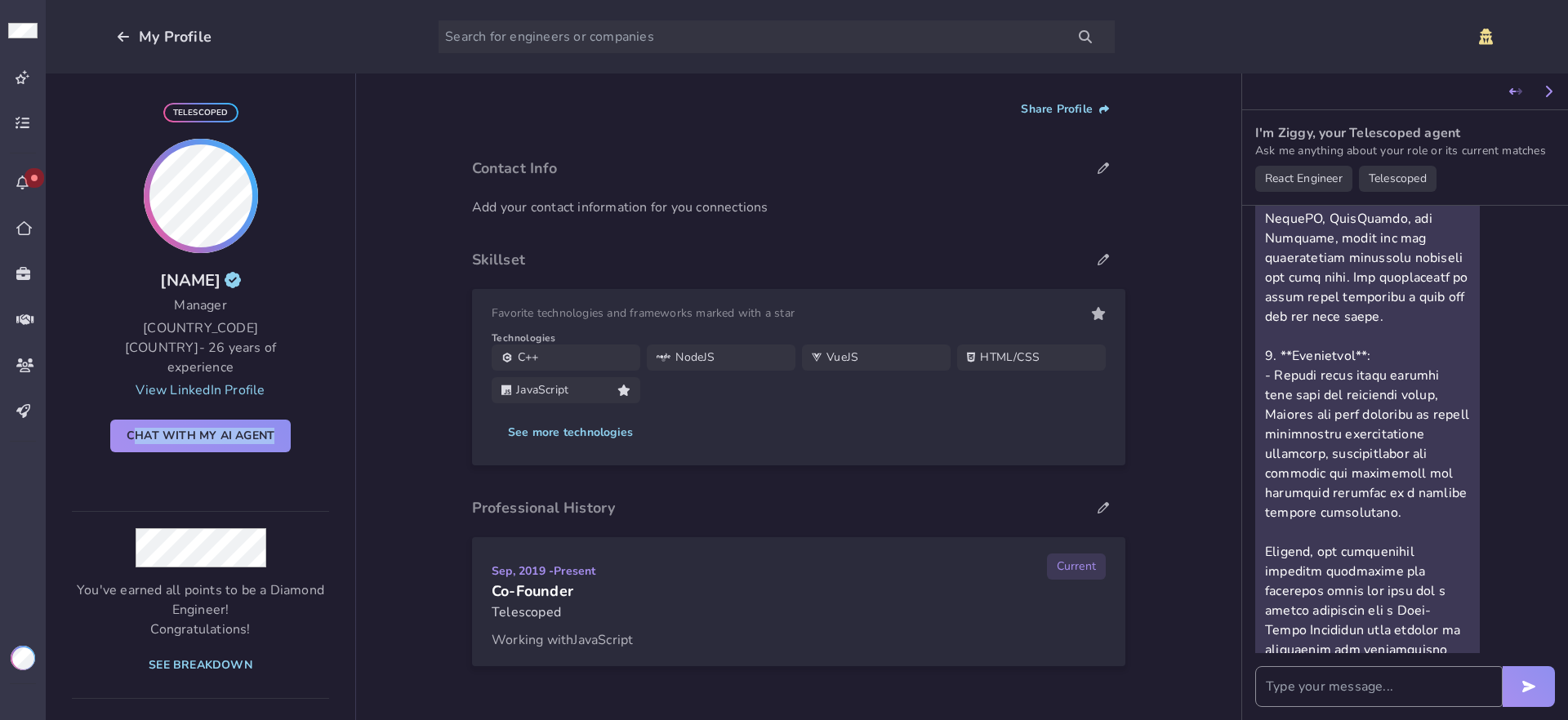 drag, startPoint x: 94, startPoint y: 398, endPoint x: 276, endPoint y: 446, distance: 188.22327 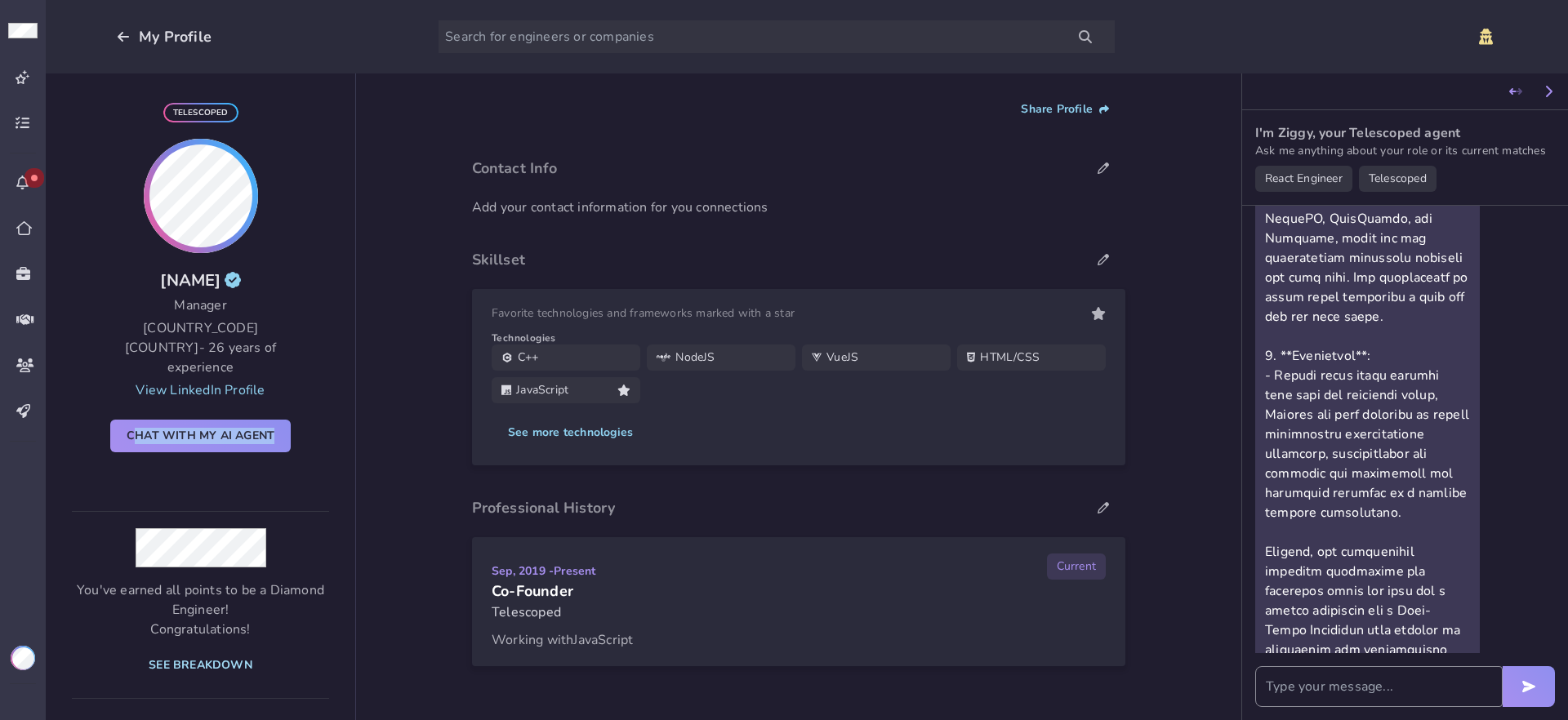 drag, startPoint x: 114, startPoint y: 499, endPoint x: 288, endPoint y: 643, distance: 225.85836 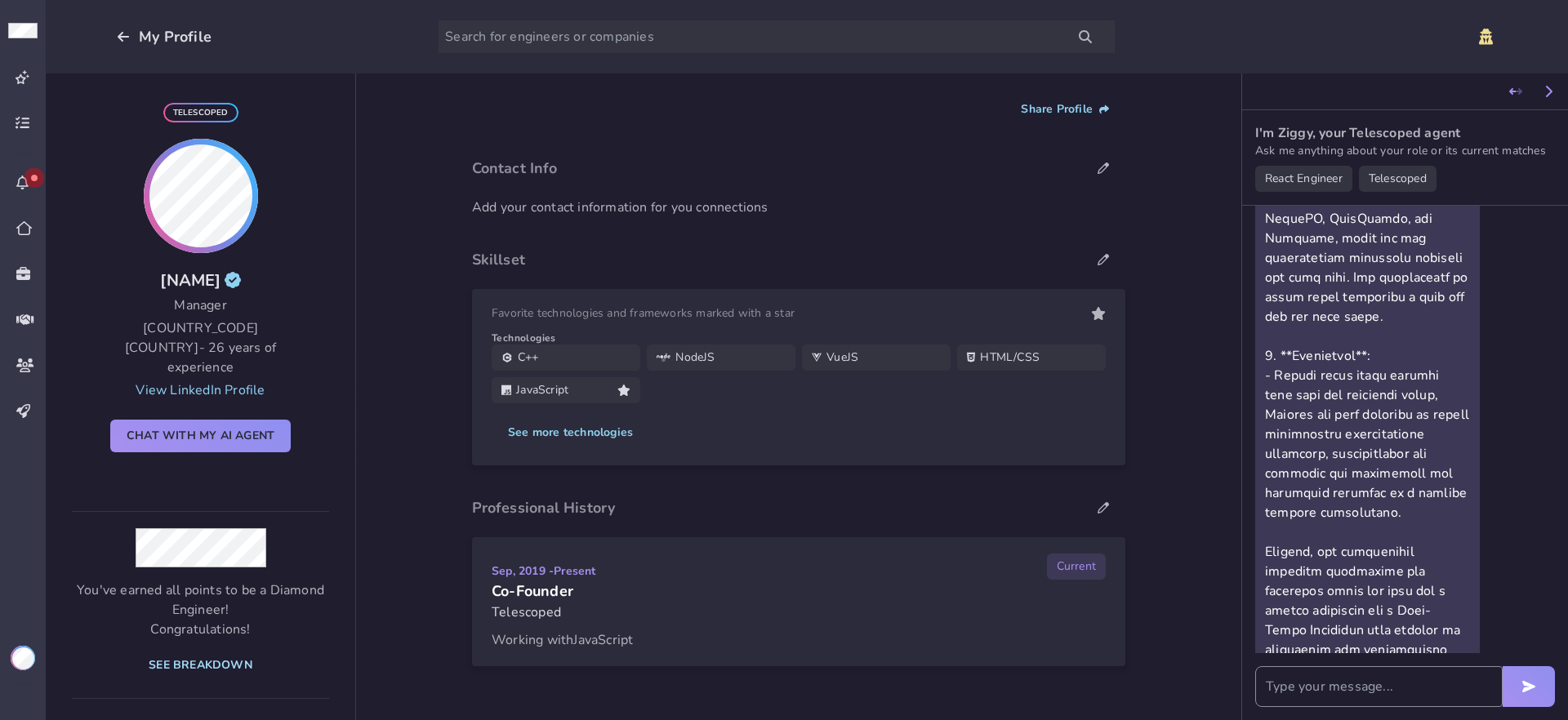 click on "See breakdown" at bounding box center [200, 665] 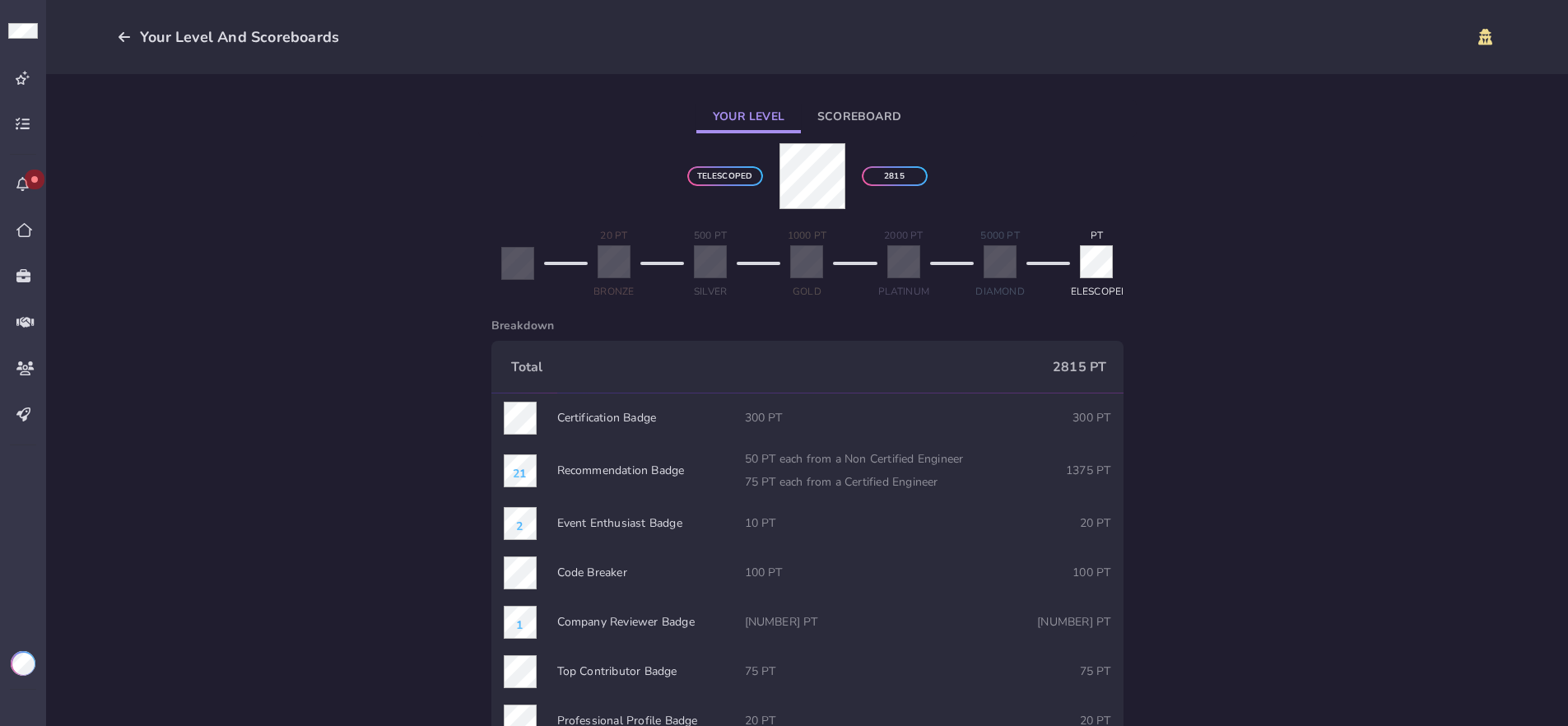 click 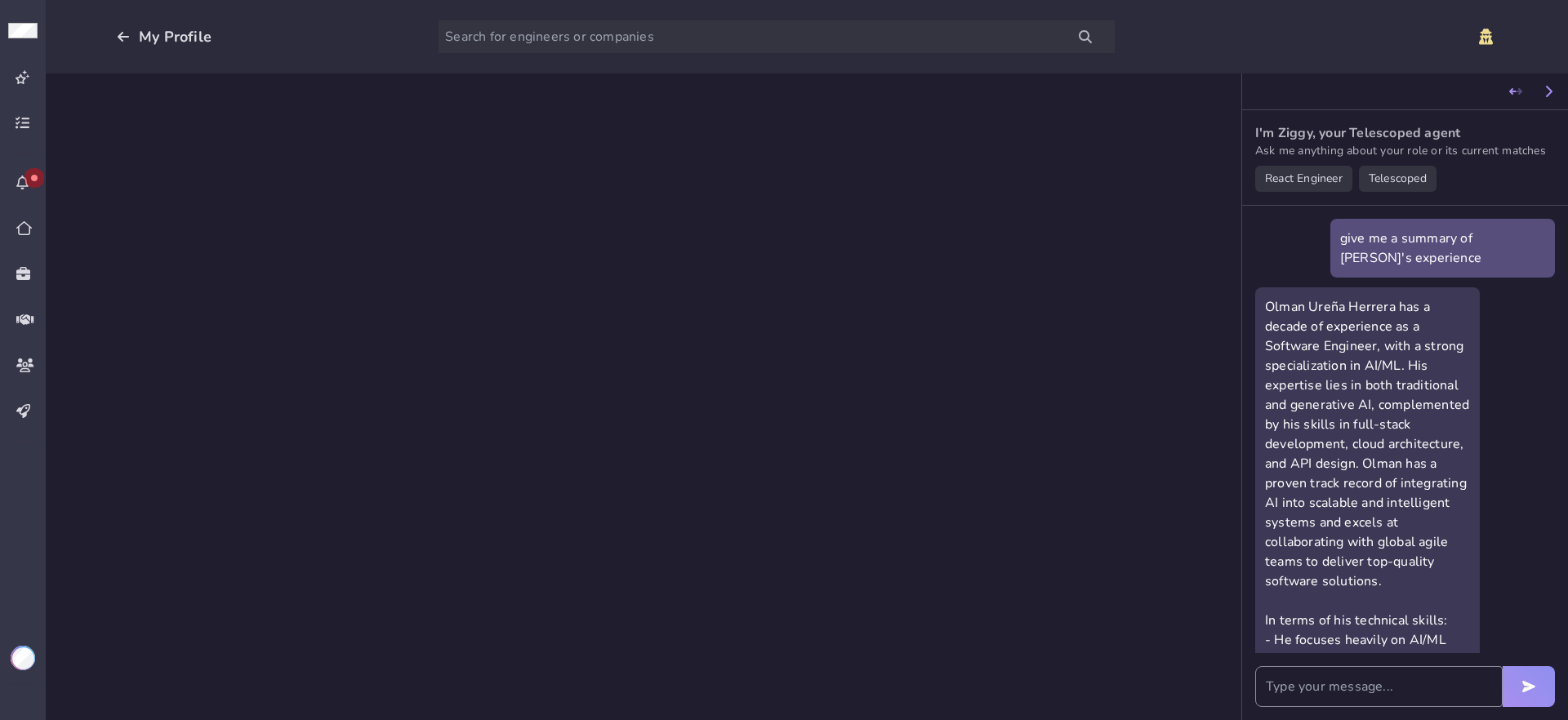scroll, scrollTop: 2322, scrollLeft: 0, axis: vertical 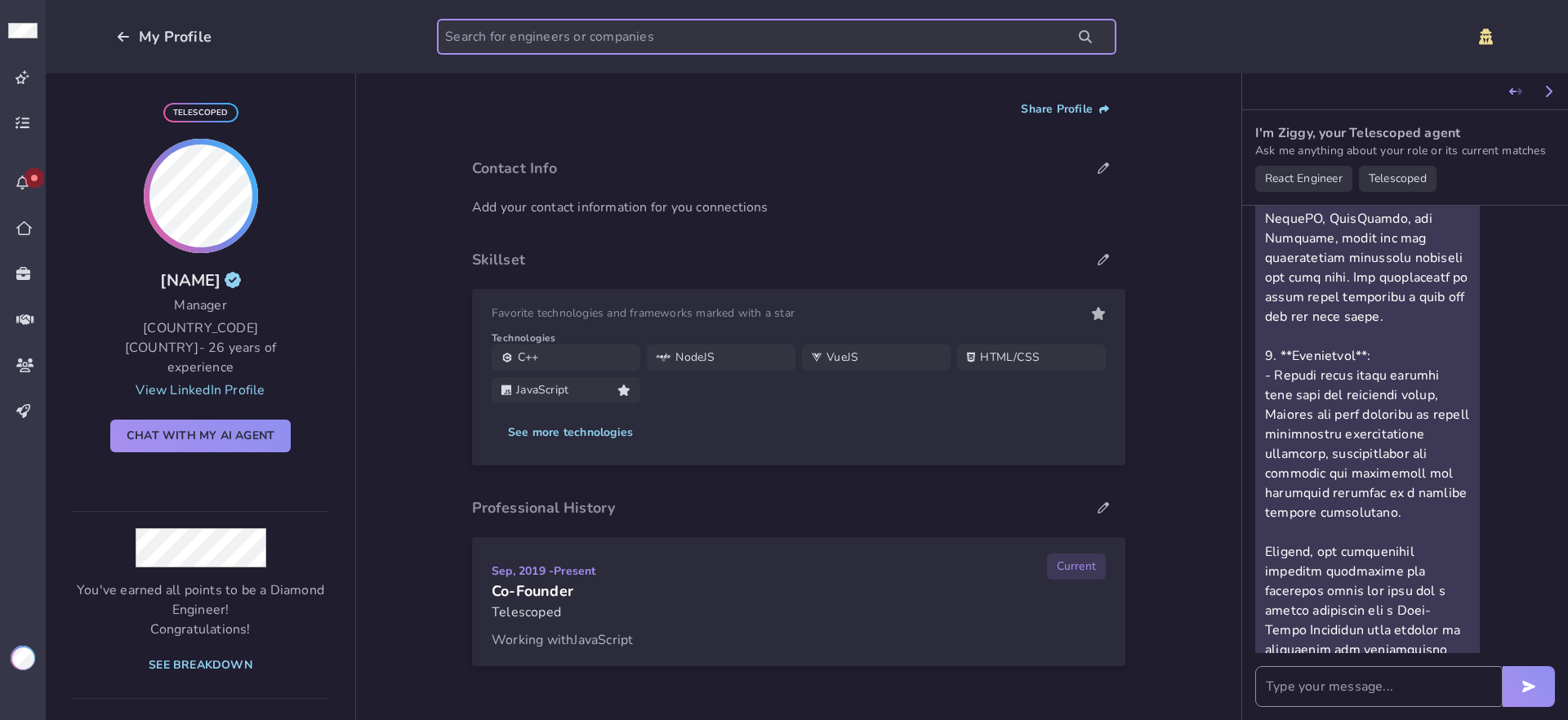 click at bounding box center (777, 37) 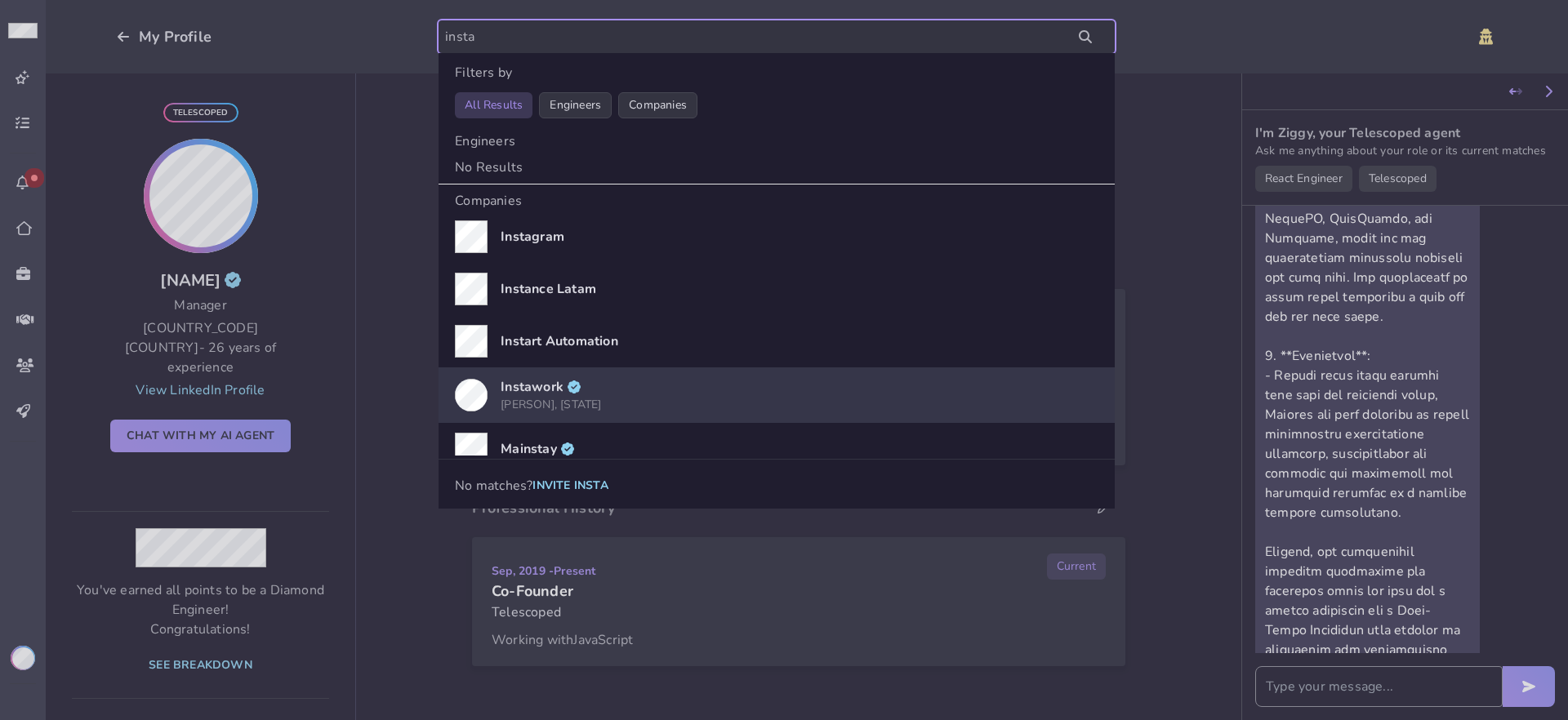 type on "insta" 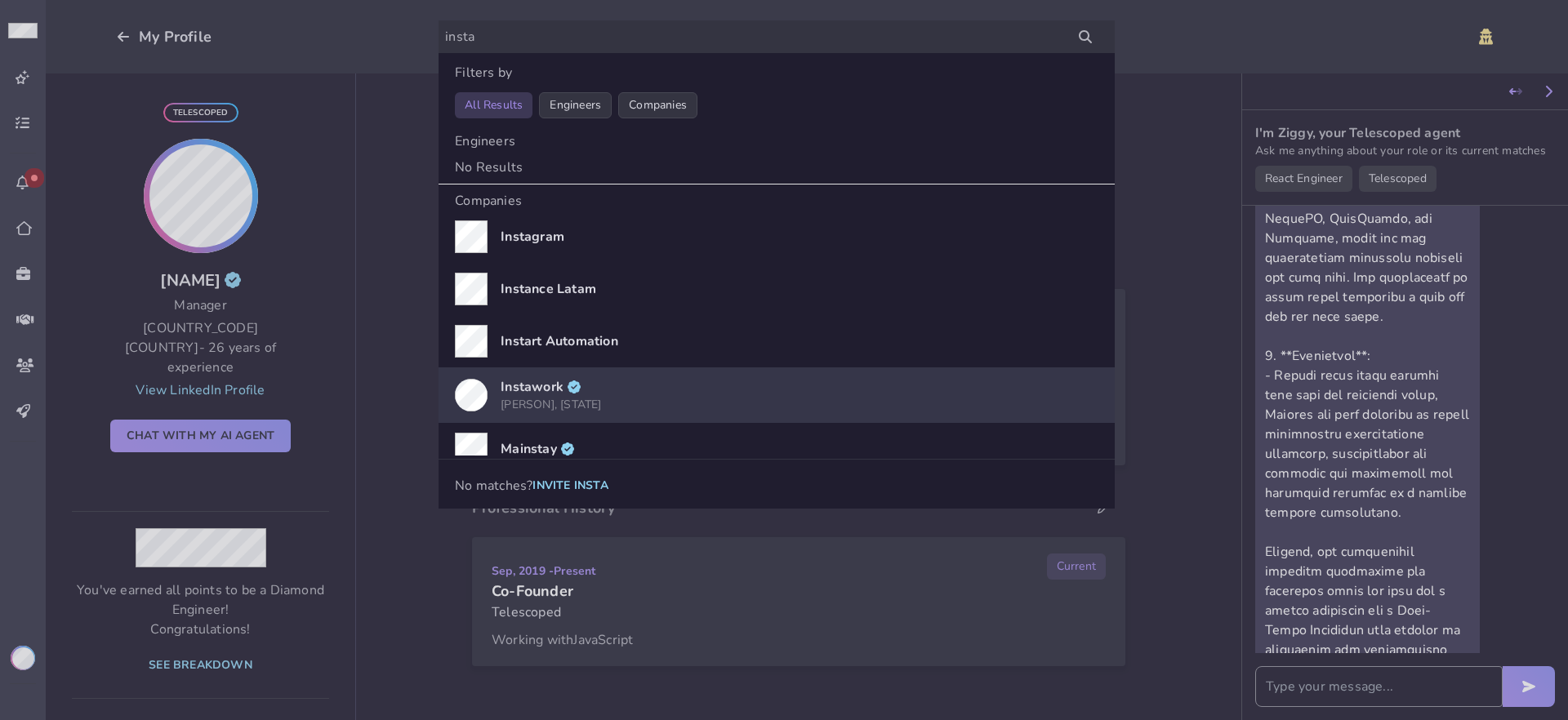 click on "San Francisco, CA" at bounding box center [550, 405] 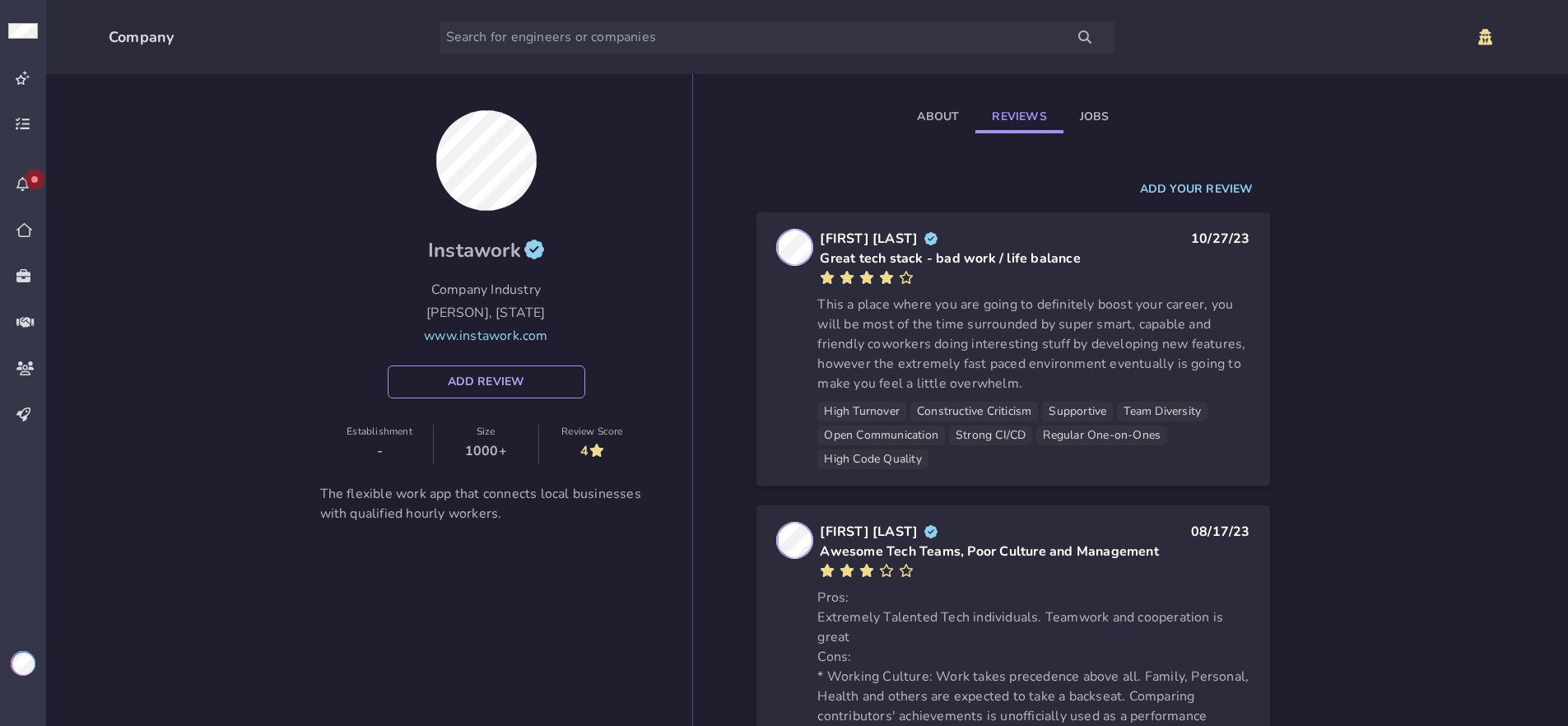 click on "Reviews" 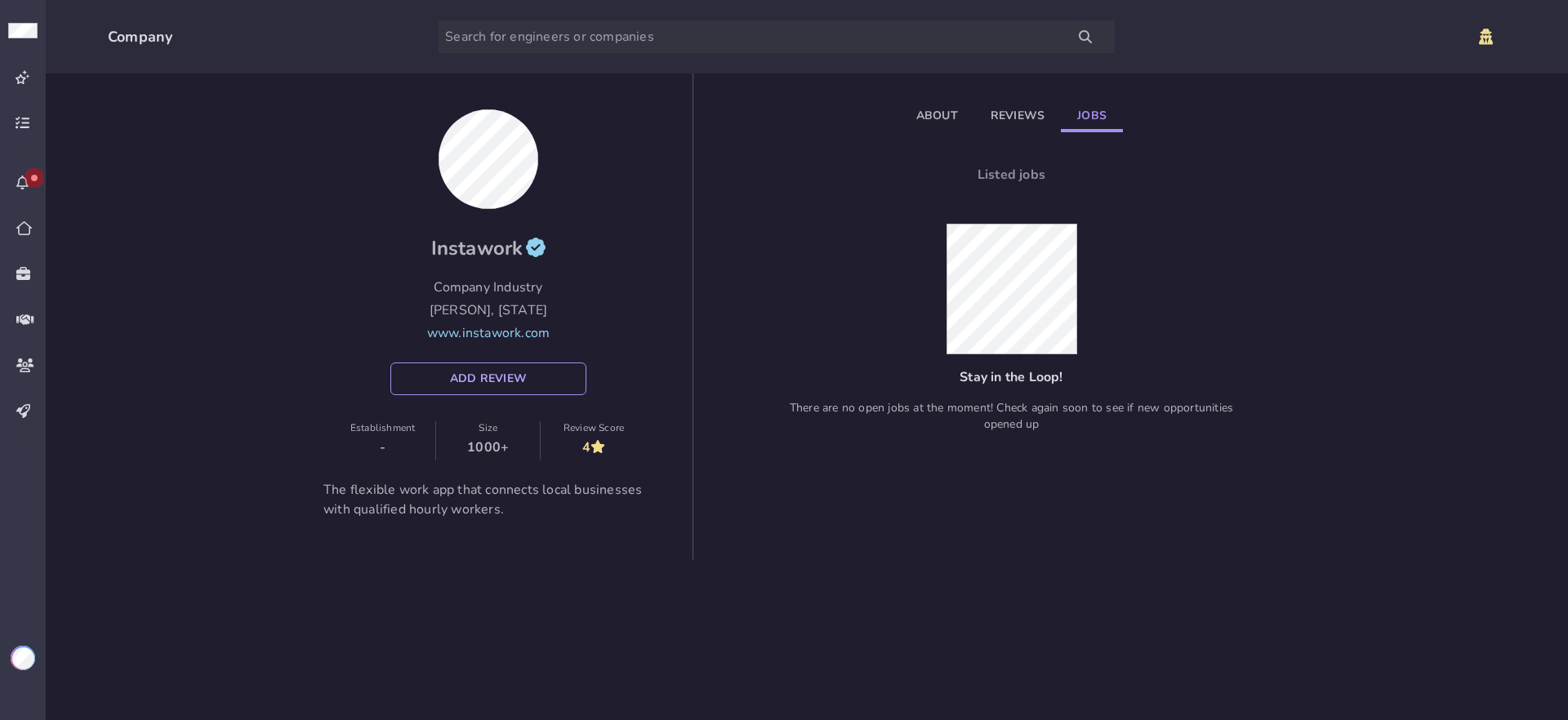 click on "Jobs" 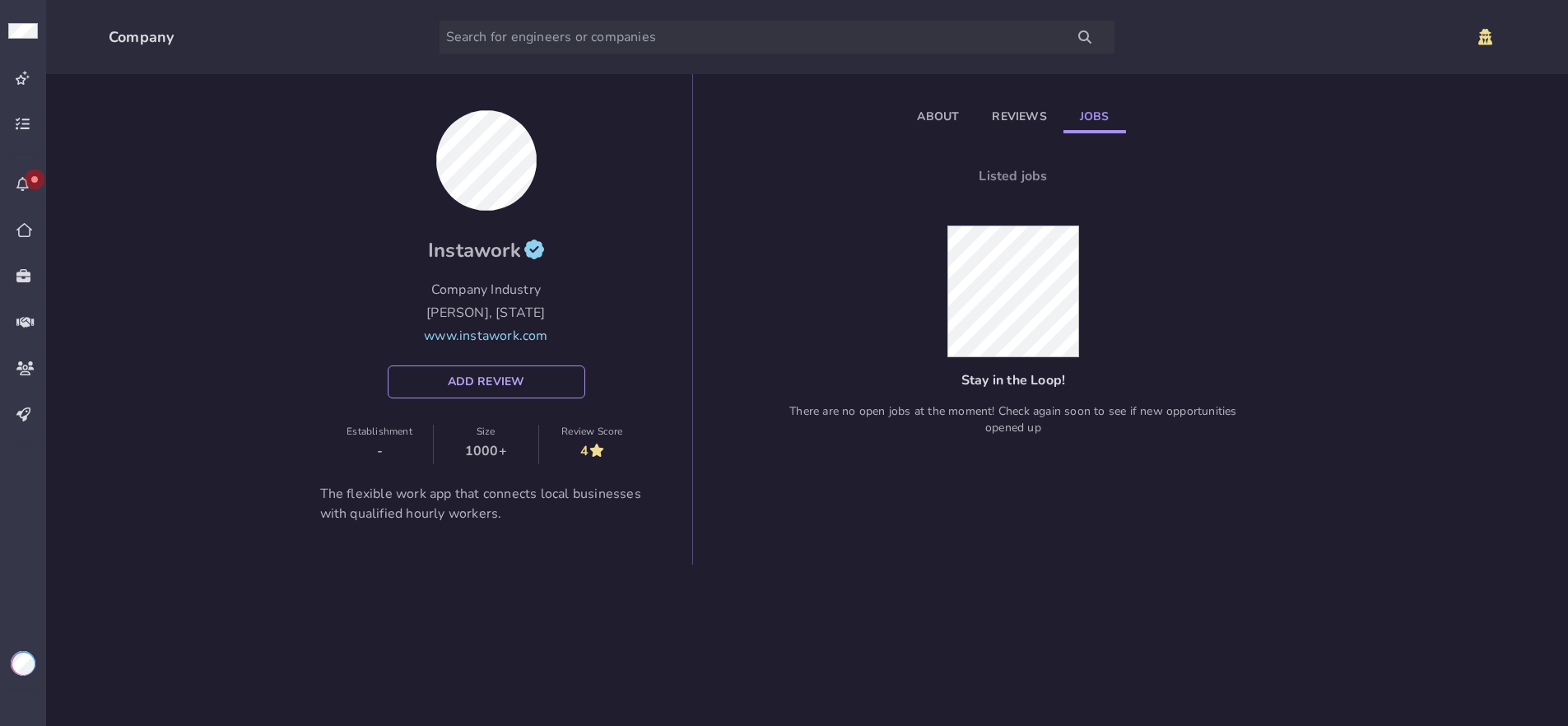 click on "Reviews" 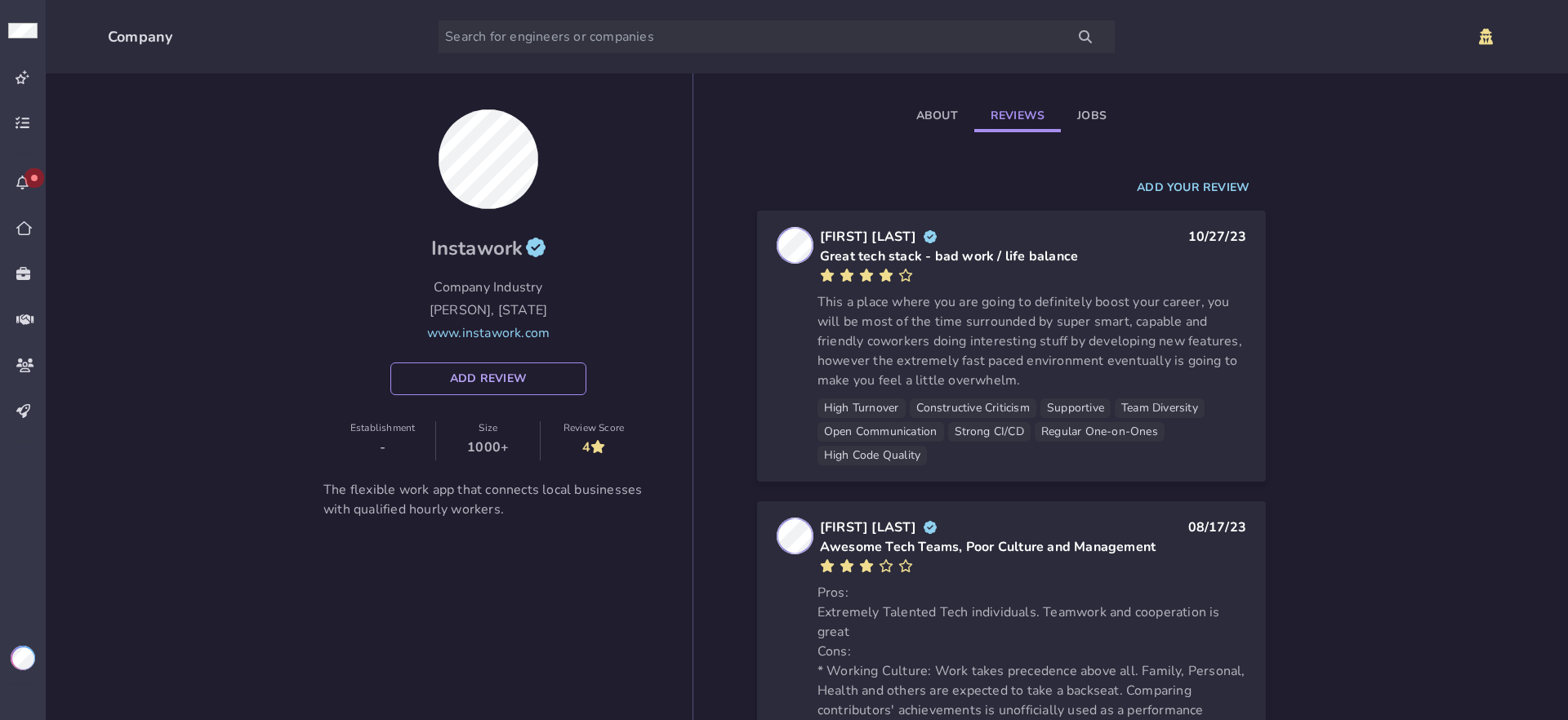 click on "About" 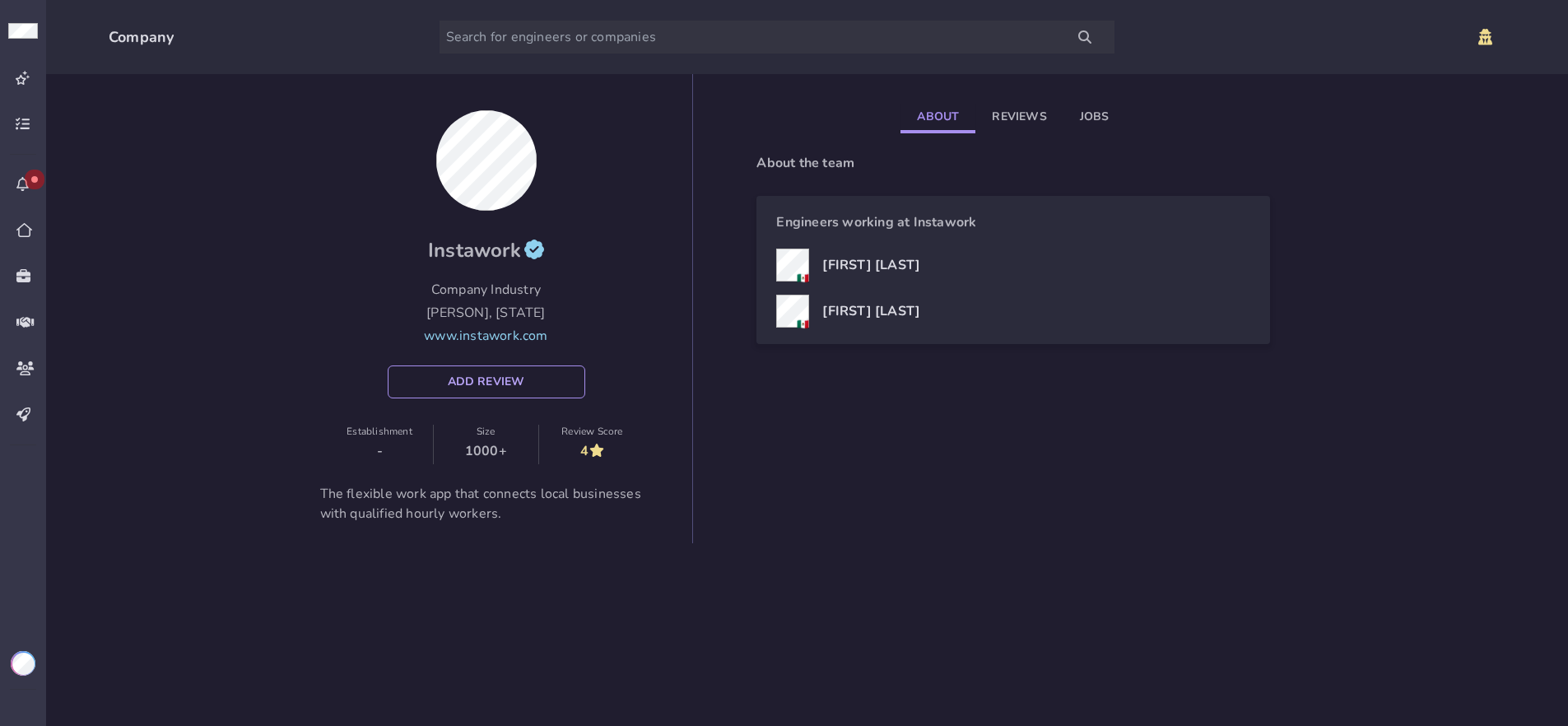 drag, startPoint x: 1002, startPoint y: 118, endPoint x: 1028, endPoint y: 119, distance: 26.01922 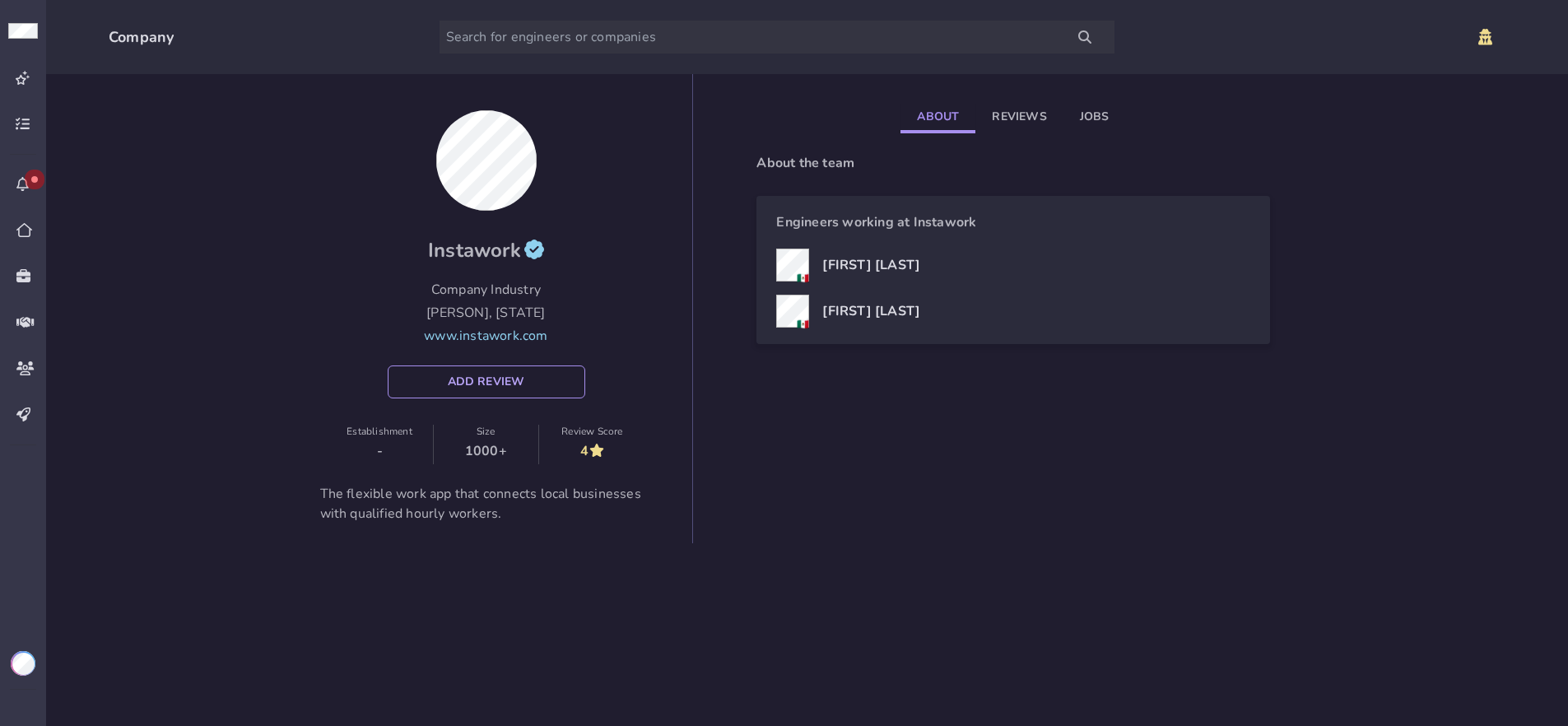click on "Reviews" 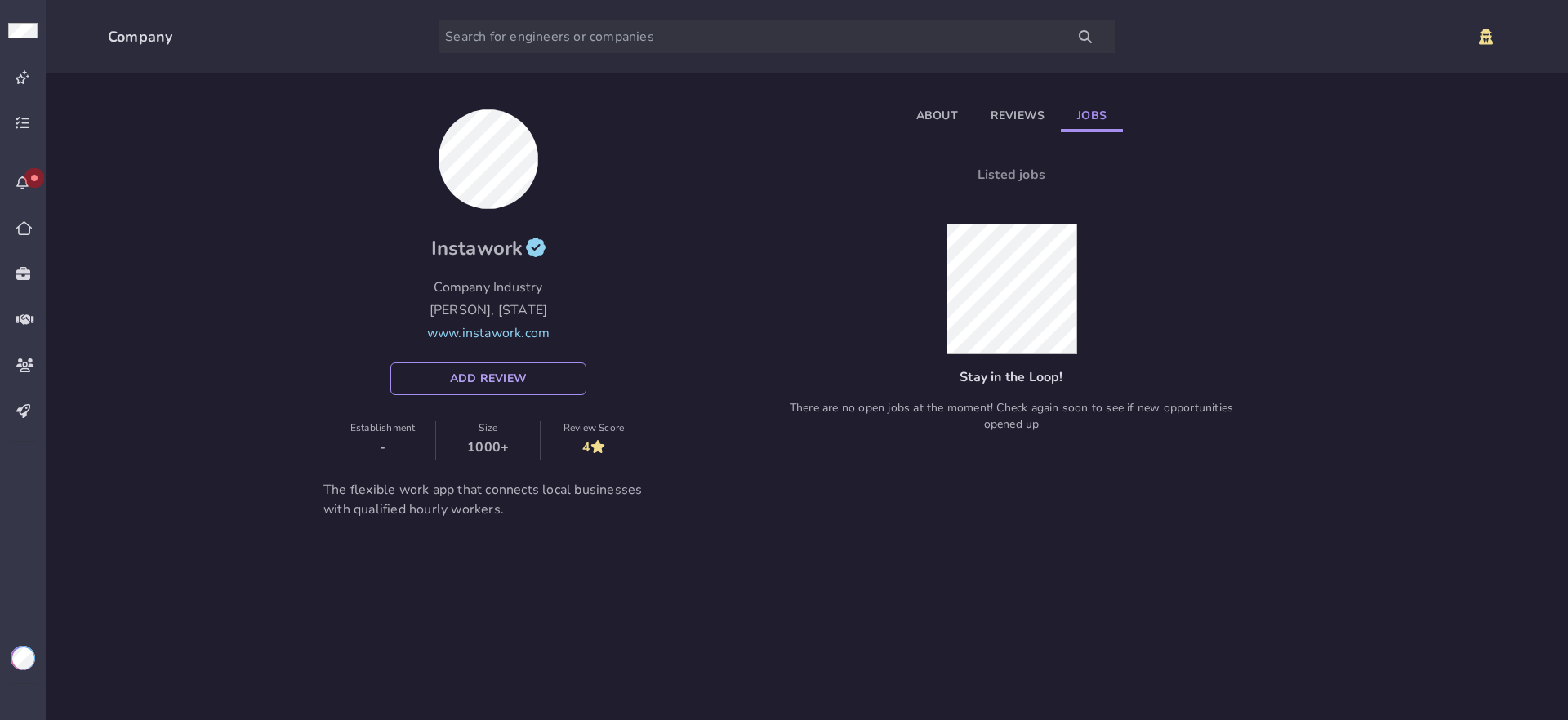 click on "Jobs" 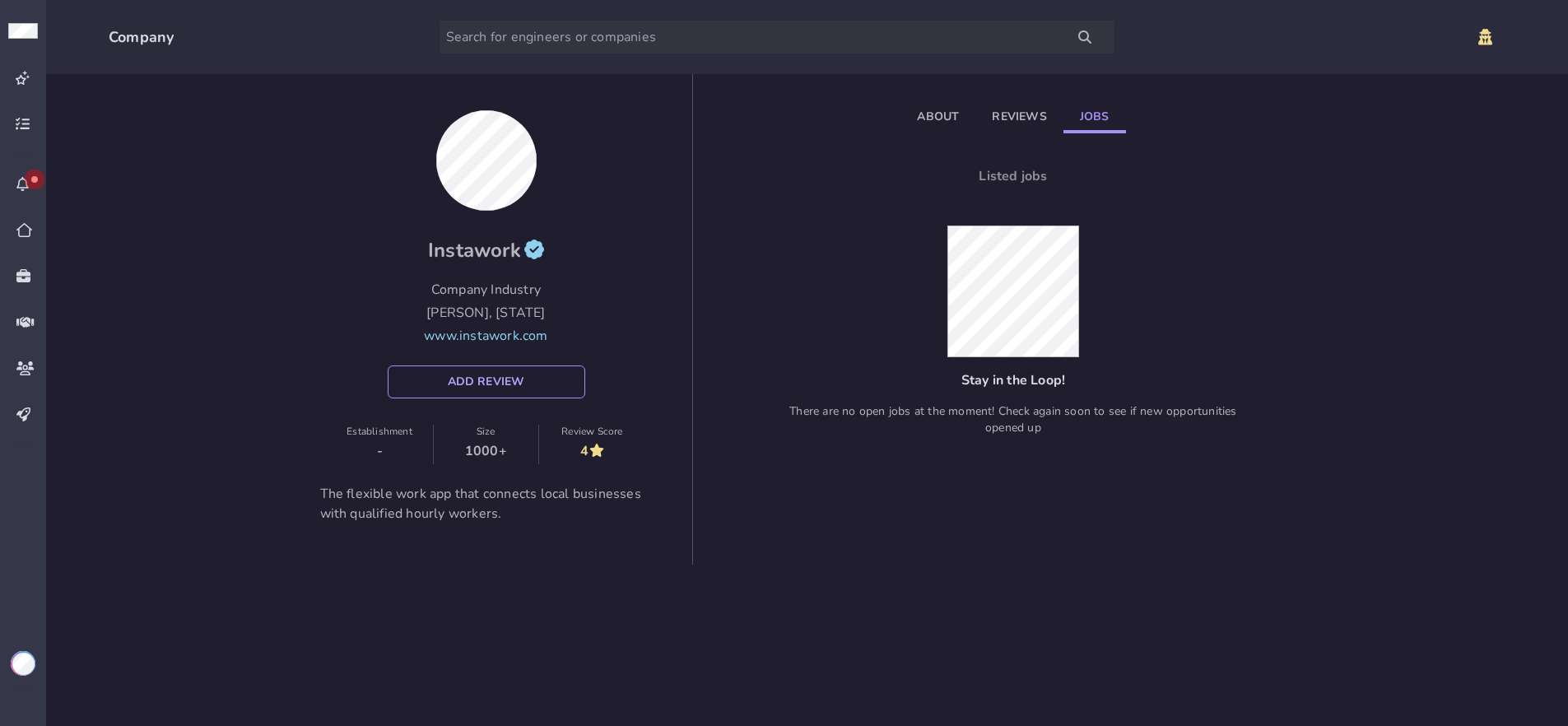 drag, startPoint x: 992, startPoint y: 122, endPoint x: 981, endPoint y: 122, distance: 11 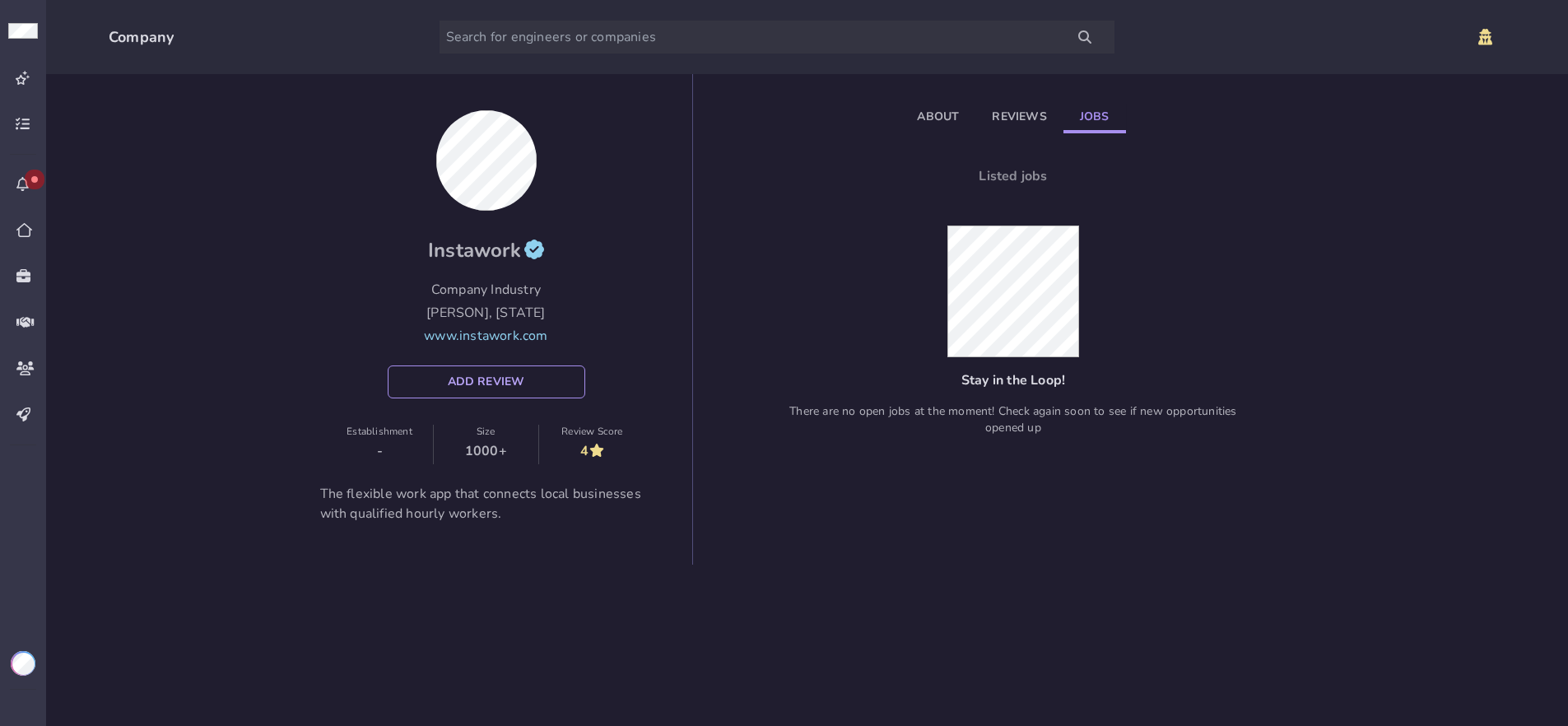click on "Reviews" 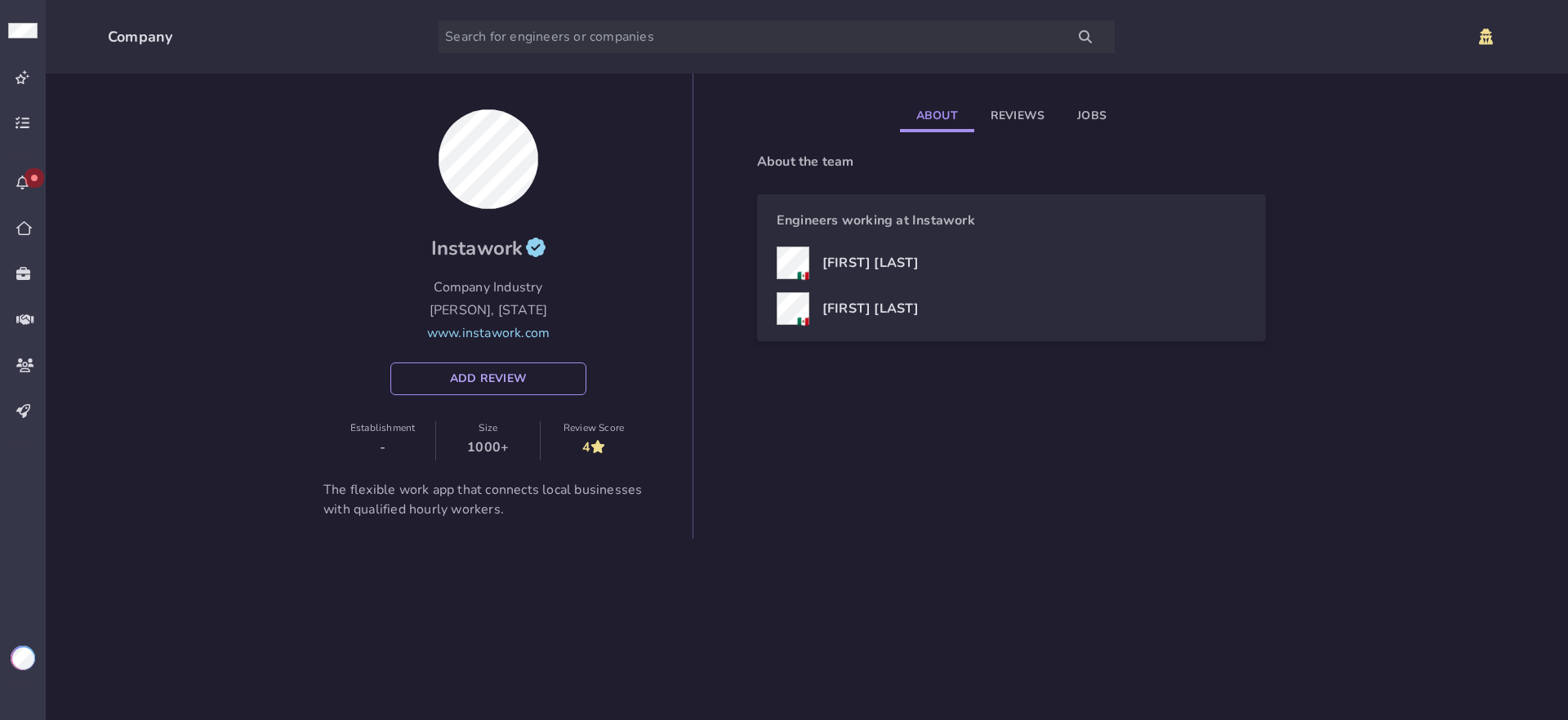 click on "About" 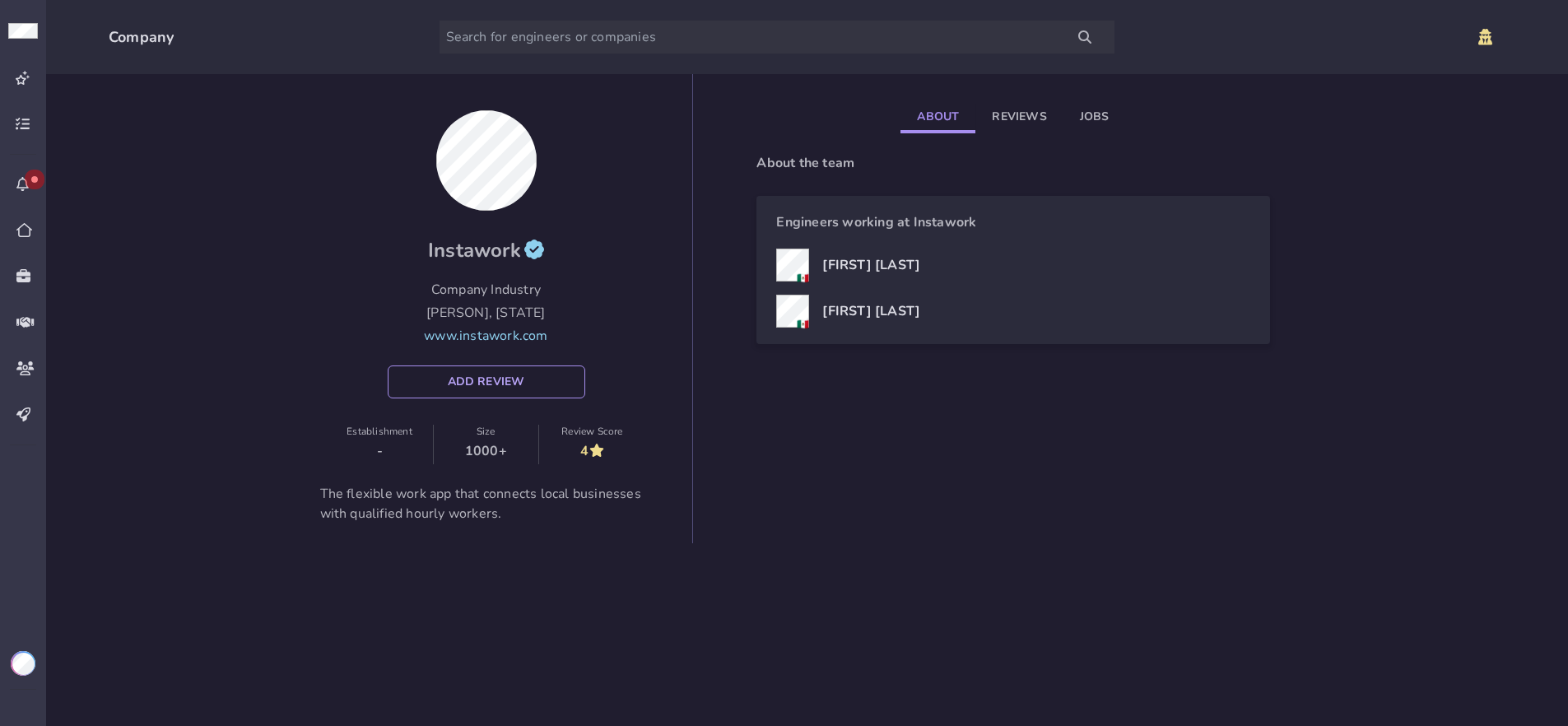 drag, startPoint x: 1011, startPoint y: 115, endPoint x: 1072, endPoint y: 122, distance: 61.400326 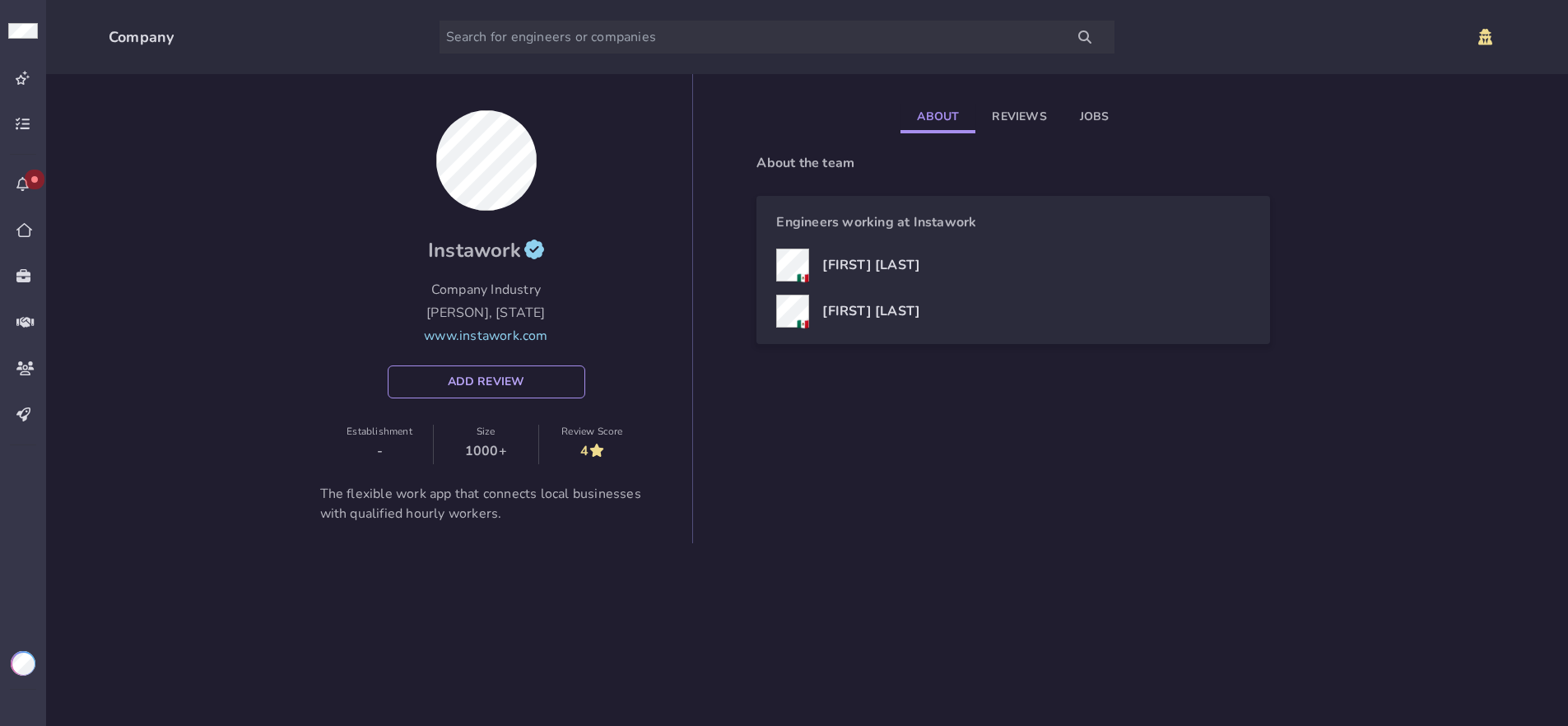 click on "Reviews" 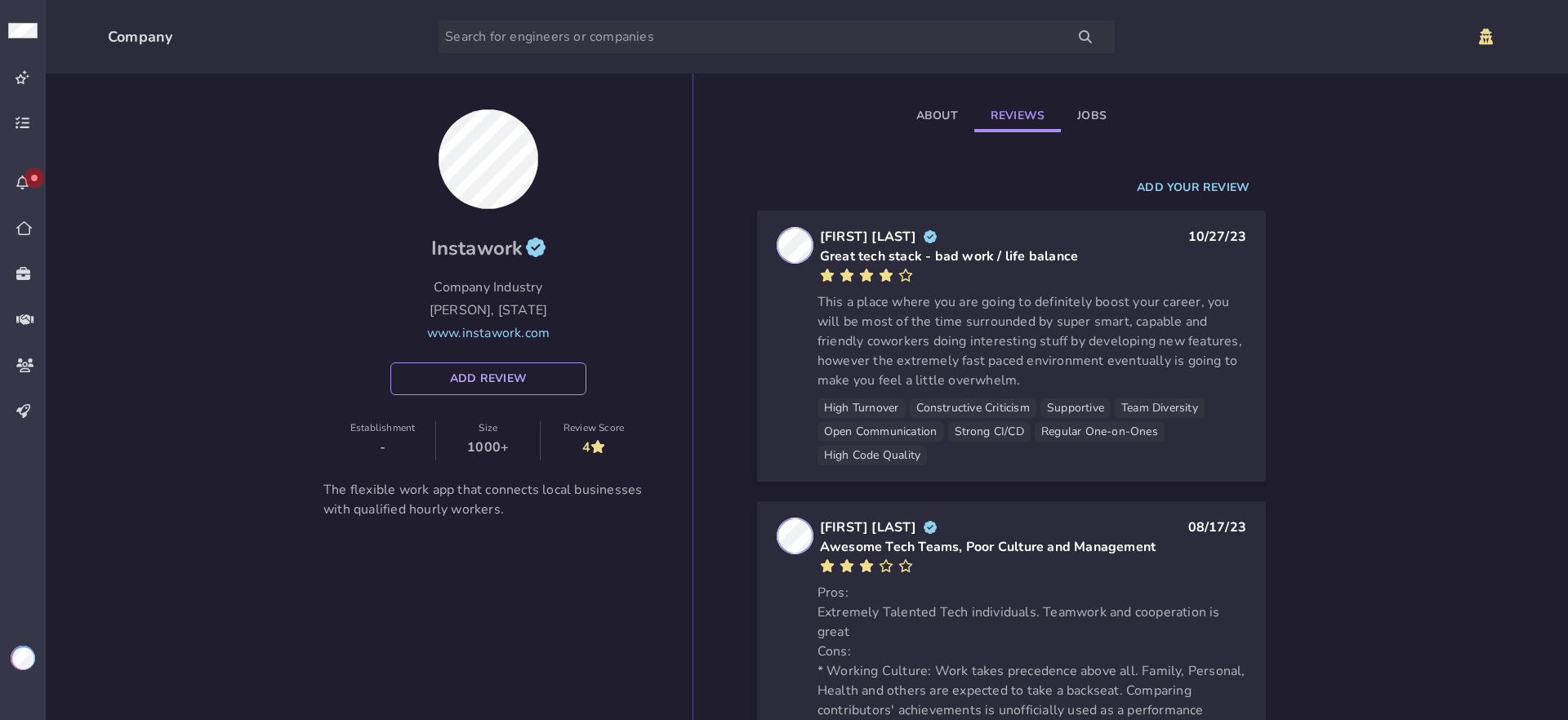 click on "Jobs" 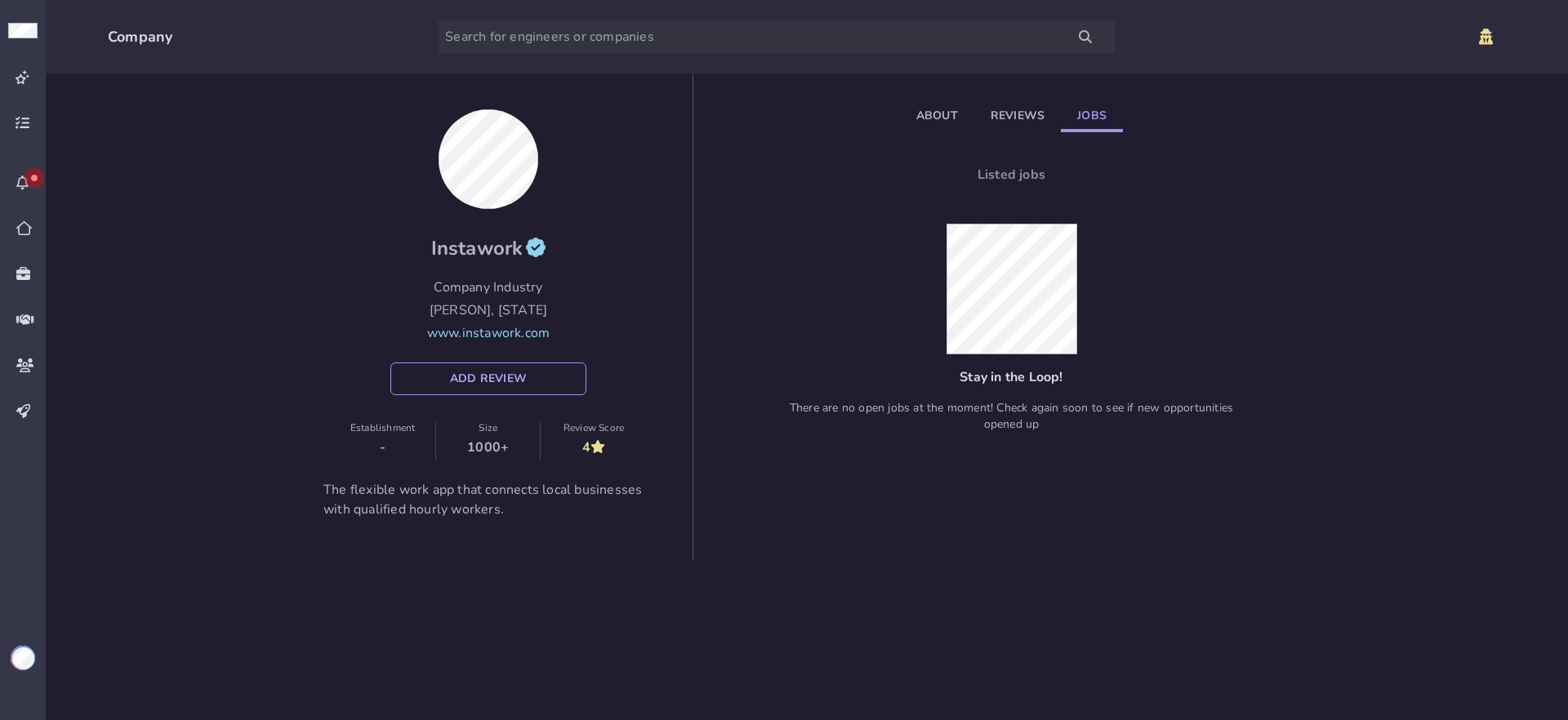 click on "About" 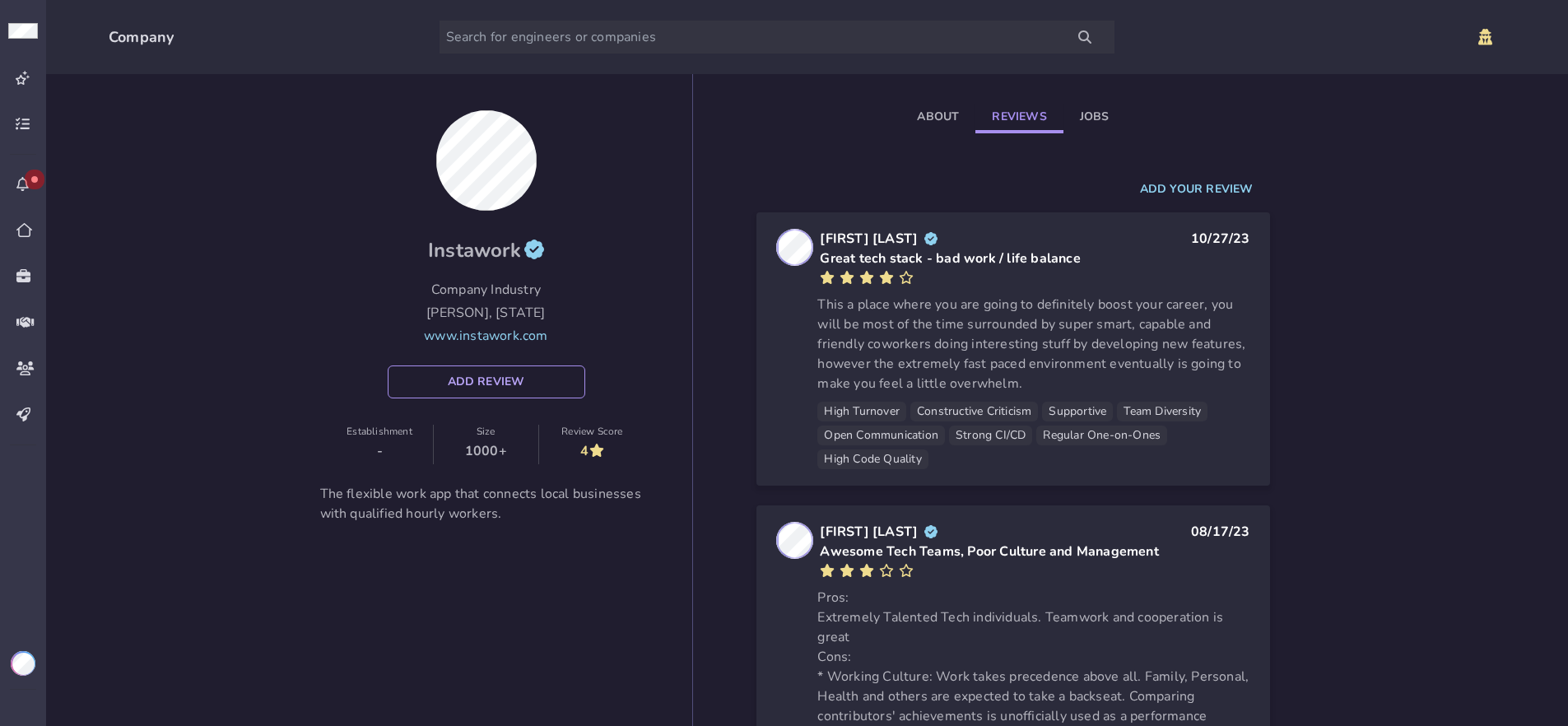 click on "Reviews" 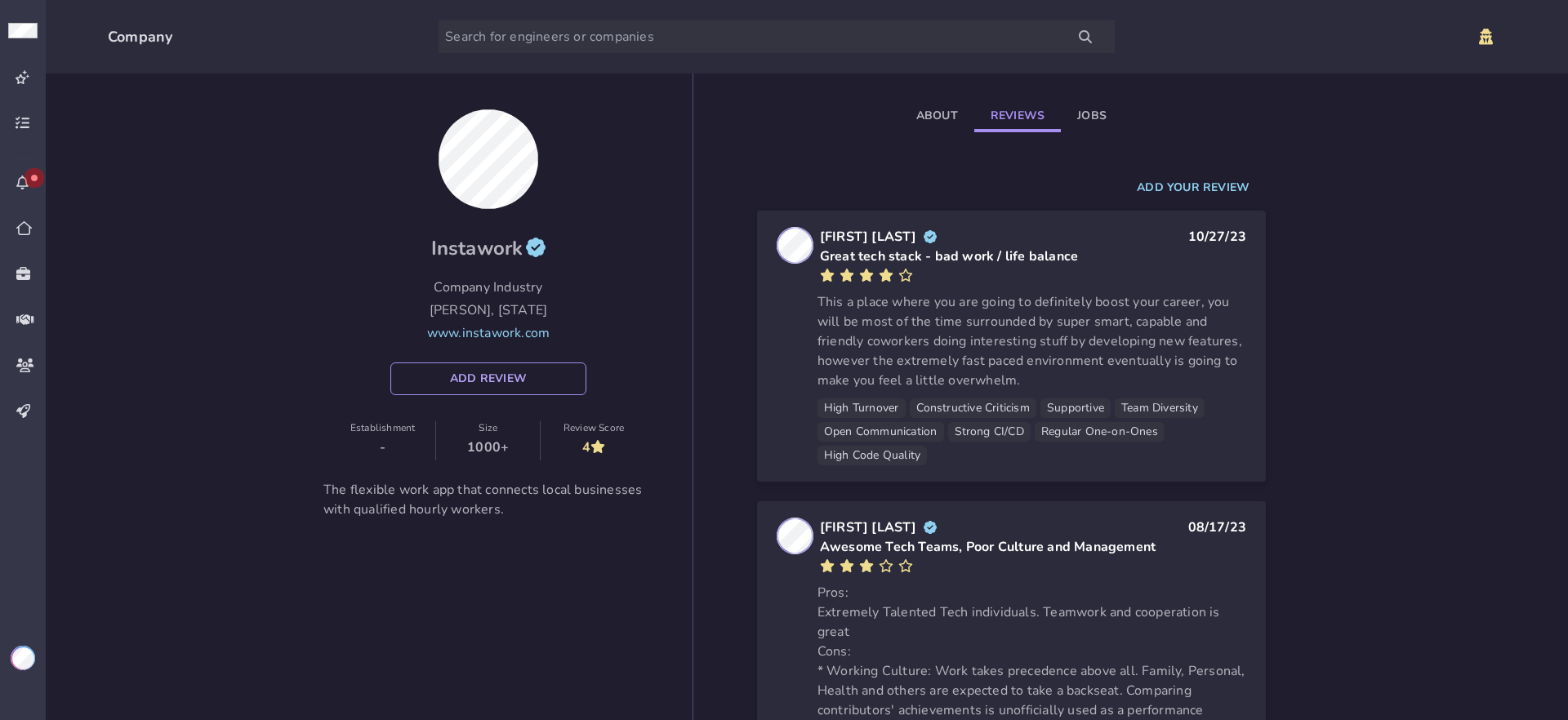 click on "Jobs" 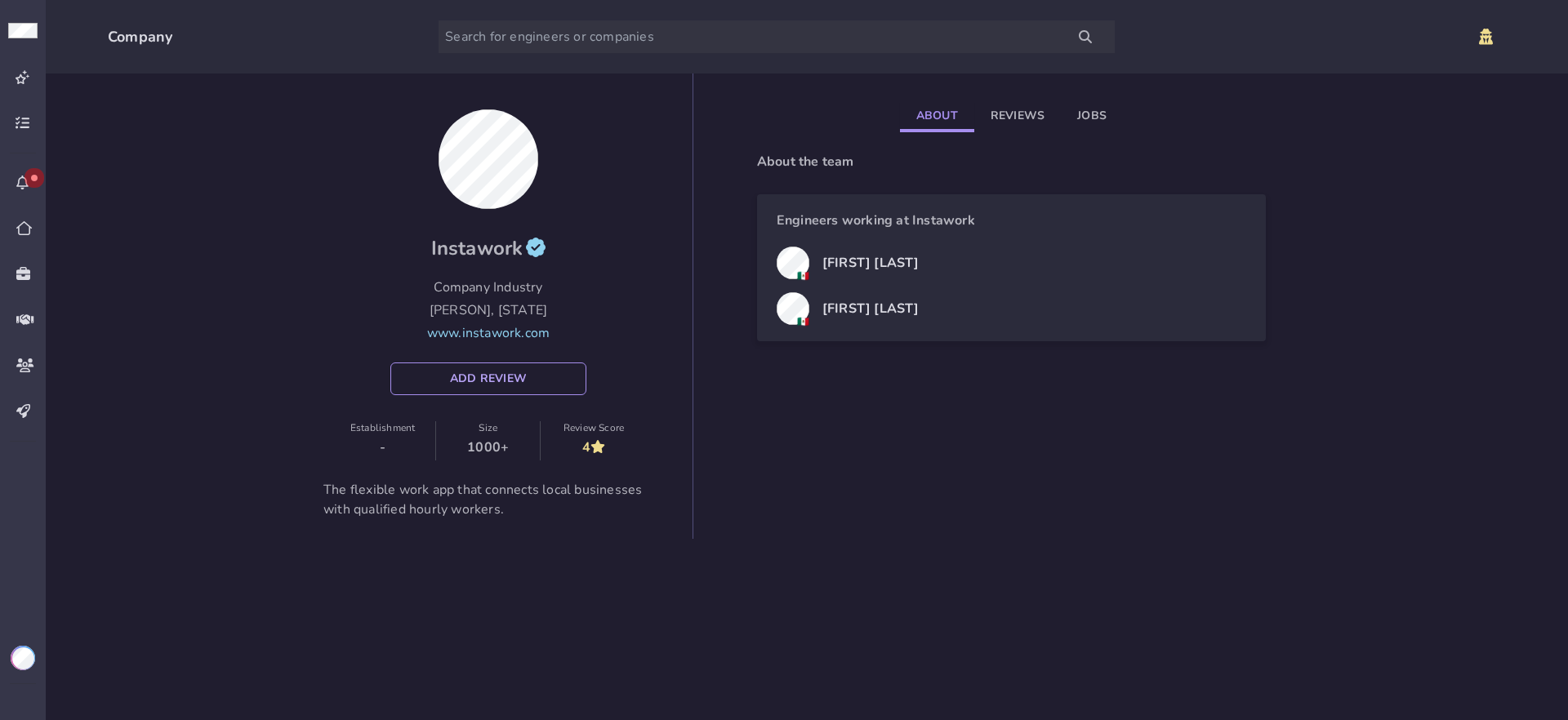 click on "About" 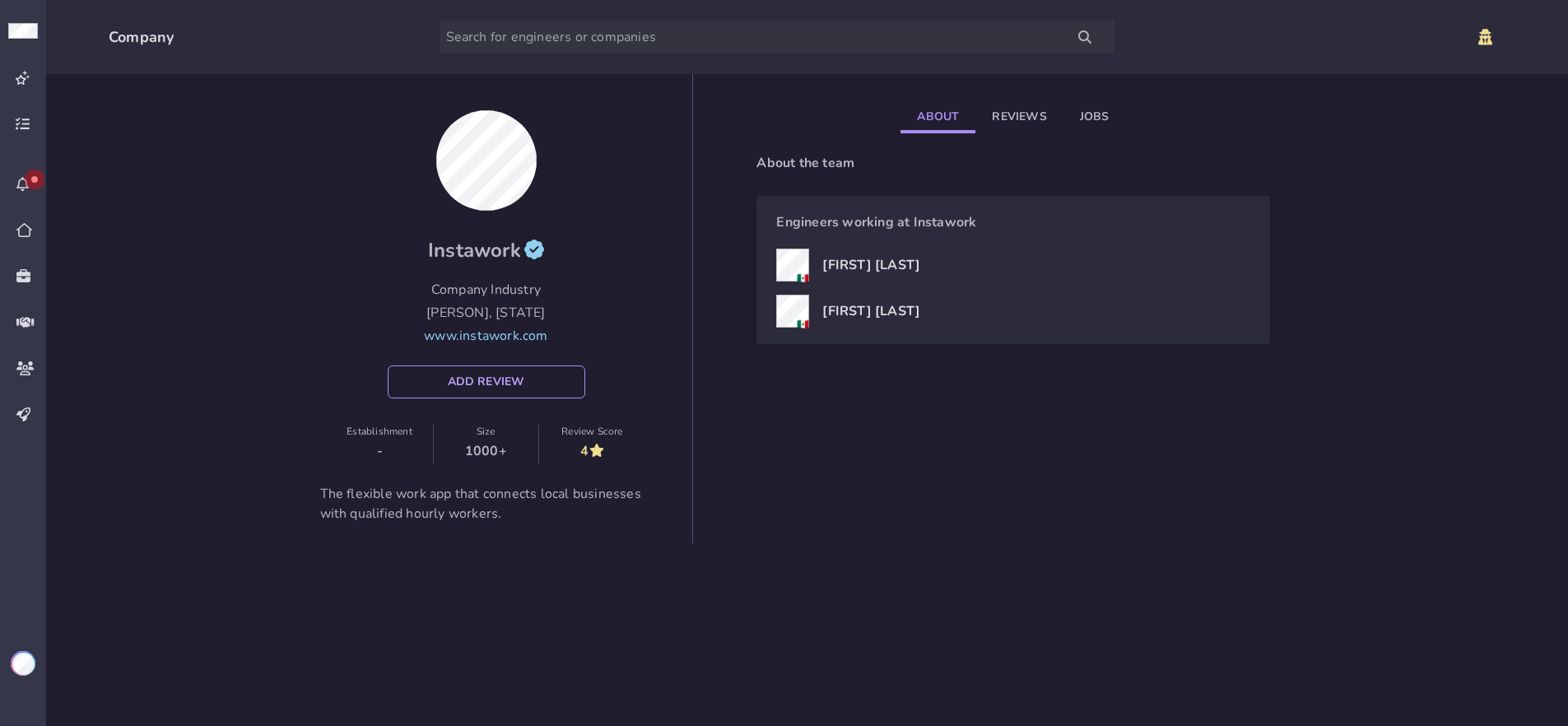 click on "Reviews" 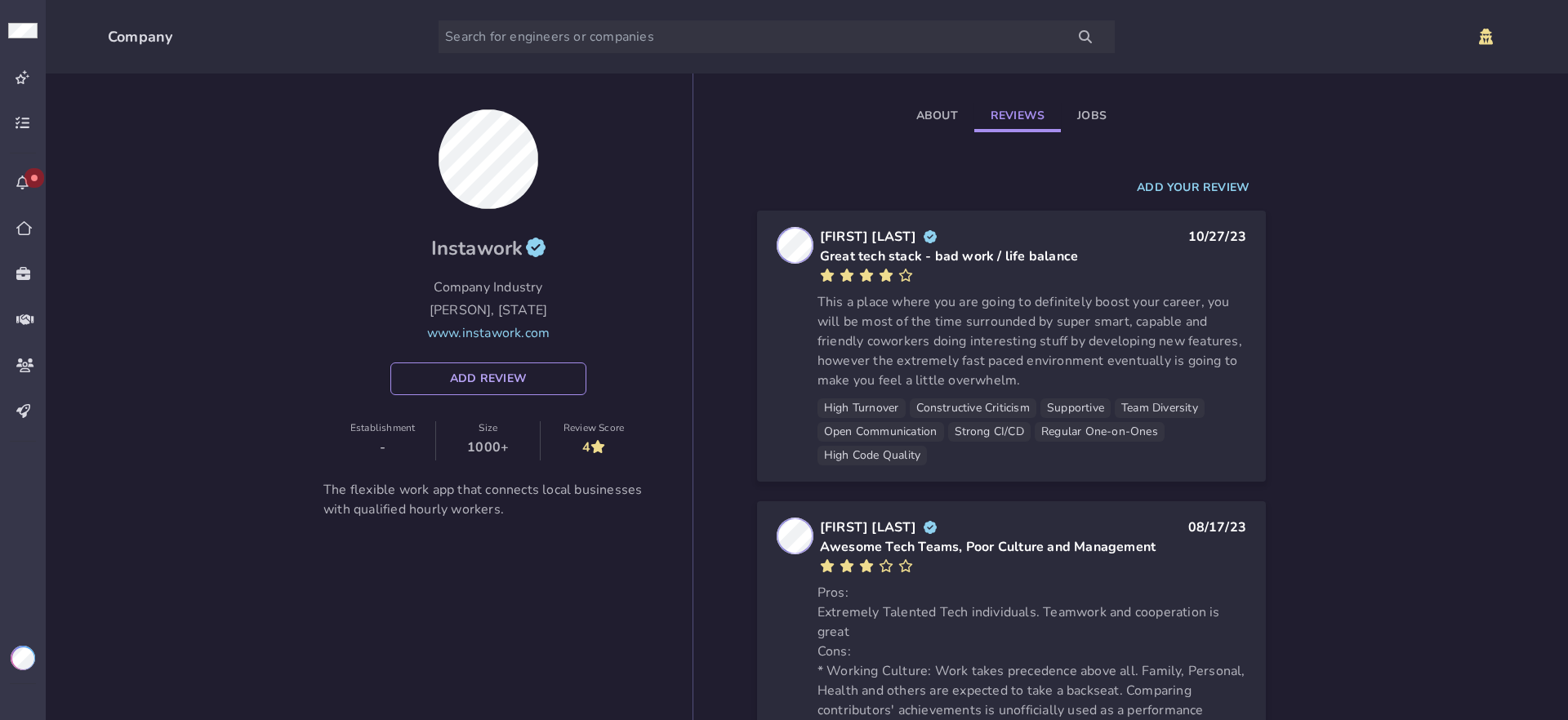 click on "Jobs" 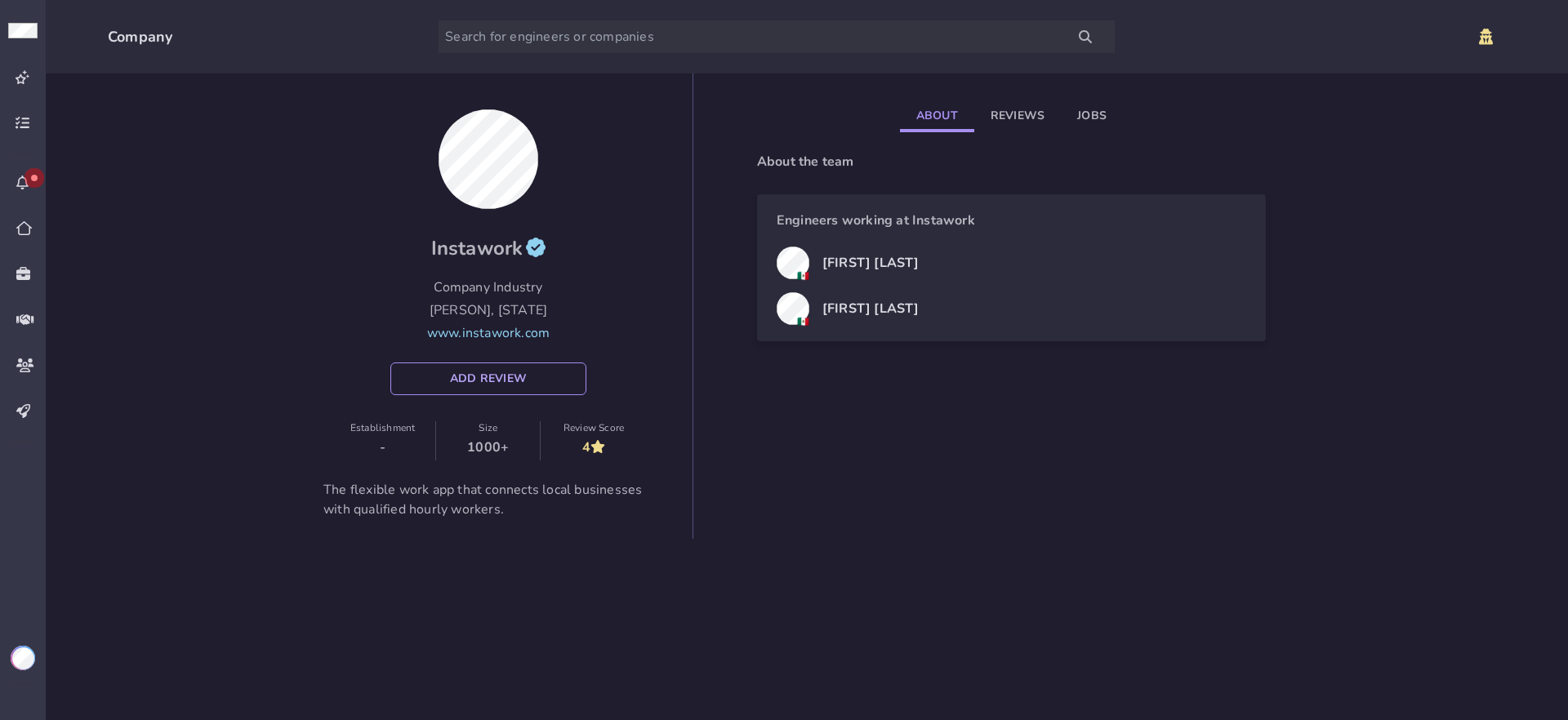 click on "About" 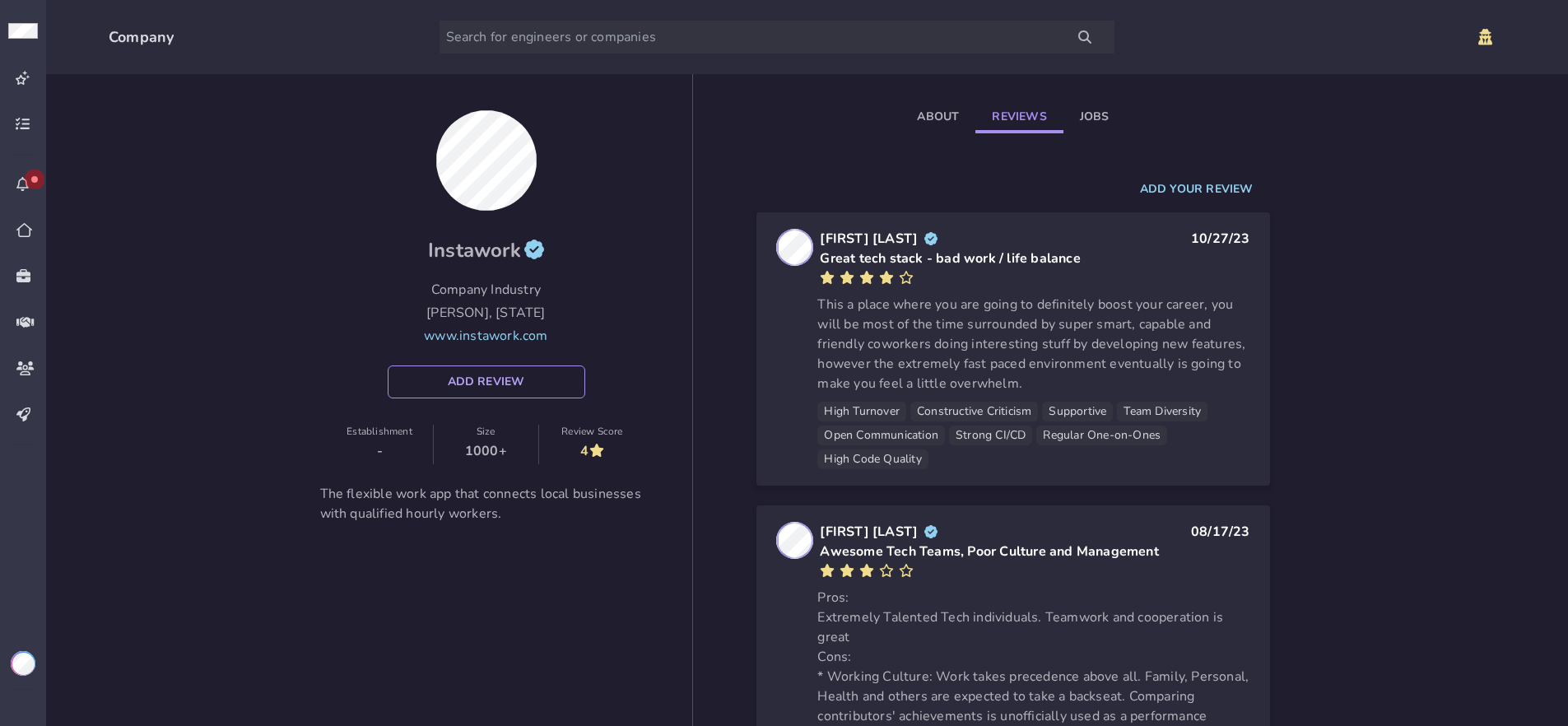 click on "Reviews" 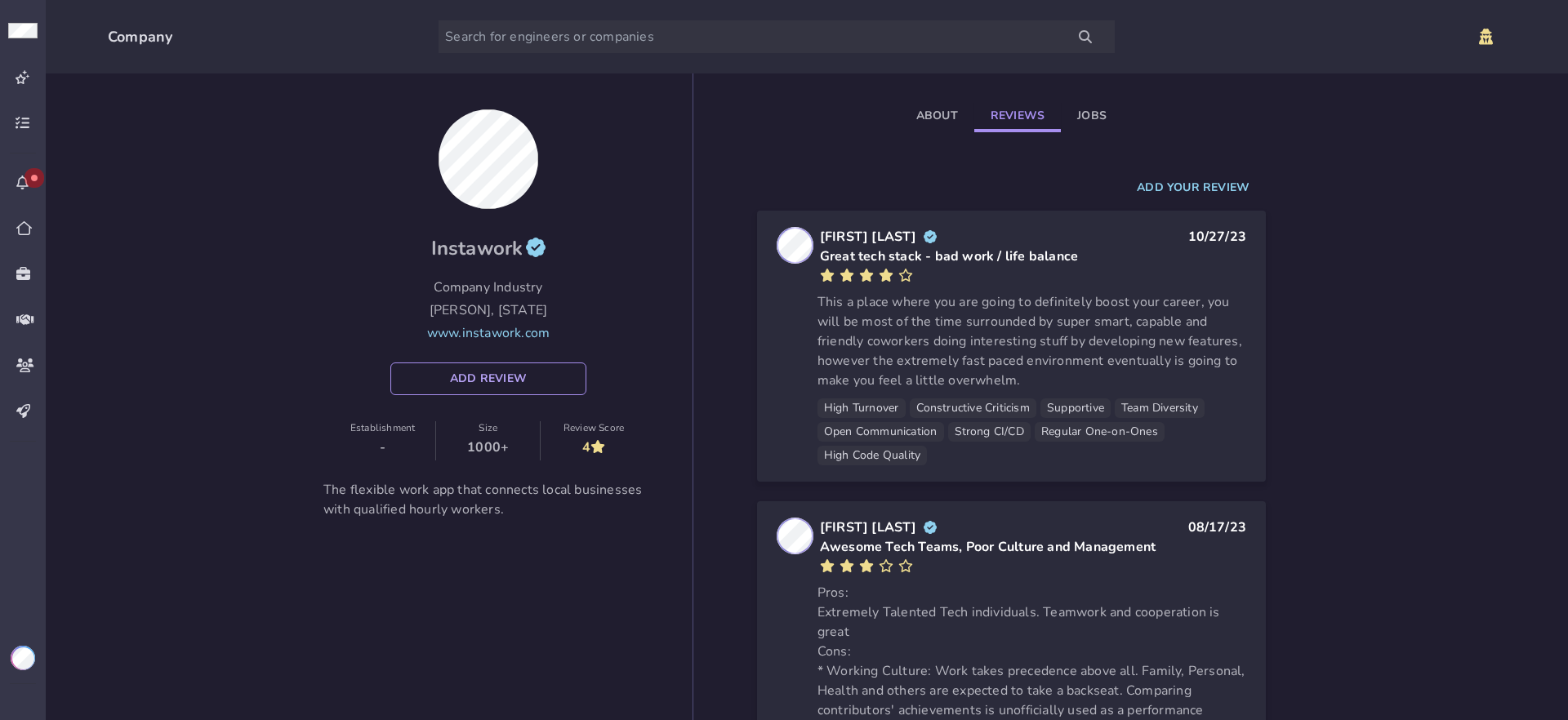 click on "Jobs" 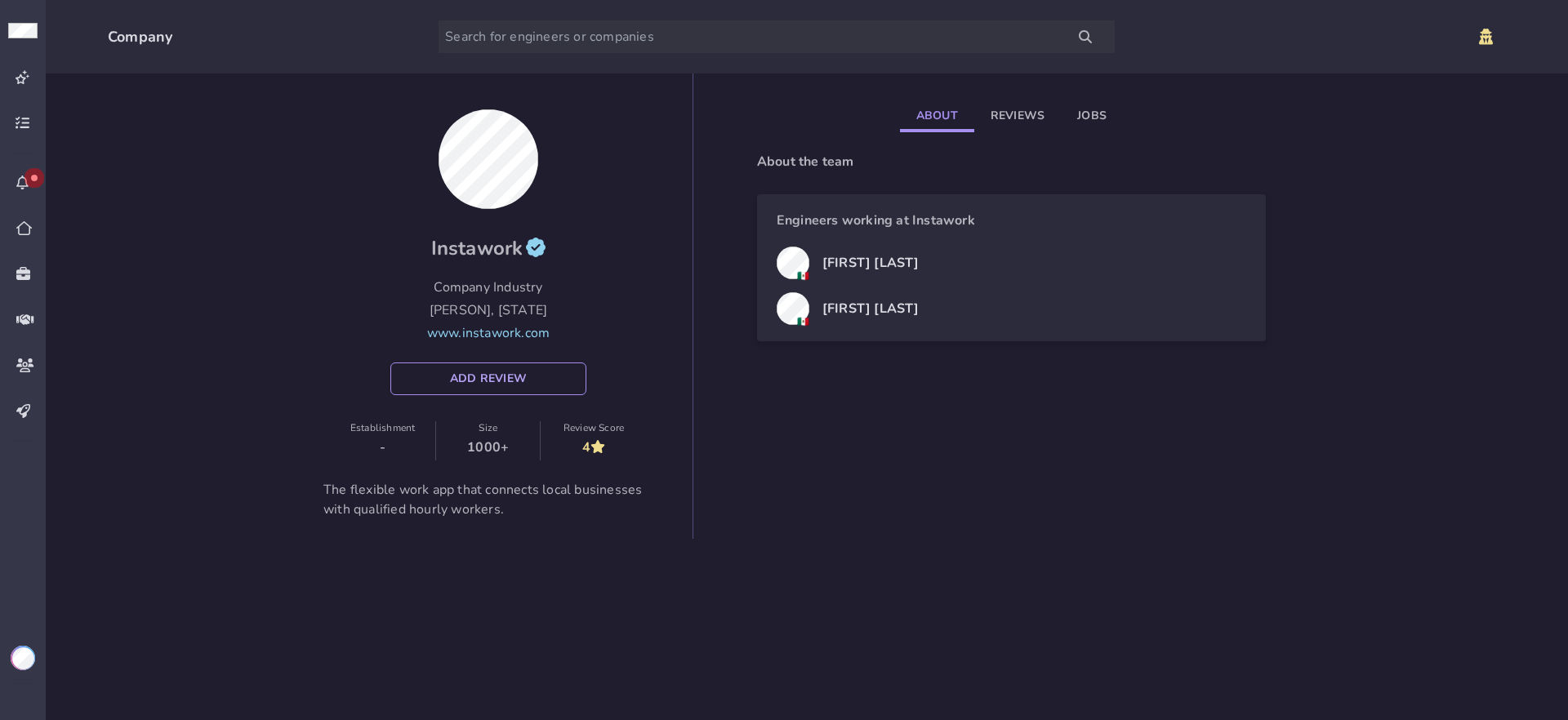 click on "About" 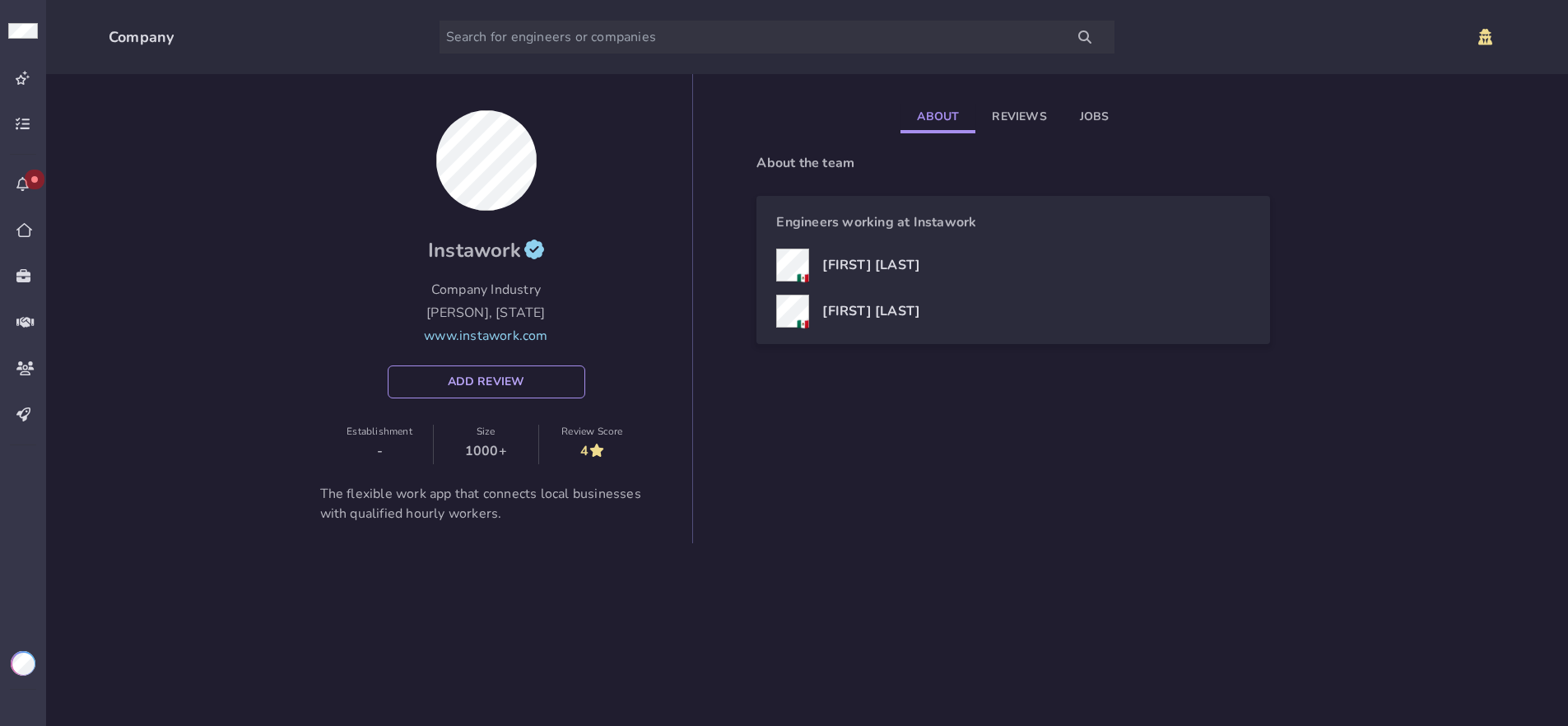 drag, startPoint x: 1027, startPoint y: 117, endPoint x: 1045, endPoint y: 116, distance: 18.027756 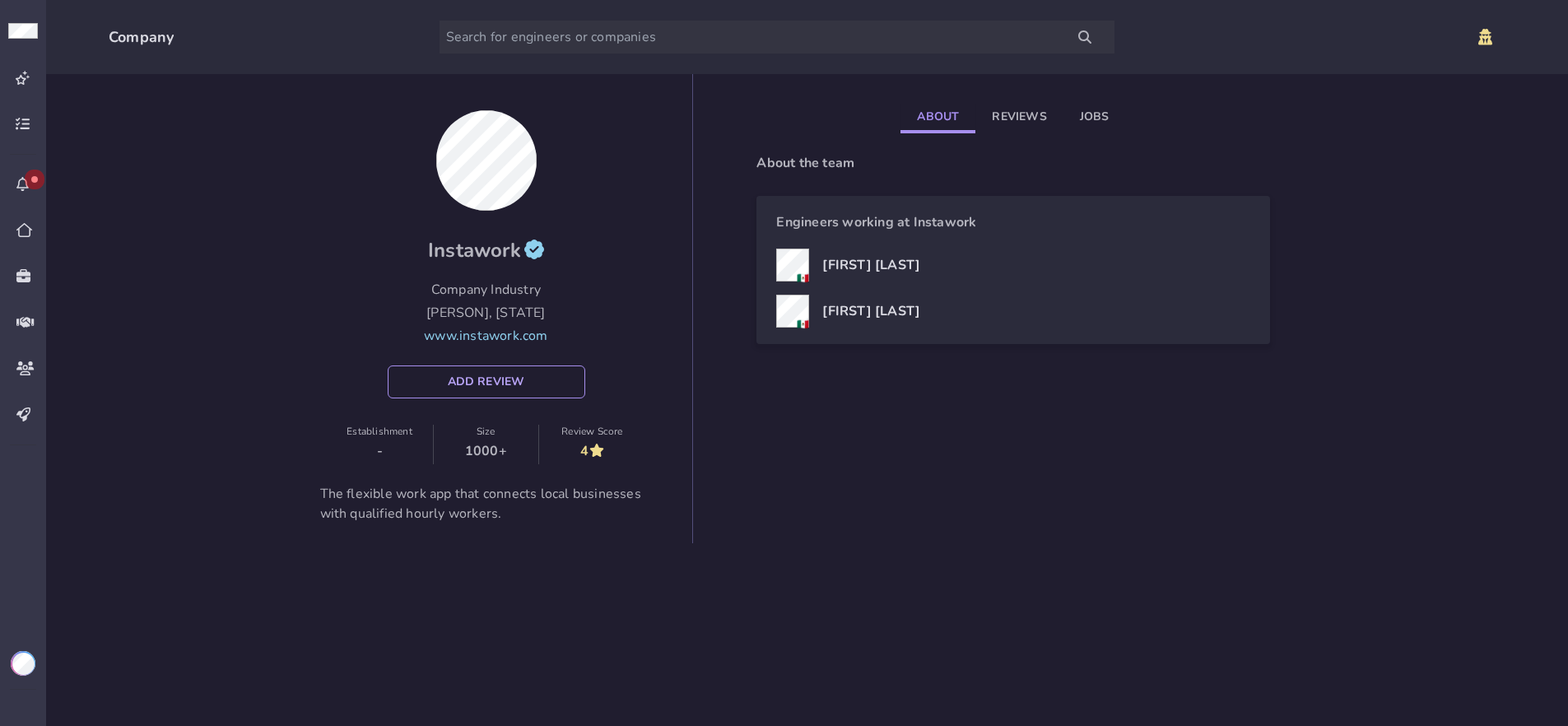 click on "Reviews" 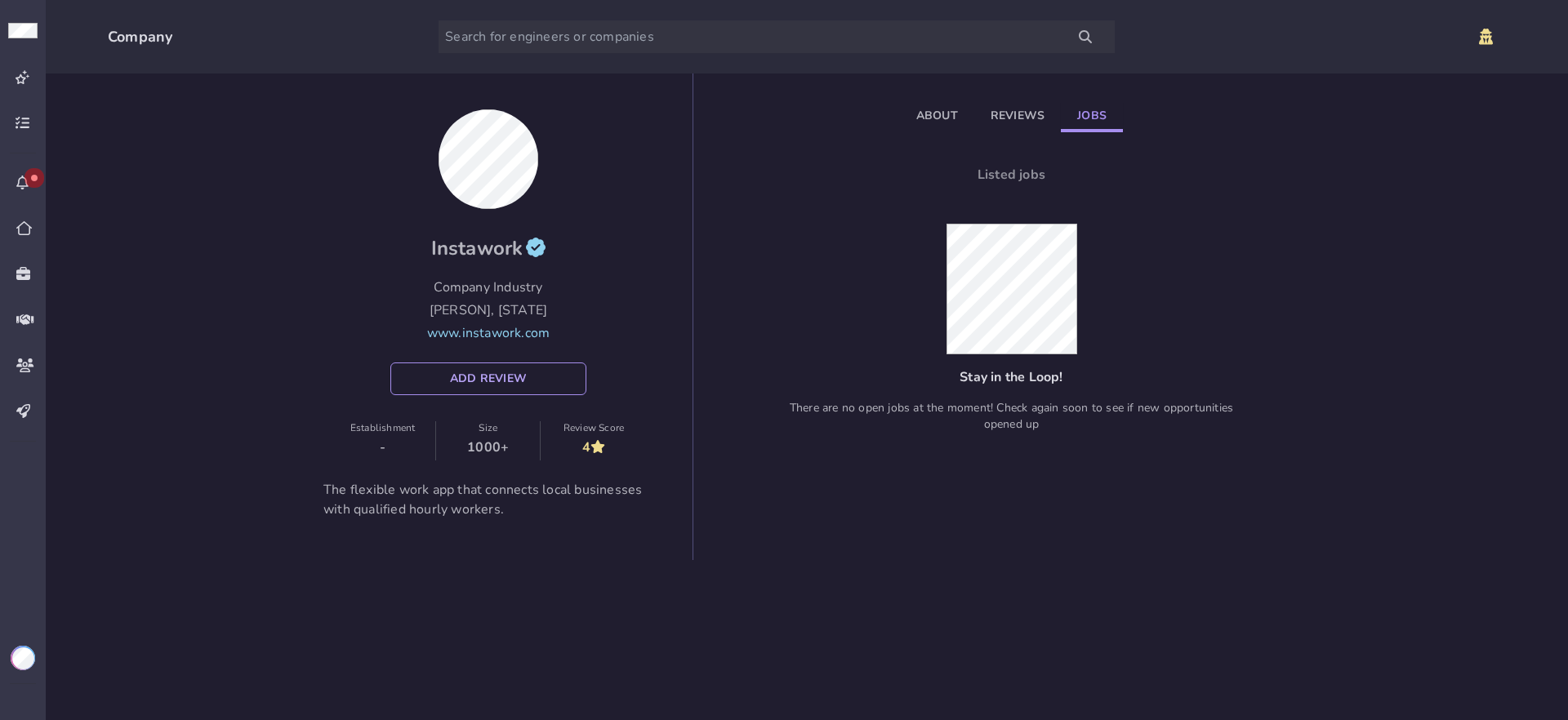 click on "Jobs" 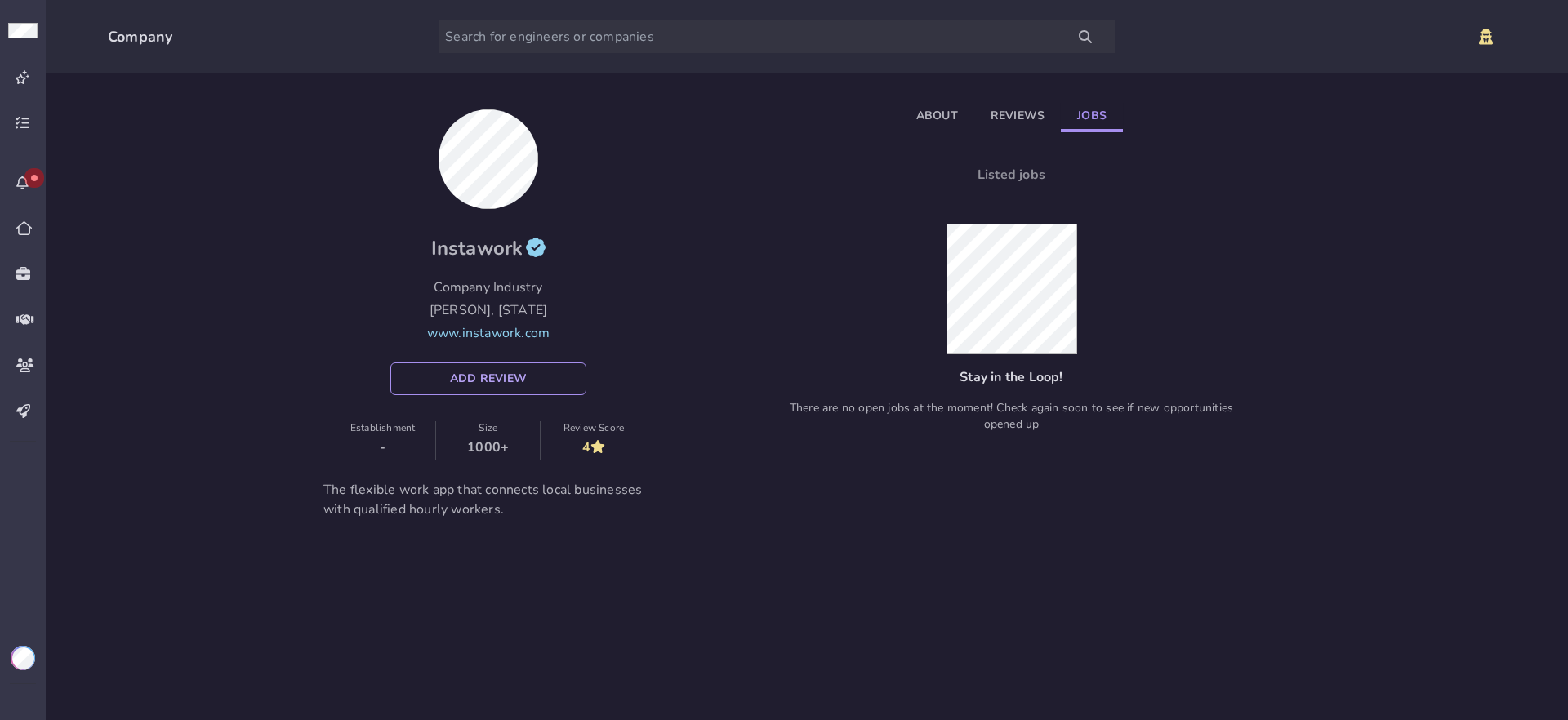 click on "About" 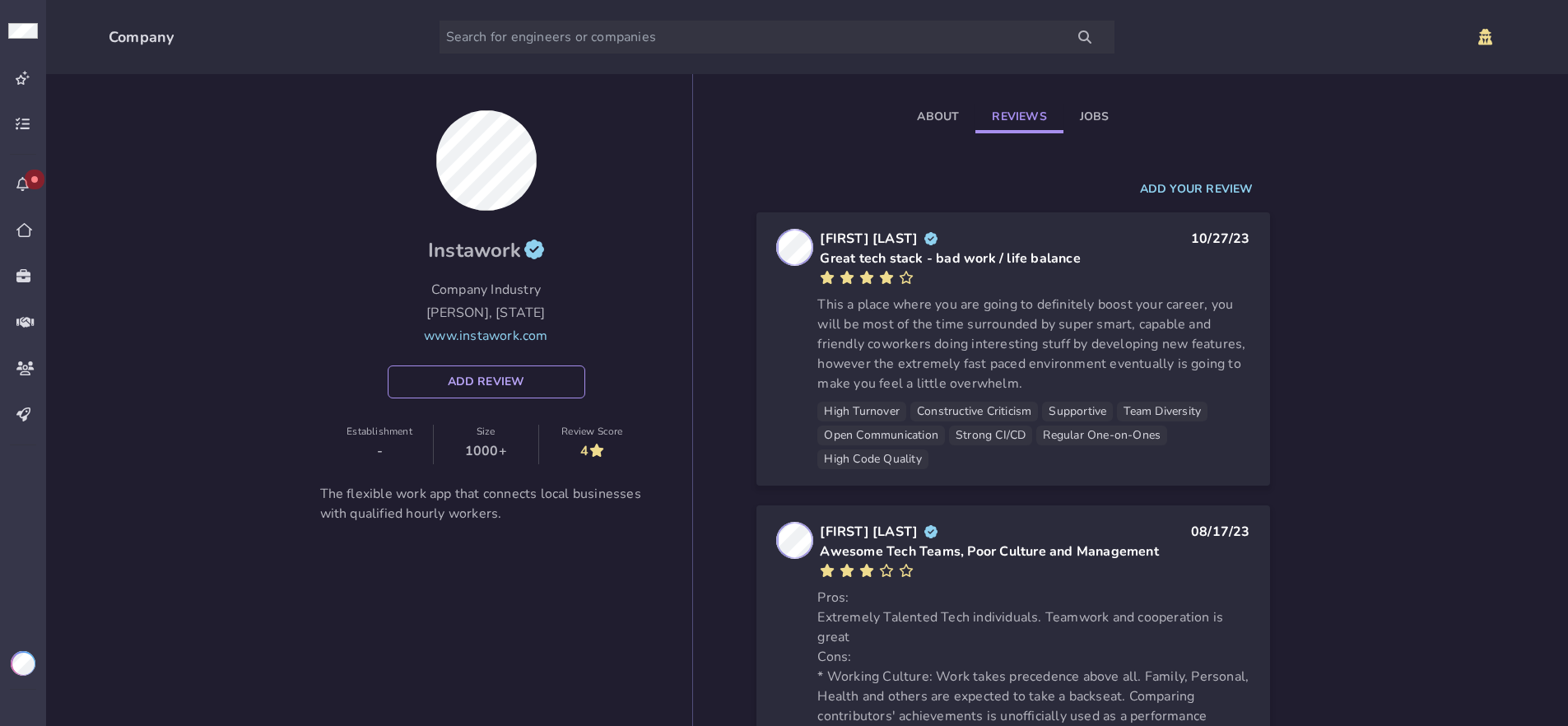 drag, startPoint x: 1025, startPoint y: 119, endPoint x: 1064, endPoint y: 111, distance: 39.8121 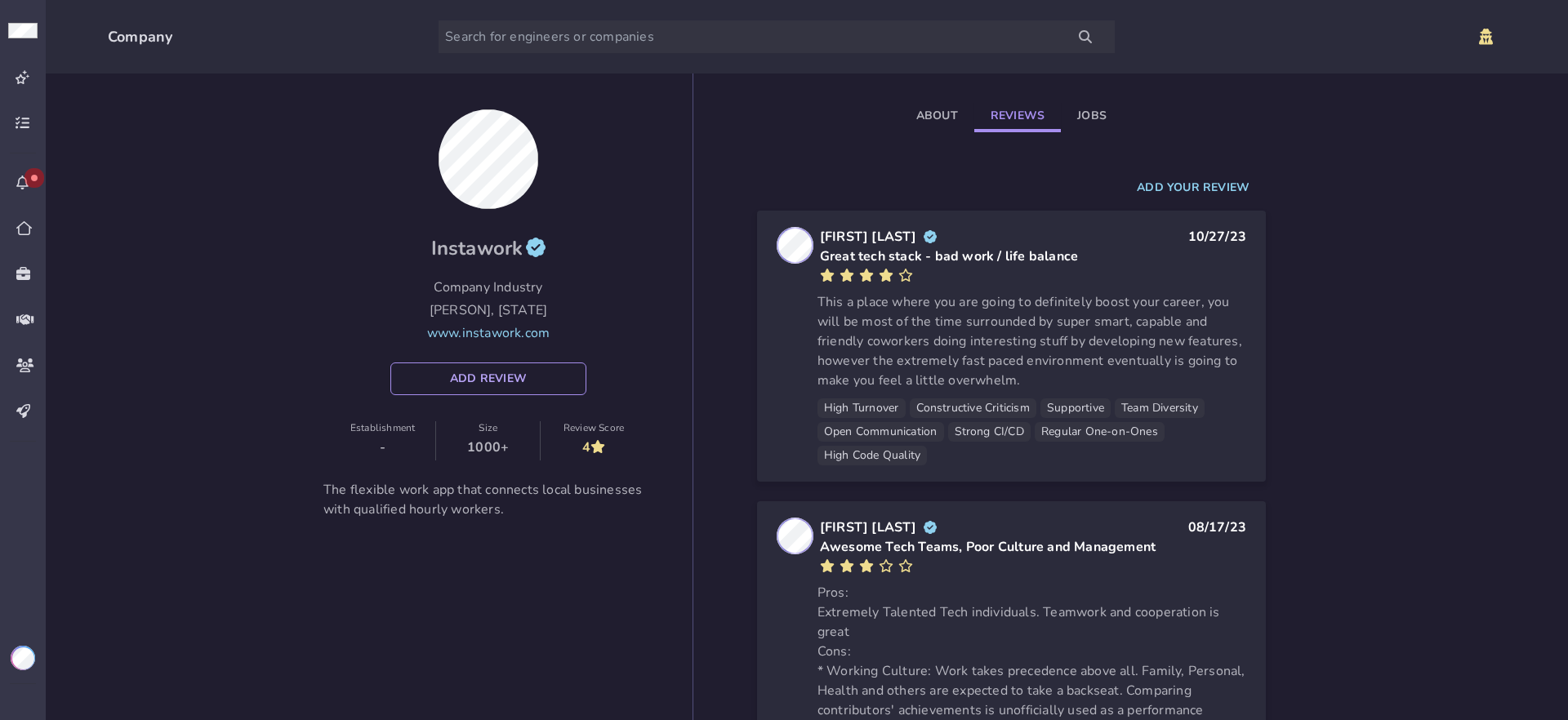 click on "Jobs" 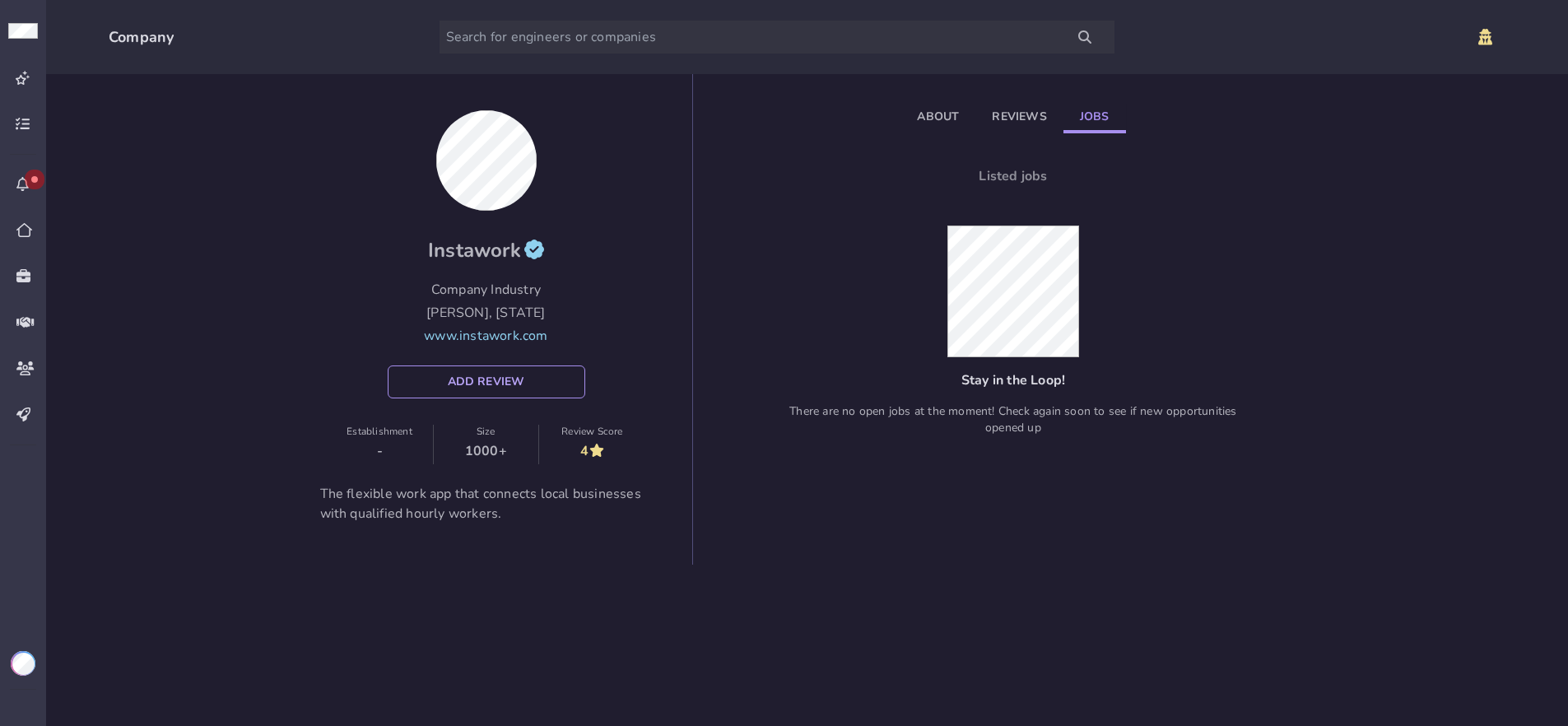 drag, startPoint x: 1029, startPoint y: 117, endPoint x: 1011, endPoint y: 119, distance: 18.11077 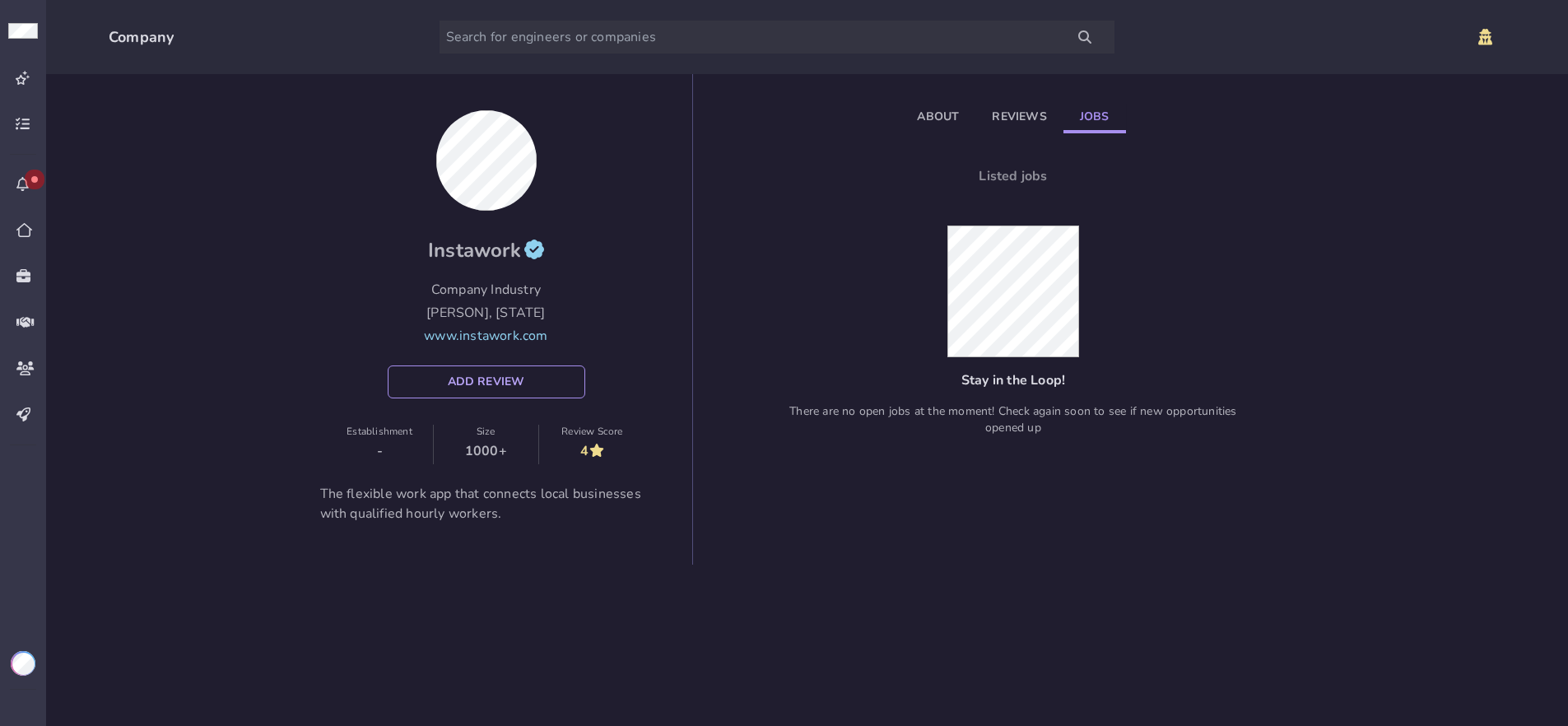 click on "Reviews" 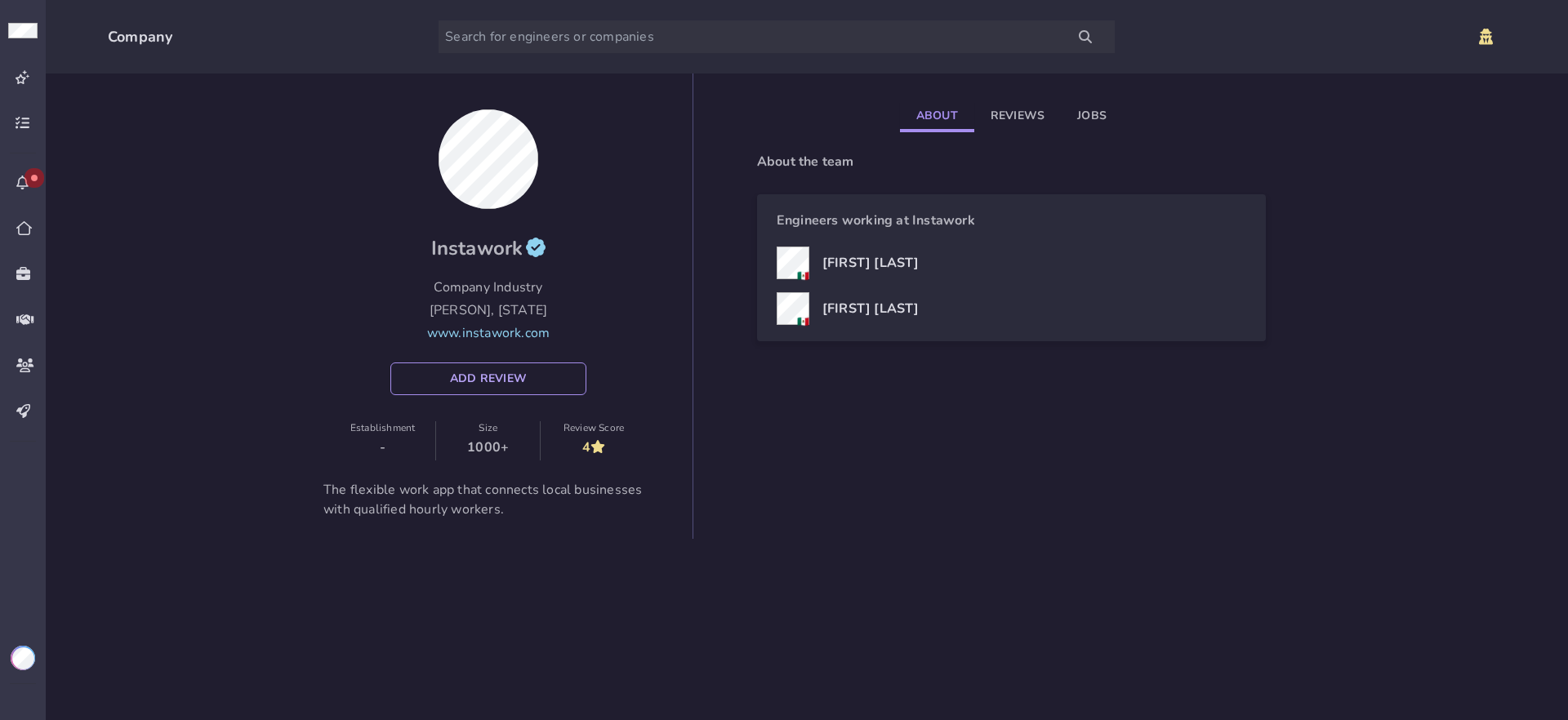 click on "About" 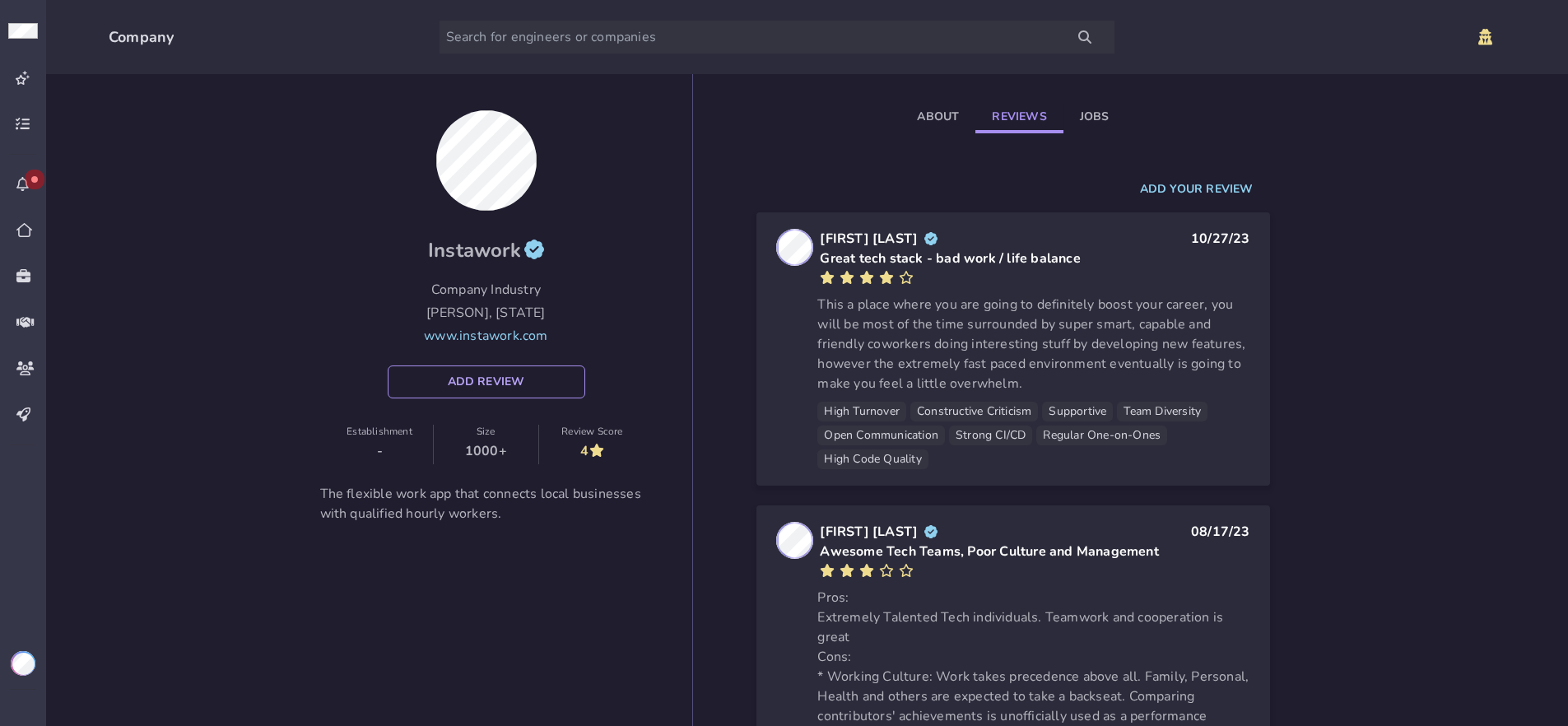 drag, startPoint x: 1007, startPoint y: 117, endPoint x: 1031, endPoint y: 114, distance: 24.186773 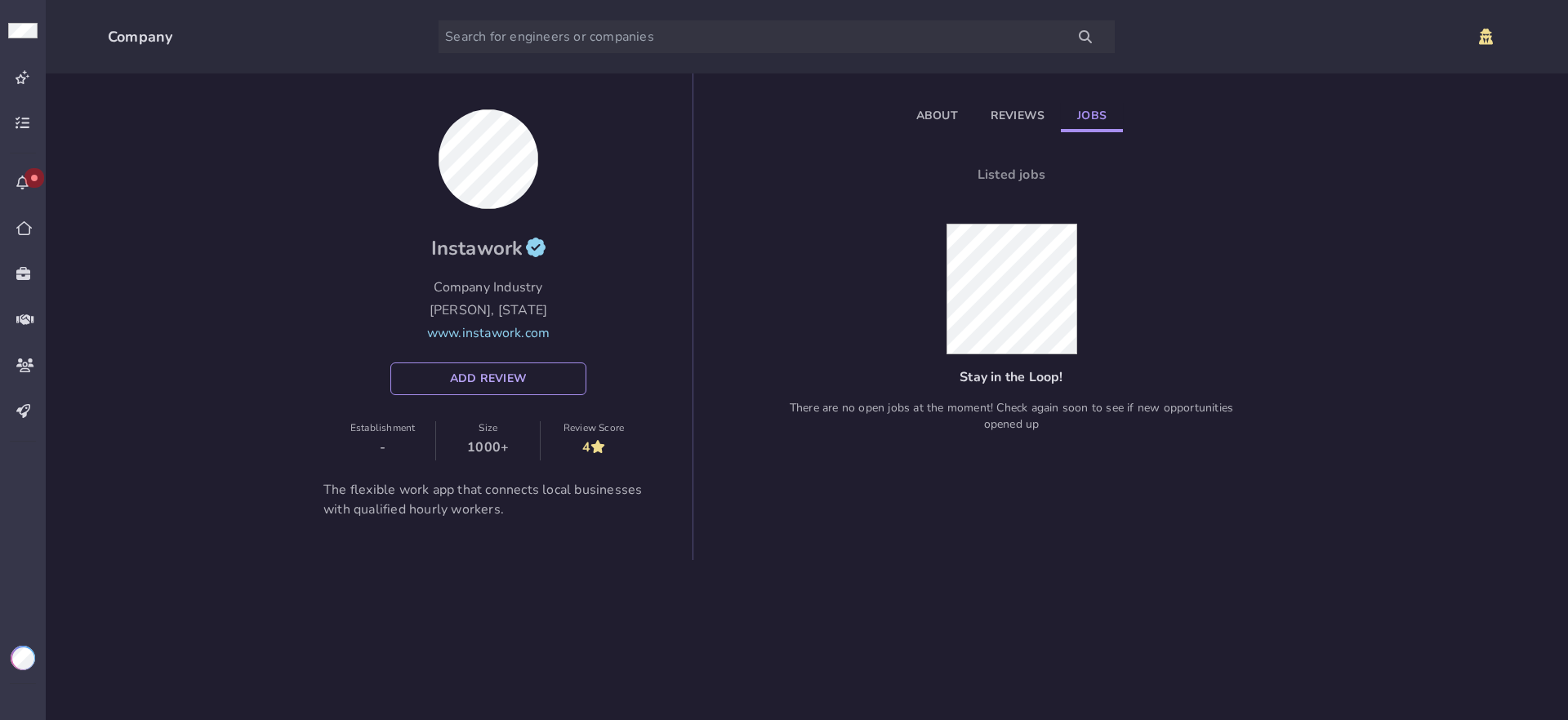 click on "Jobs" 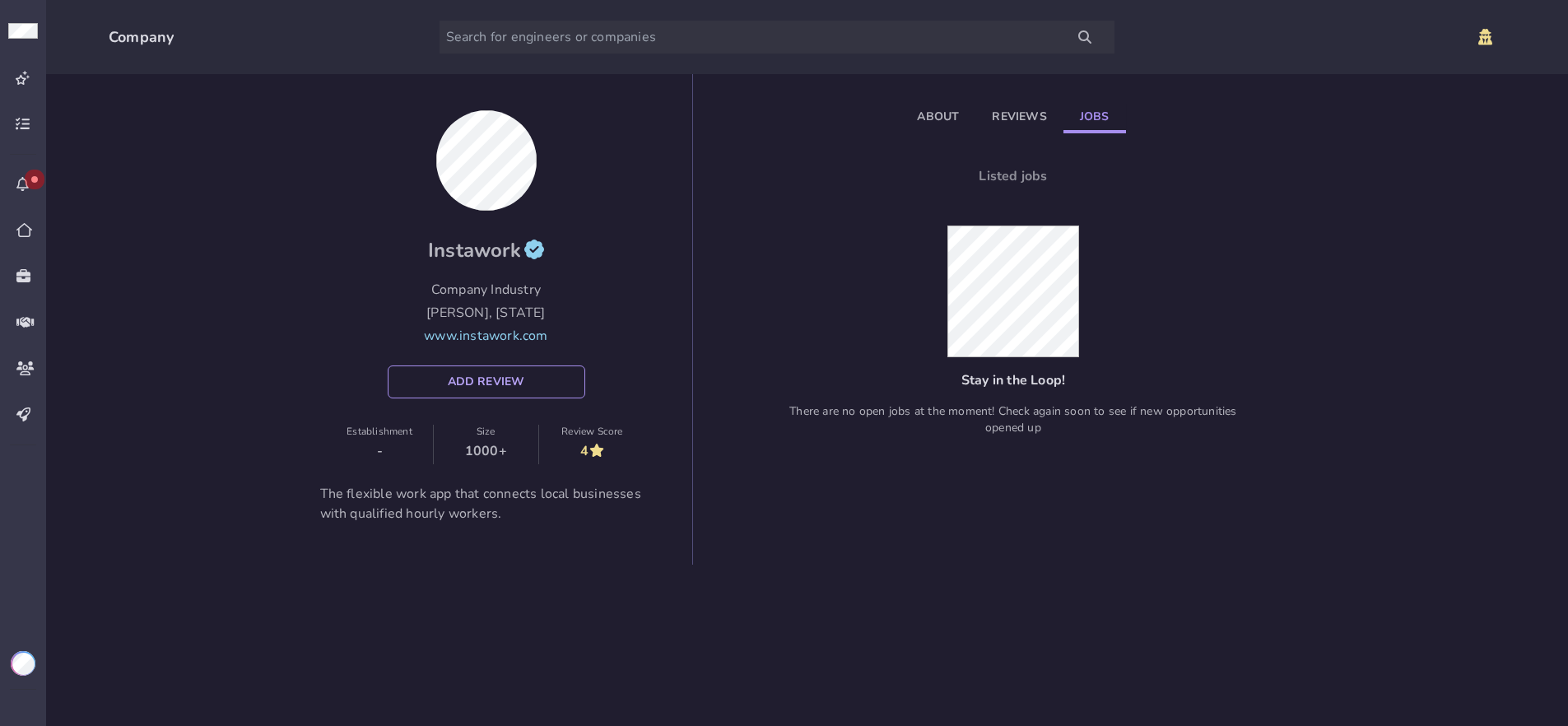 click on "Reviews" 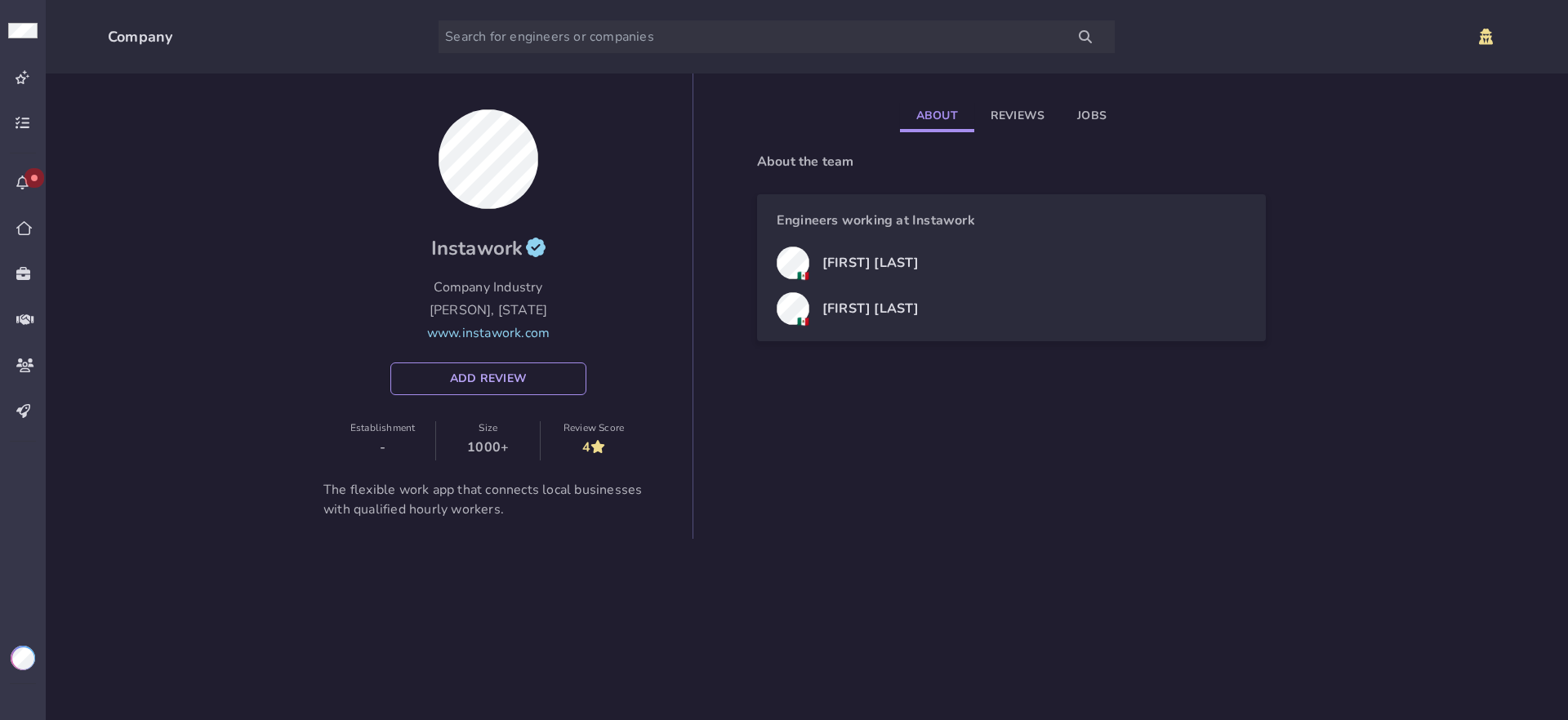 click on "About" 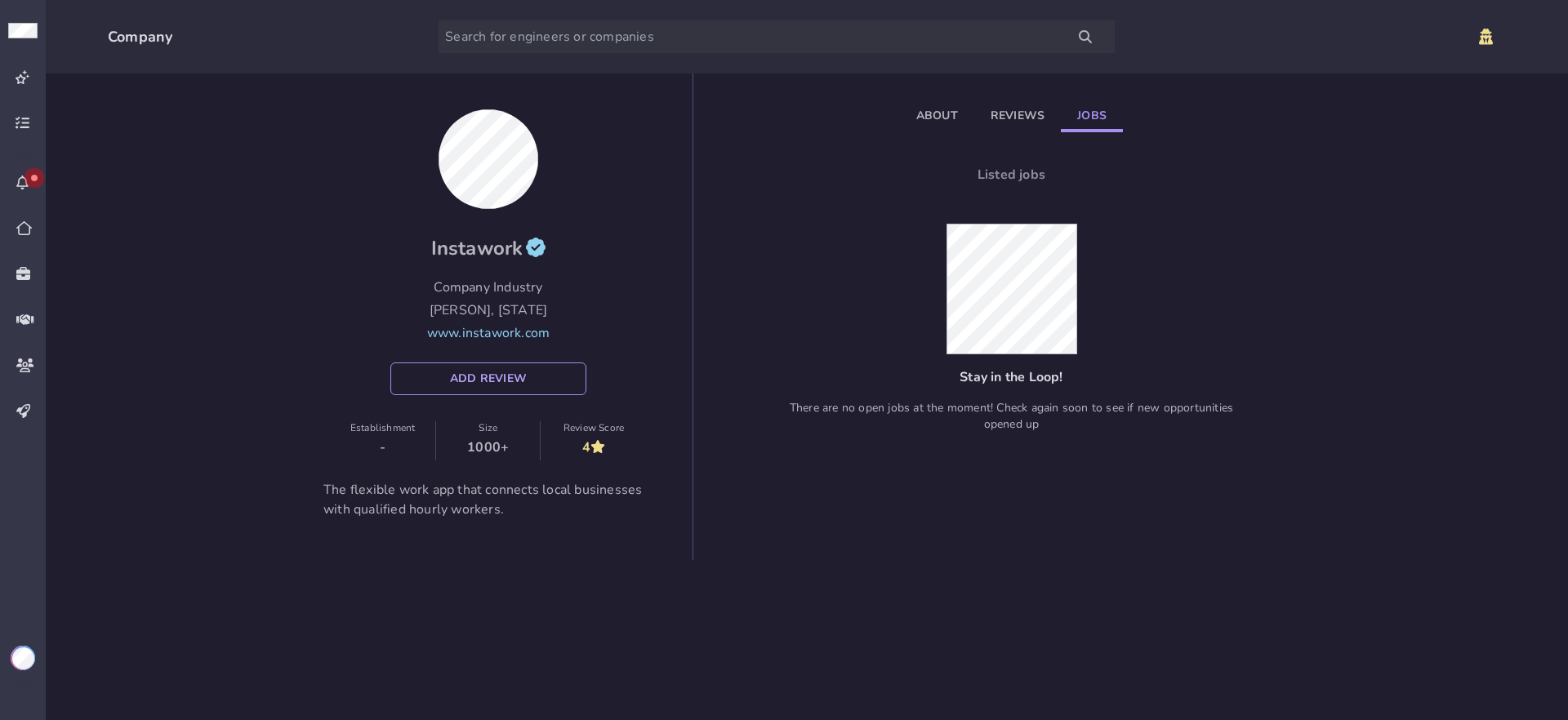 click on "Jobs" 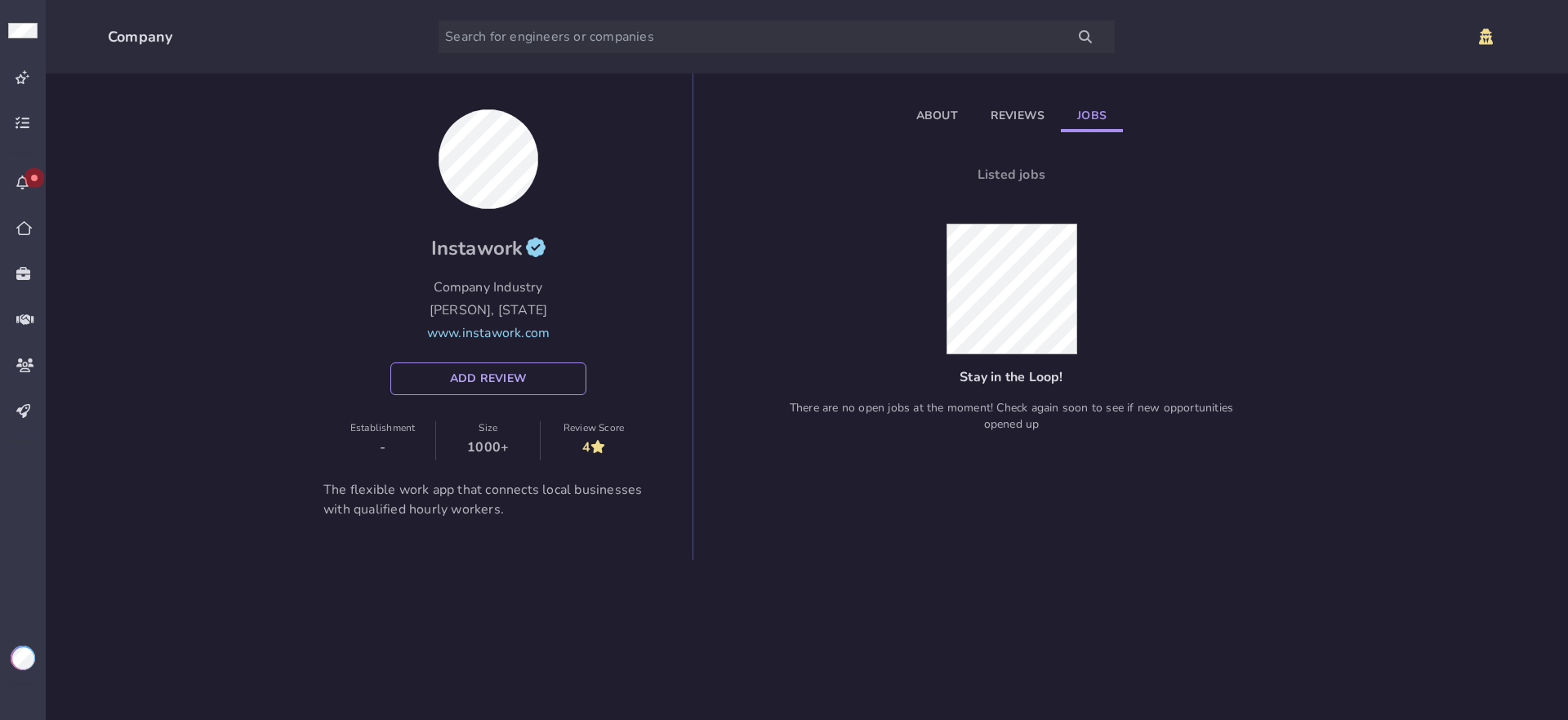 click on "About" 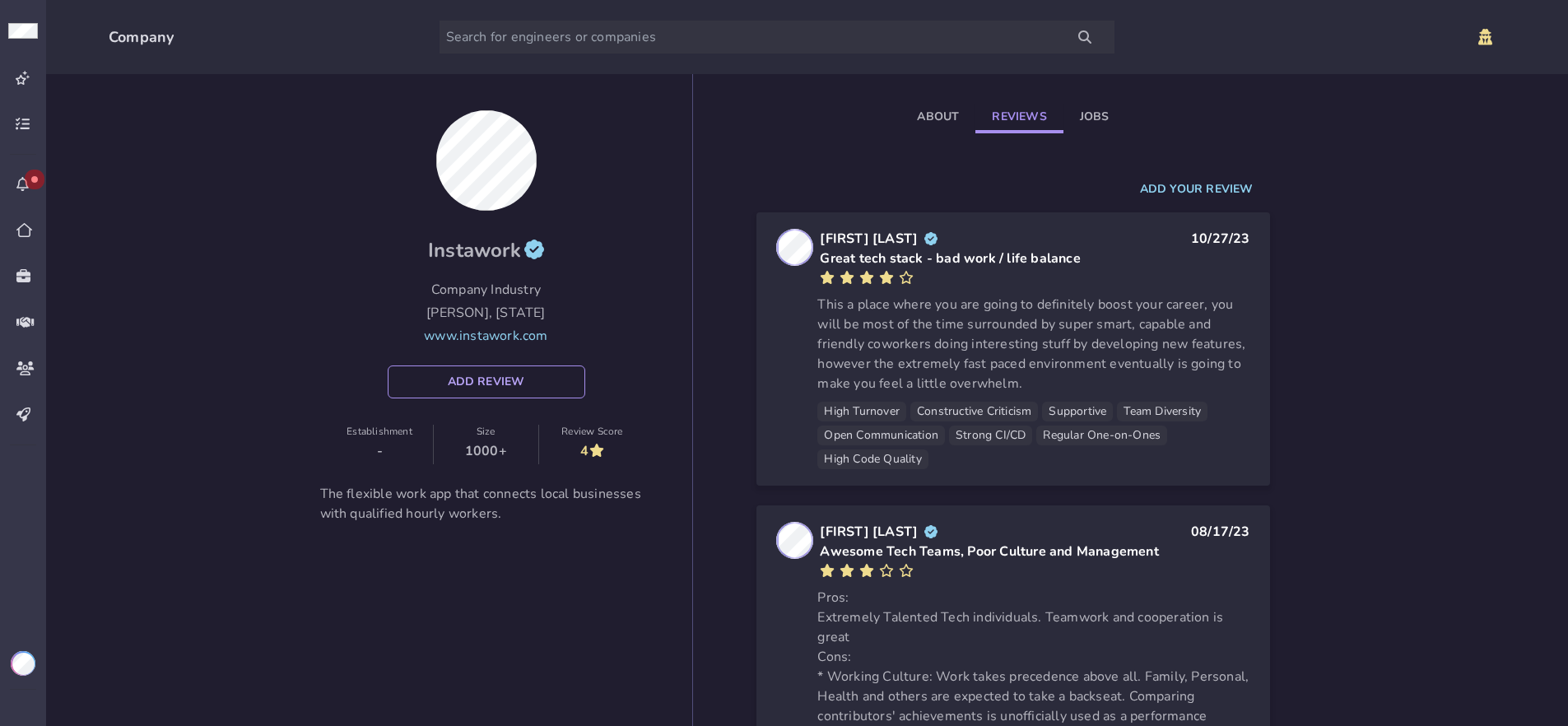 click on "Reviews" 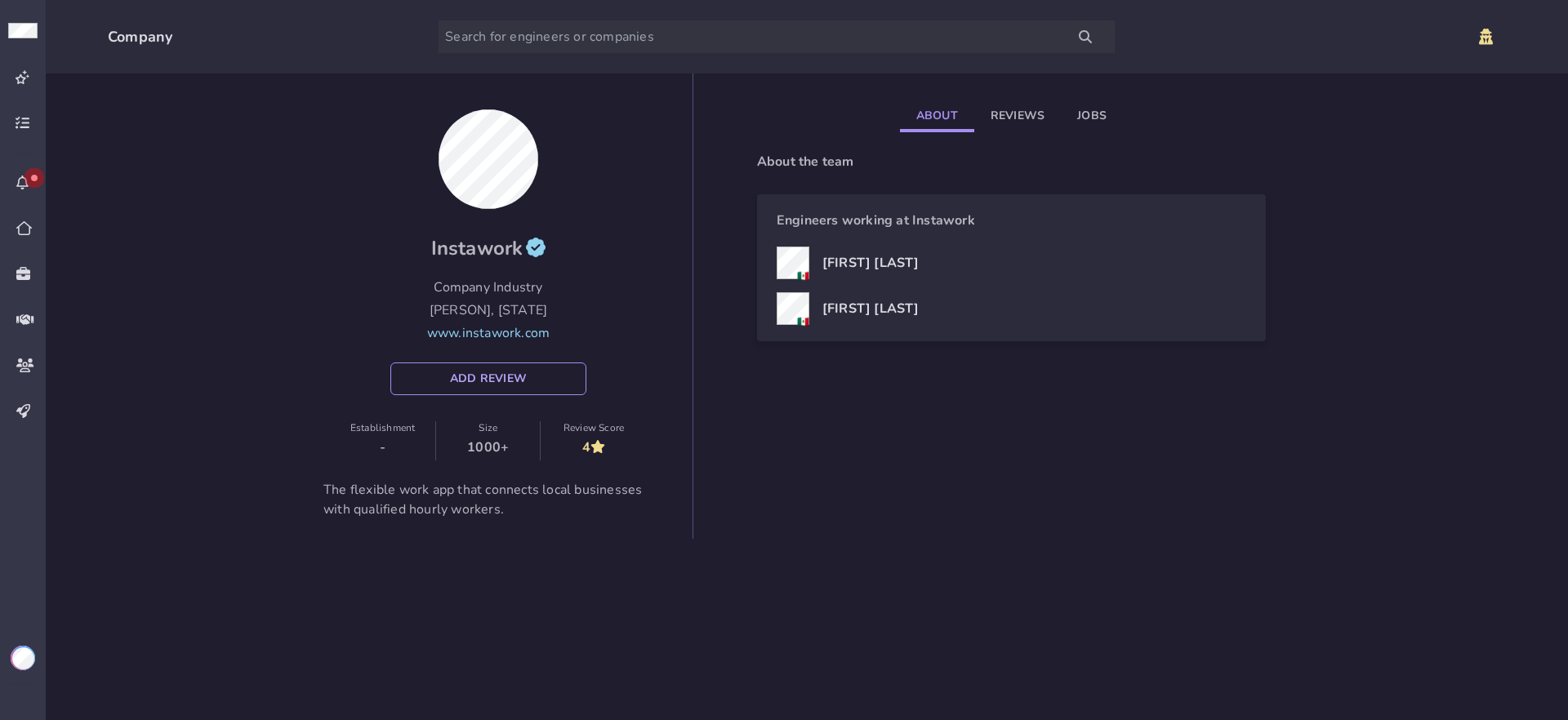 click on "About" 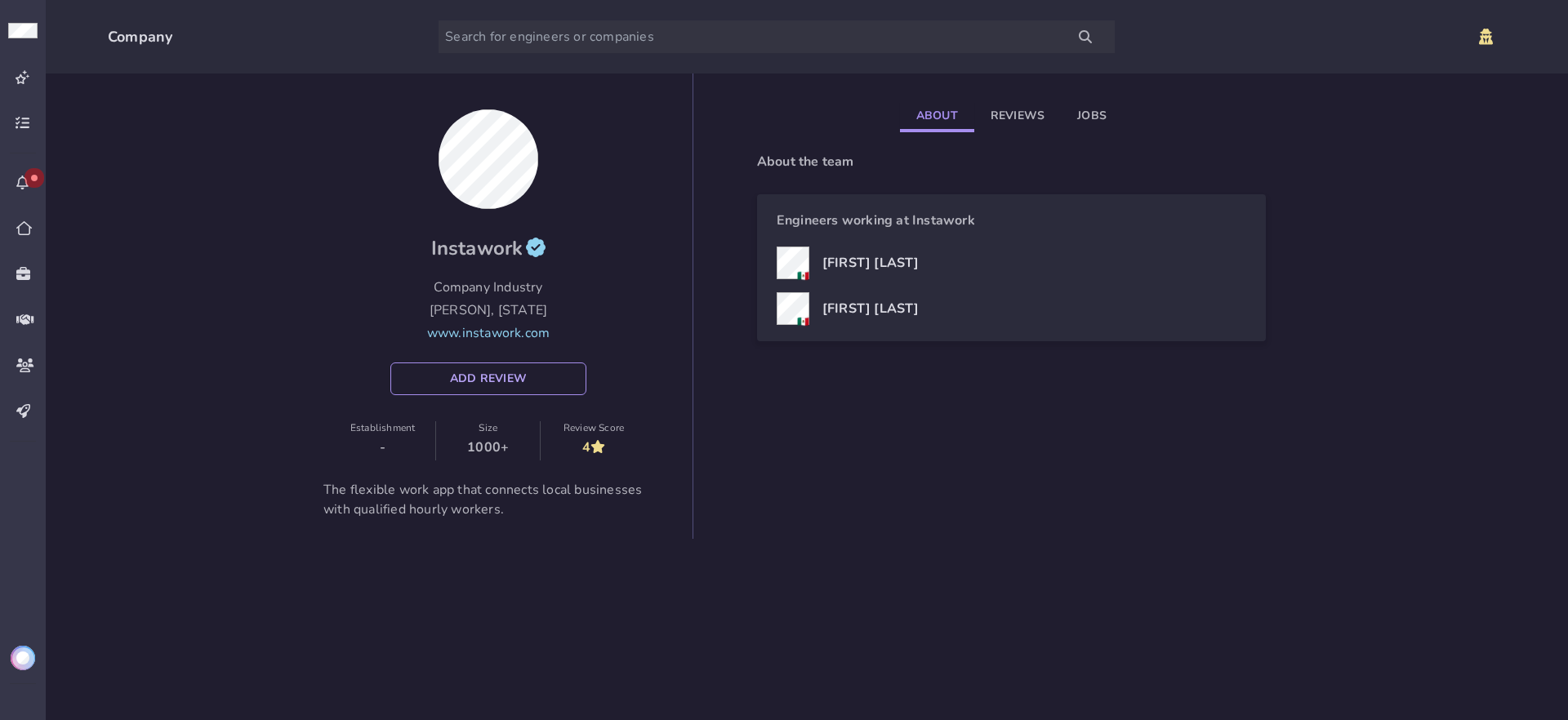 drag, startPoint x: 24, startPoint y: 674, endPoint x: 24, endPoint y: 647, distance: 27 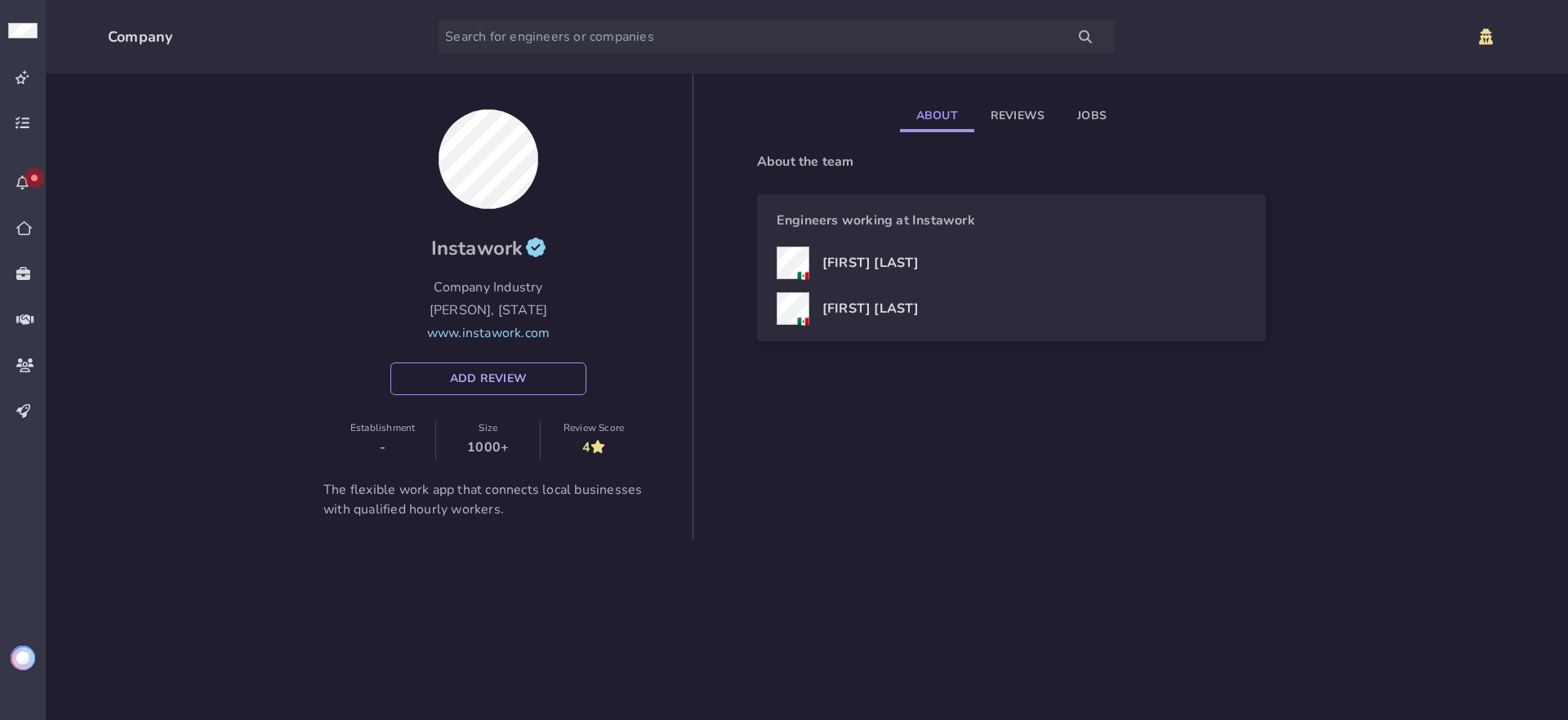 click at bounding box center (23, 349) 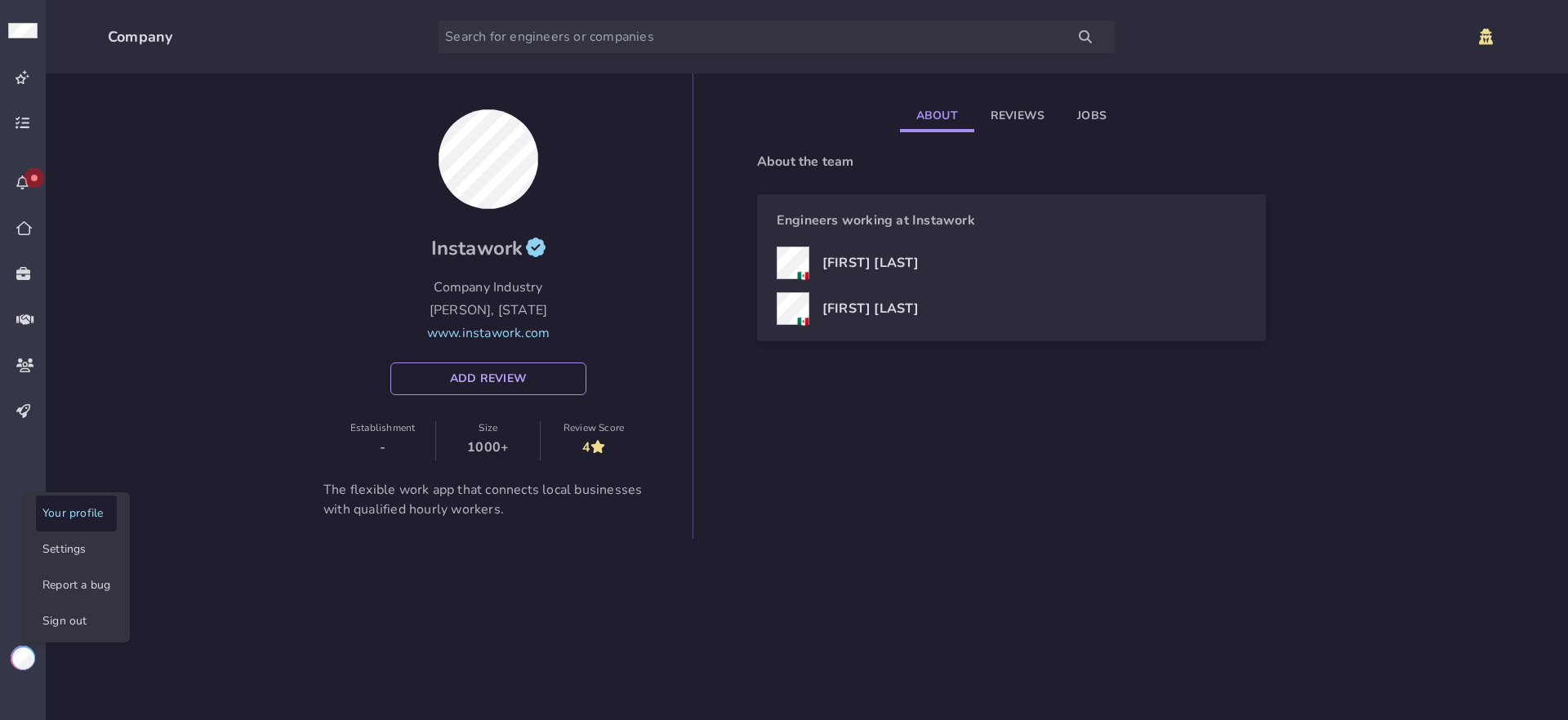 click on "Your profile" 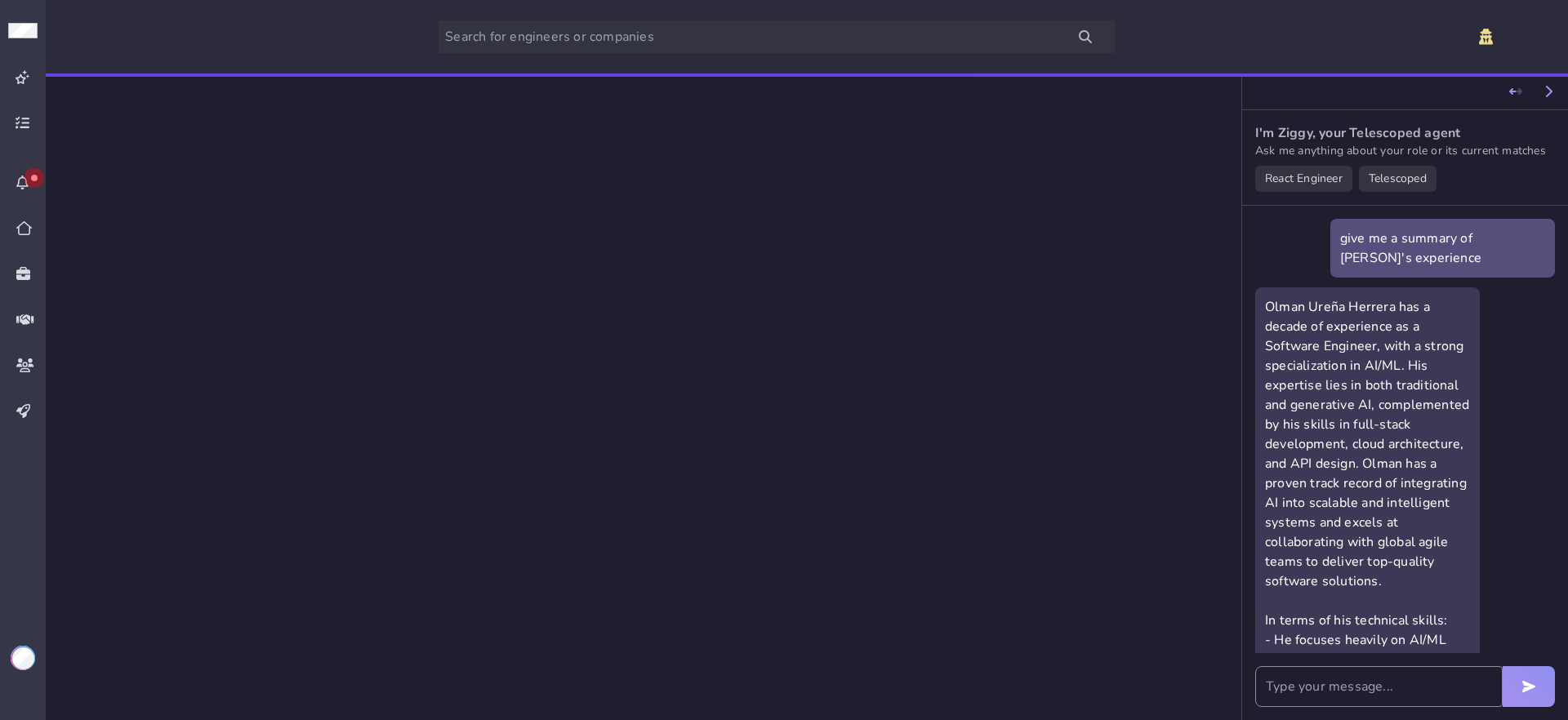 scroll, scrollTop: 2322, scrollLeft: 0, axis: vertical 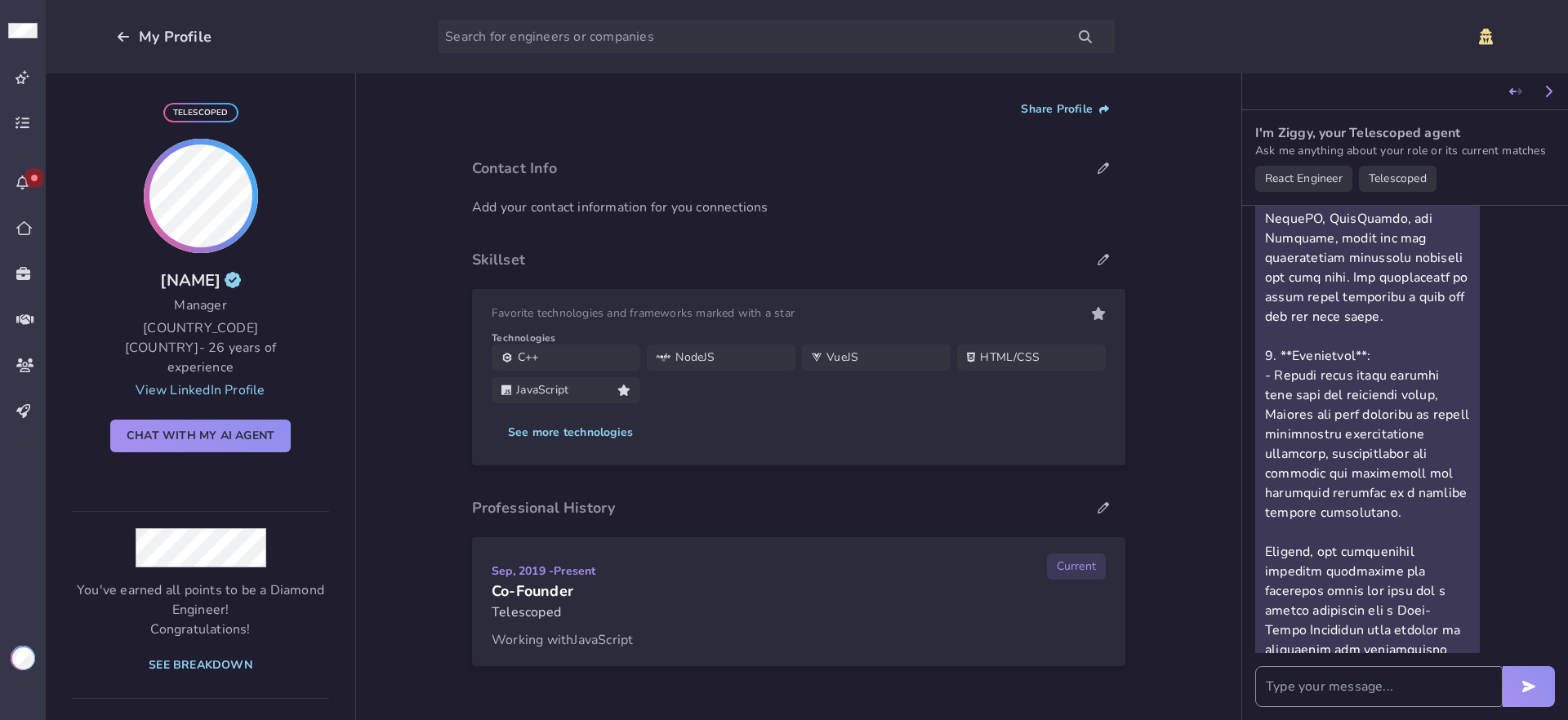 click at bounding box center (23, 349) 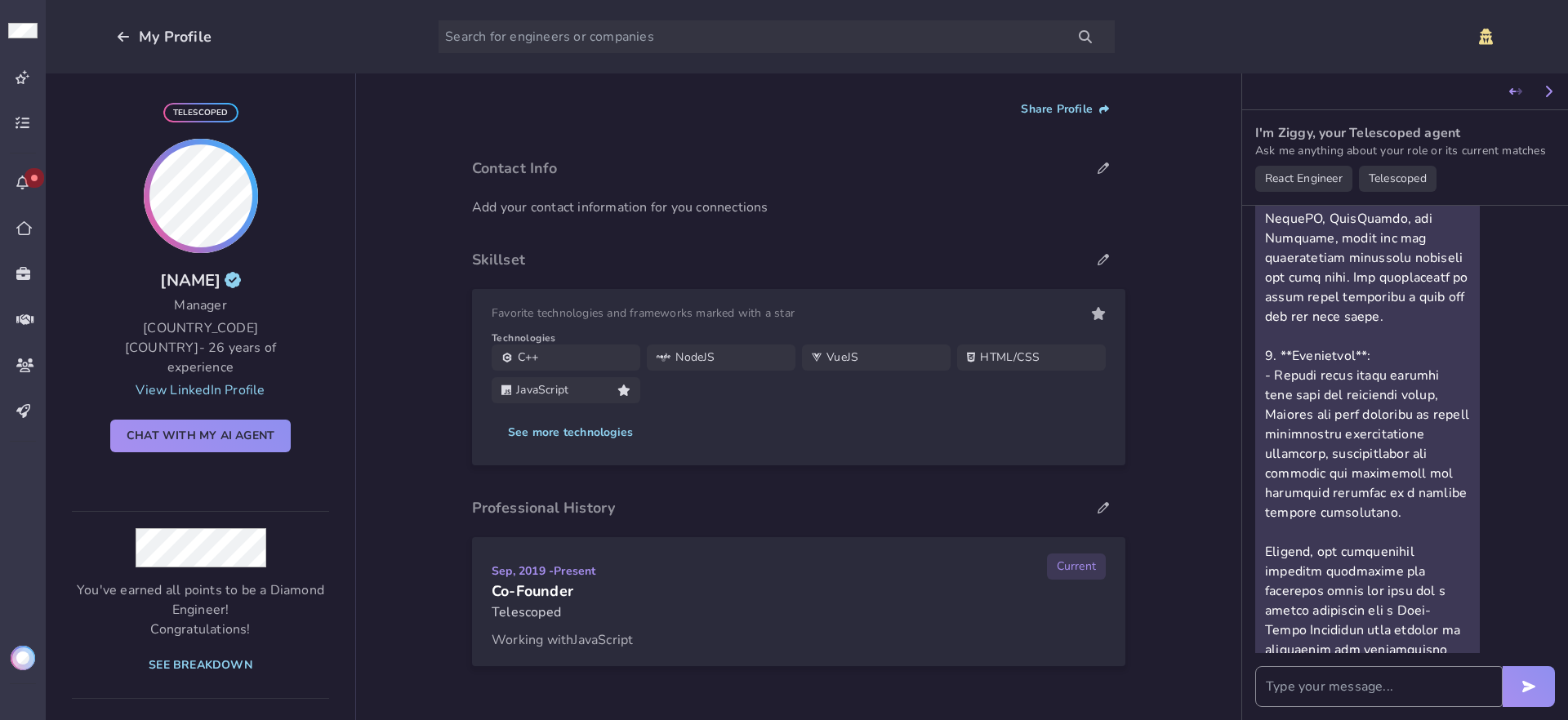 click at bounding box center (23, 658) 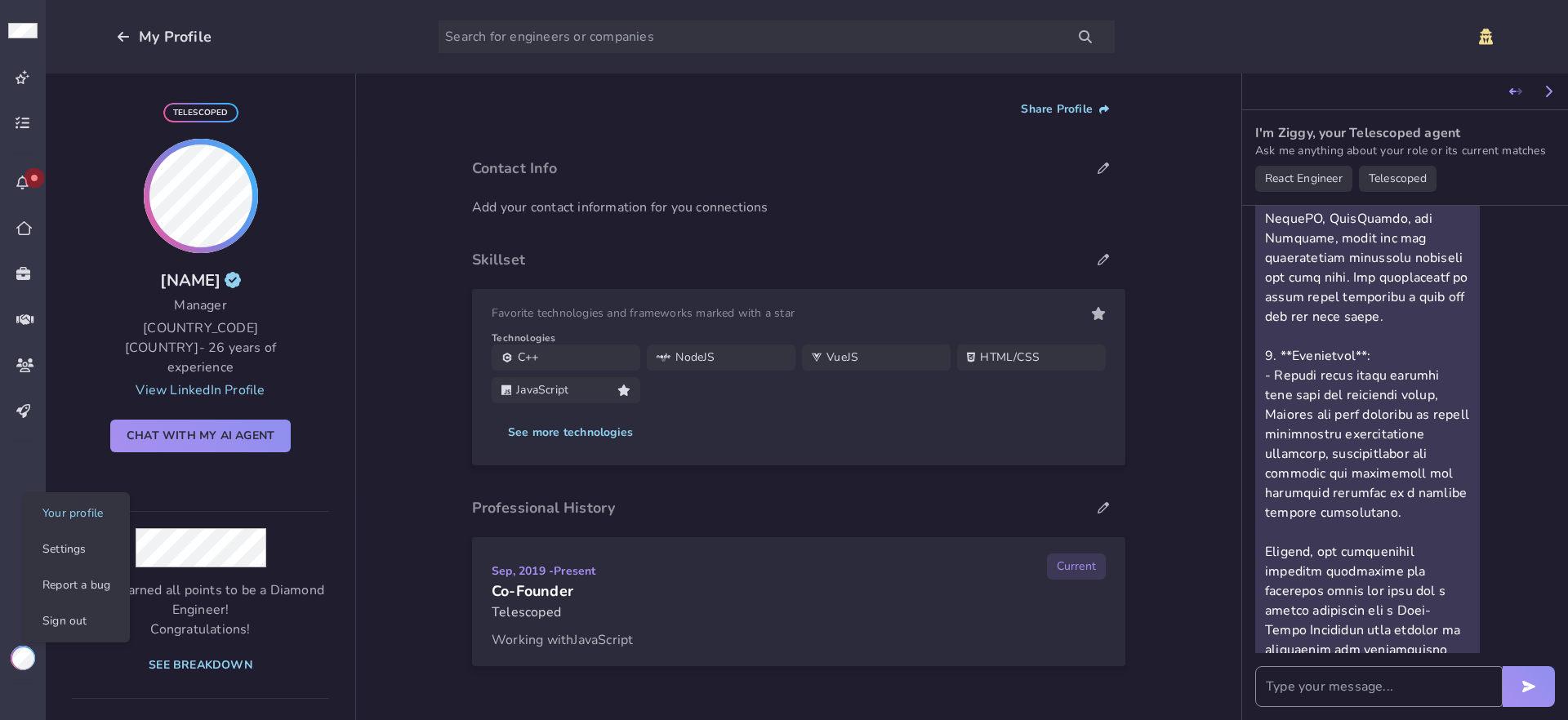 click on "My Profile Telescoped Max Faingezicht  Manager 🇨🇷 Costa Rica  - 26 years of experience   View LinkedIn Profile   Chat with my AI Agent   You've earned all points to be a Diamond Engineer!   Congratulations!   See breakdown  18 Recommended Certified Engineer Meetup Speaker 99 Connector Top Contributor  Professional Profile  2 Event Counter Company Reviewer Codebreaker  Boost Max   Share Profile   Contact Info   Add your contact information for you connections   Skillset   Favorite technologies and frameworks marked with a star  Technologies C++ NodeJS VueJS HTML/CSS JavaScript See more technologies  Professional History  Sep, 2019 -  Present Current Co-Founder Telescoped  Working with  JavaScript  I'm Ziggy, your Telescoped agent Ask me anything about your role or its current matches React Engineer Telescoped give me a summary of olman's experience   ×  tell me about ORLANDOS expertise   ×  what are some of his shortcomings   ×  yes please   ×  Your profile Settings Report a bug Sign out" at bounding box center [784, 360] 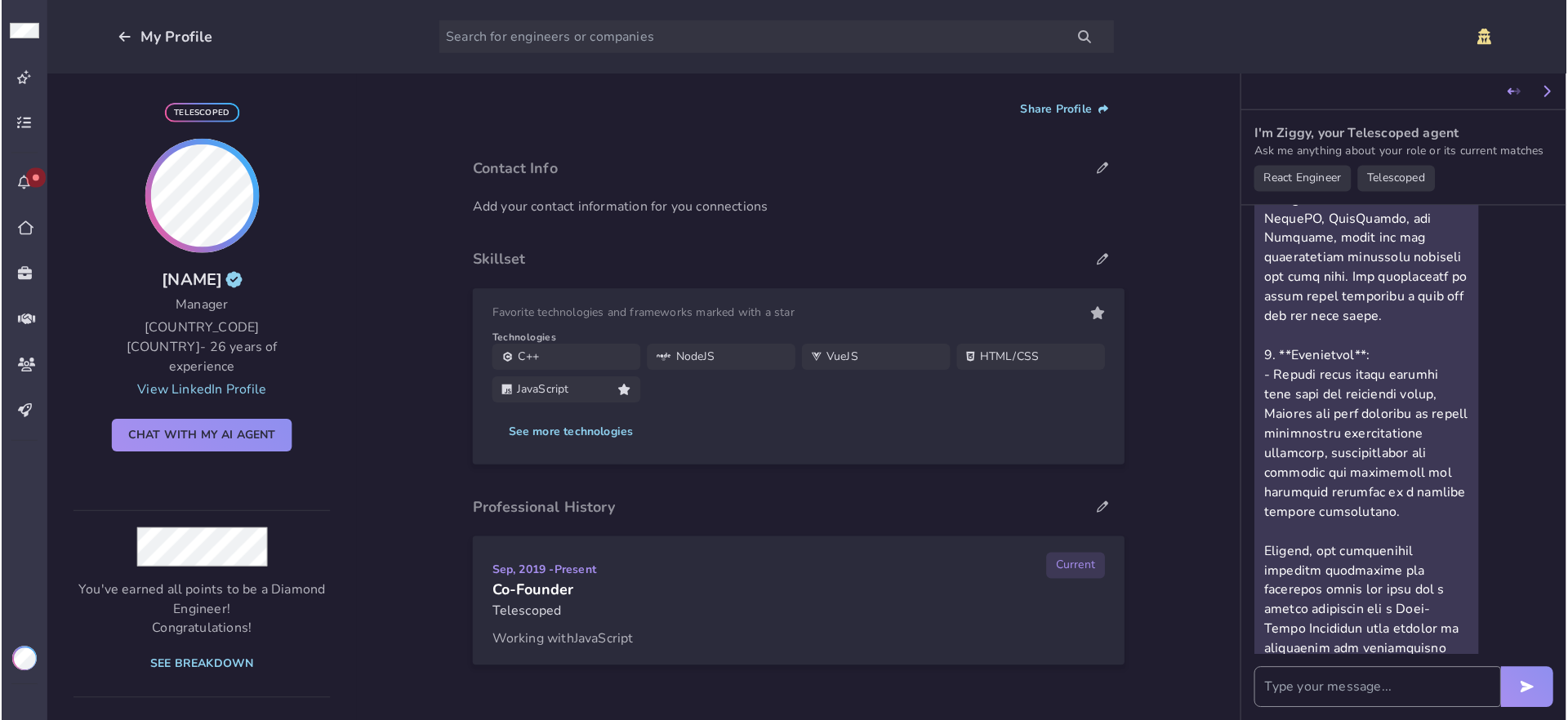 scroll, scrollTop: 2322, scrollLeft: 0, axis: vertical 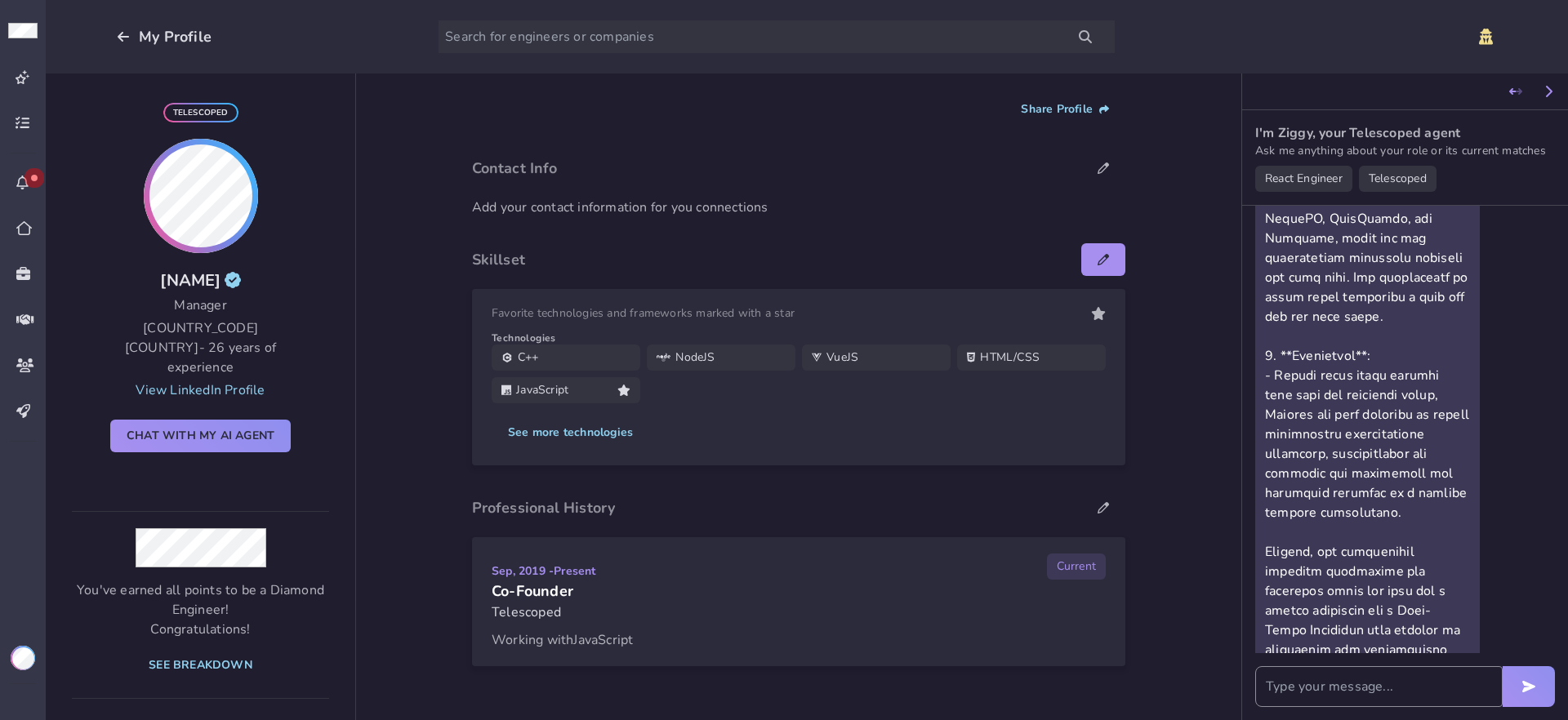 click 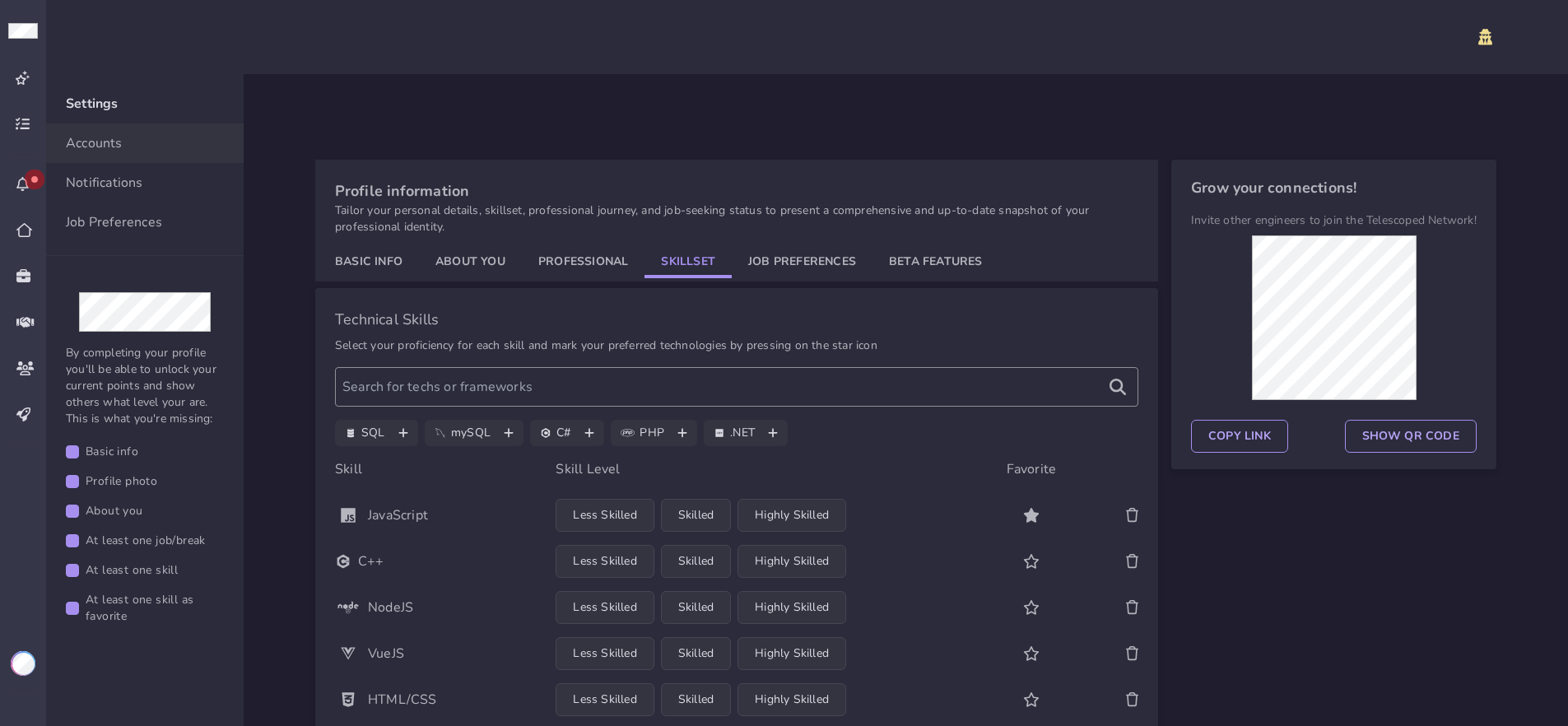 click on "Job Preferences" at bounding box center [114, 222] 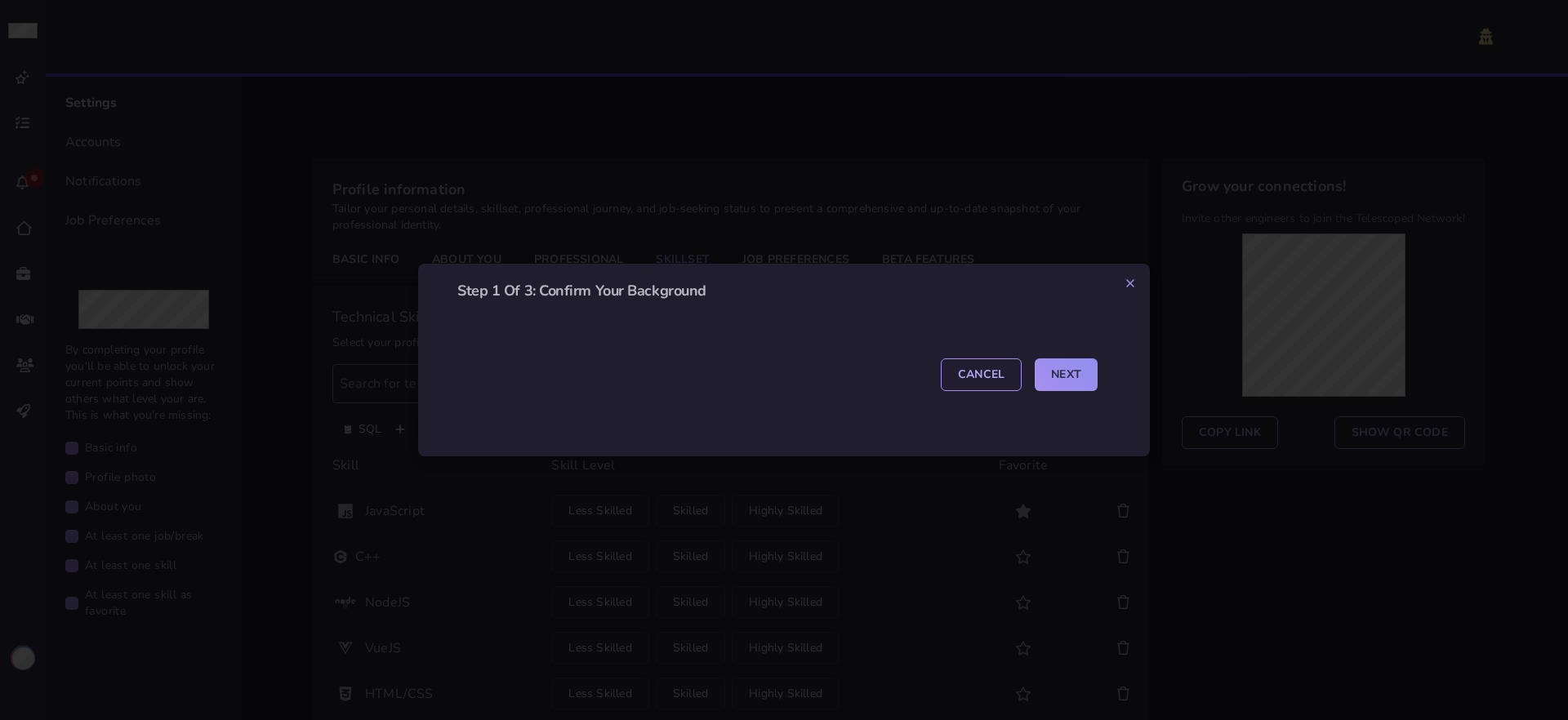 select on "[UUID]" 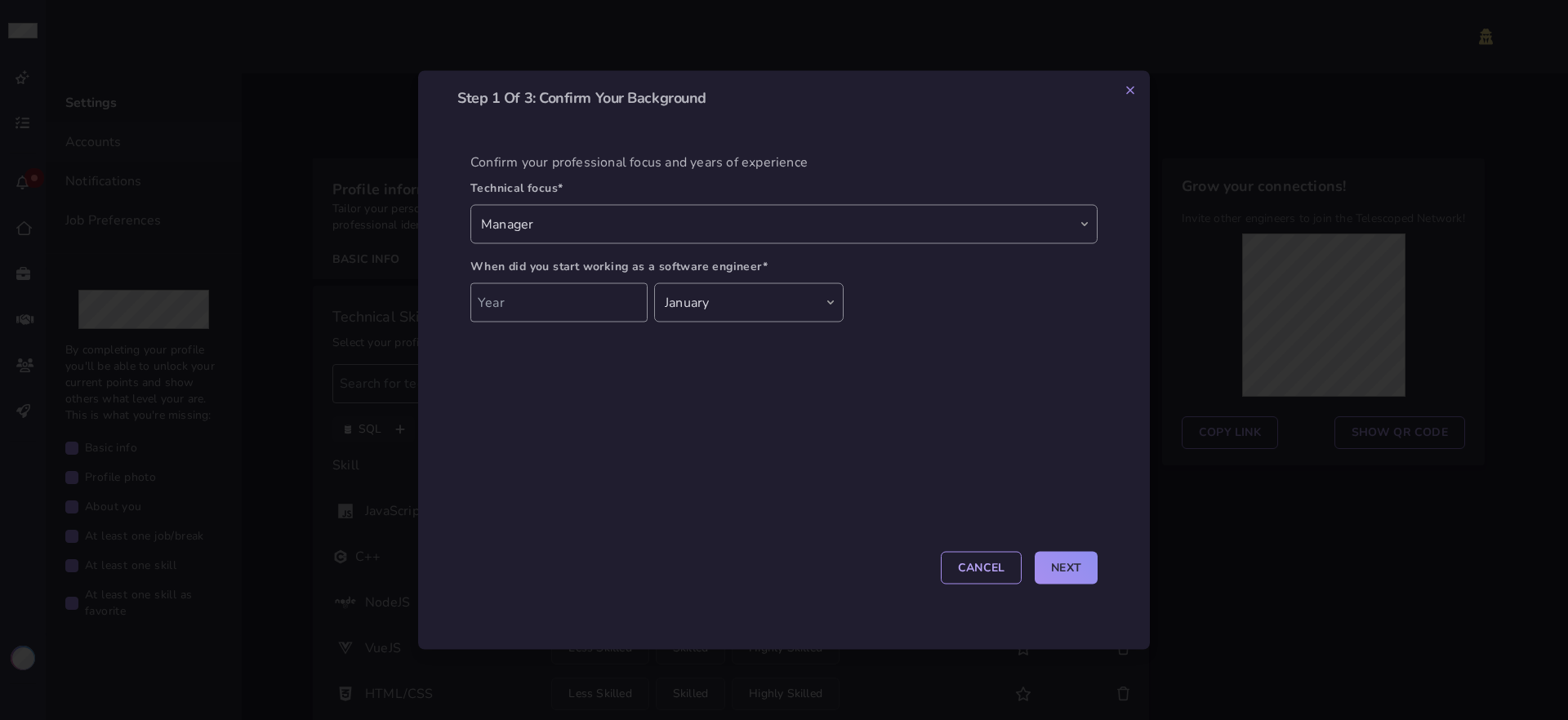 type 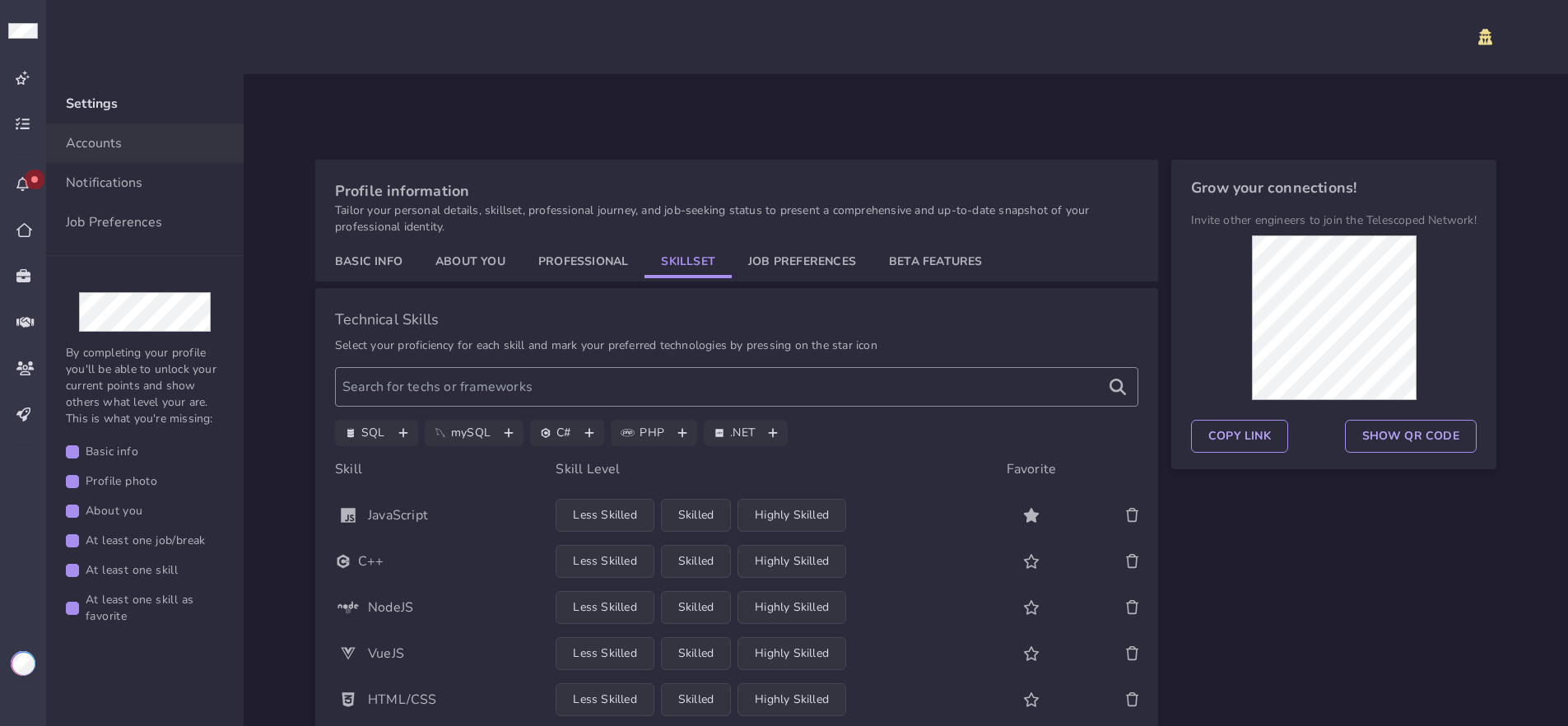 click on "Settings Account Notifications Job Preferences Accounts Notifications Job Preferences  By completing your profile you'll be able to unlock your current points and show others what level your are. This is what you're missing:  Basic info Profile photo About you At least one job/break At least one skill At least one skill as favorite Skillset Profile information  Tailor your personal details, skillset, professional journey, and job-seeking status to present a comprehensive and up-to-date snapshot of your professional identity.  Basic Info About You Professional Skillset Job Preferences Beta Features Technical Skills  Select your proficiency for each skill and mark your preferred technologies by pressing on the star icon  SQL  mySQL  C#  PHP  .NET  Skill Skill Level Favorite JavaScript  Less Skilled  Skilled  Highly Skilled C++  Less Skilled  Skilled  Highly Skilled NodeJS  Less Skilled  Skilled  Highly Skilled VueJS  Less Skilled  Skilled  Highly Skilled HTML/CSS  Less Skilled  Skilled  Highly Skilled C Python" 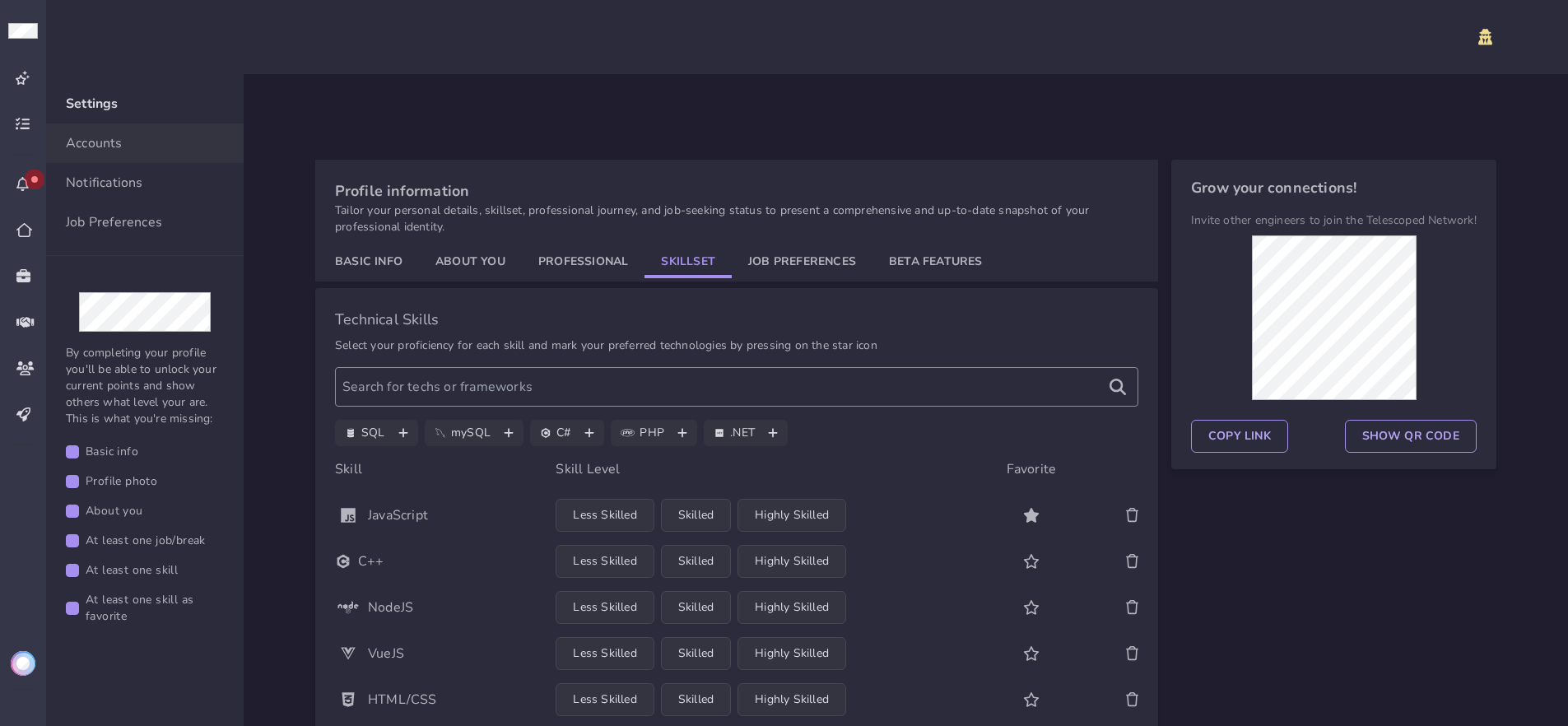 click at bounding box center (23, 663) 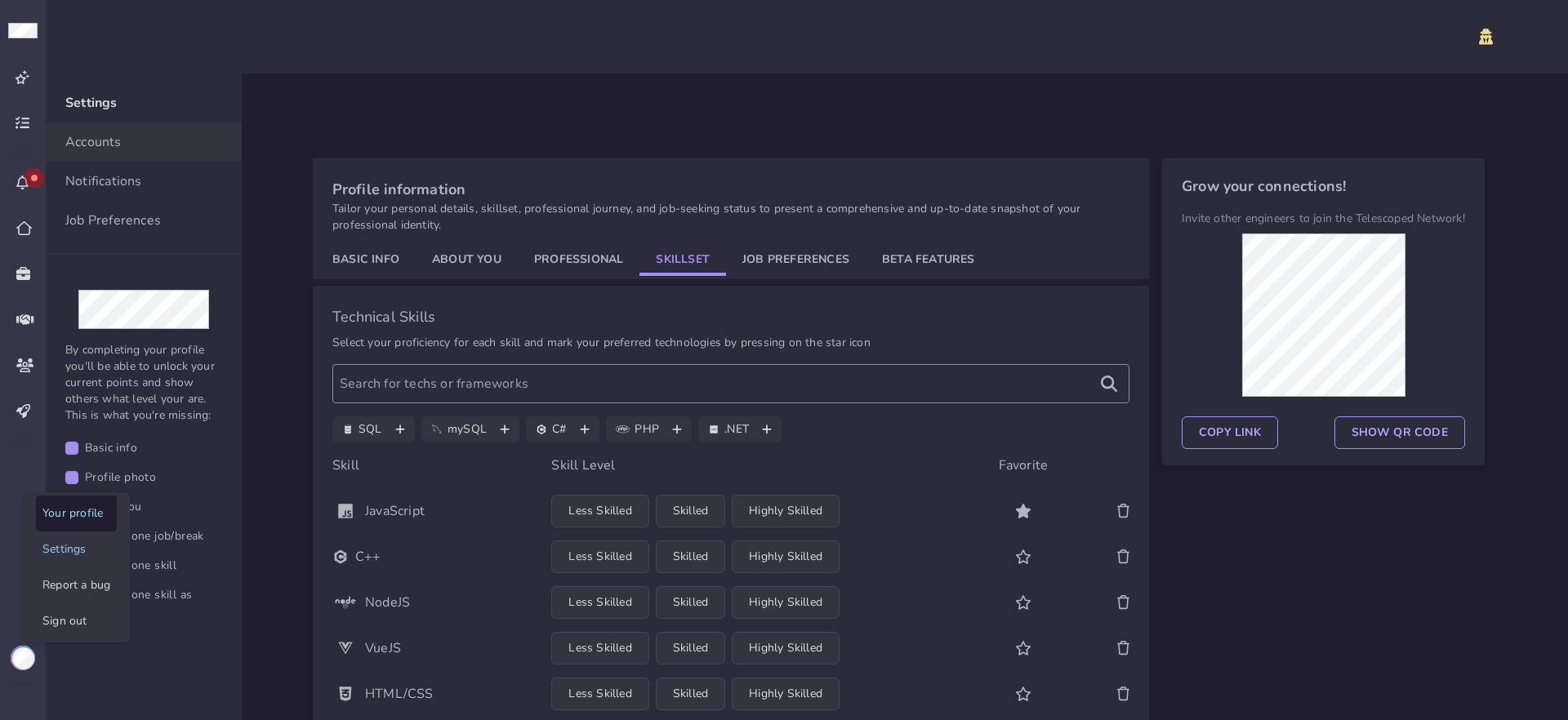 click on "Your profile" 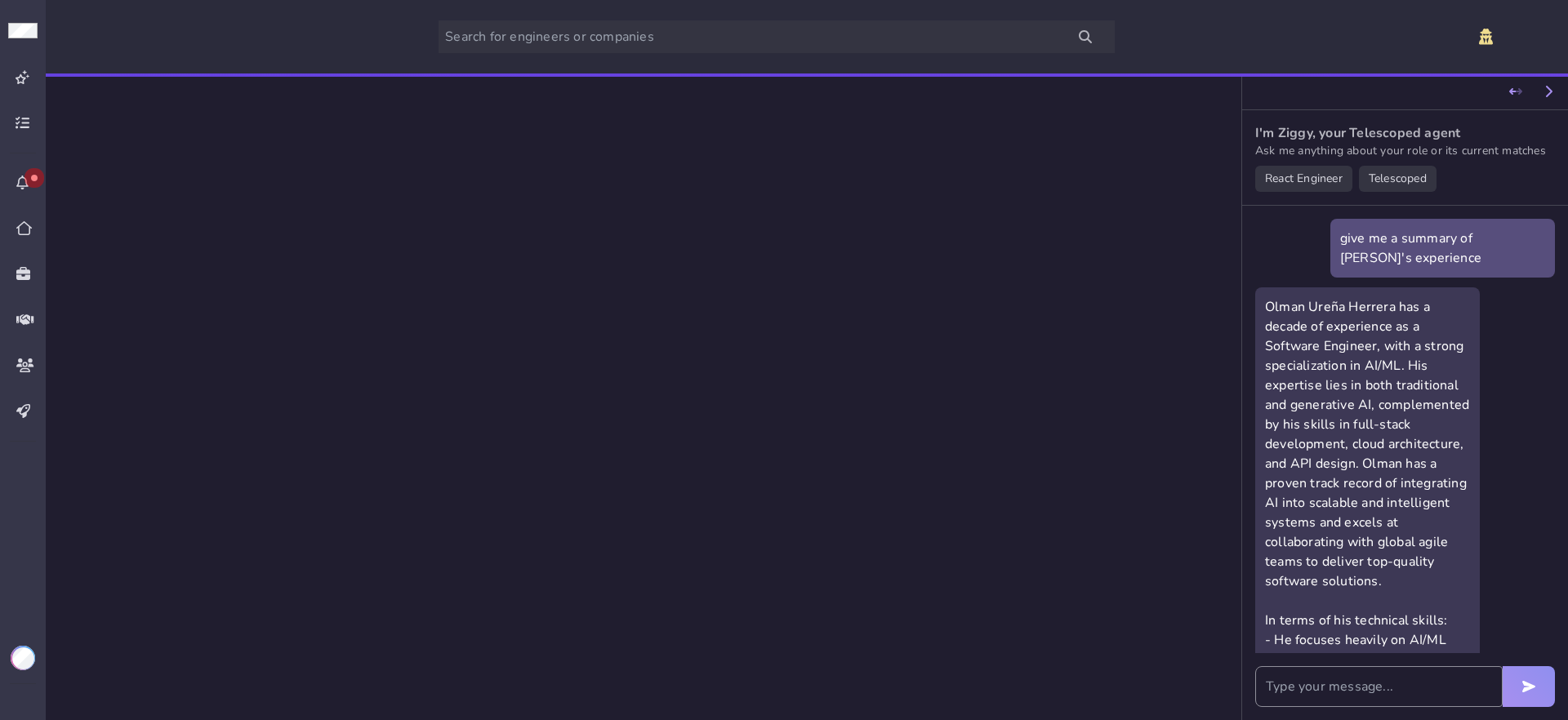 scroll, scrollTop: 2322, scrollLeft: 0, axis: vertical 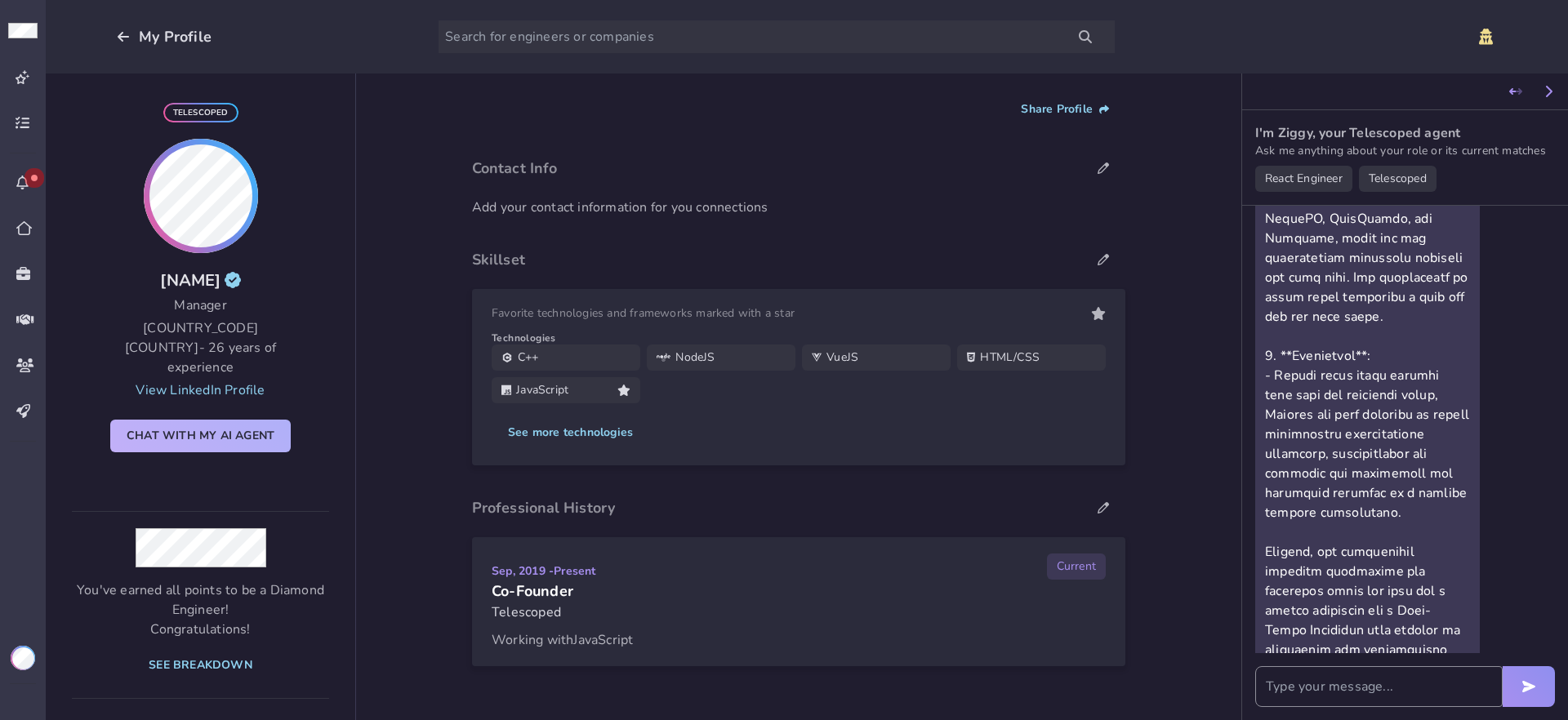 click on "Chat with my AI Agent" at bounding box center (200, 436) 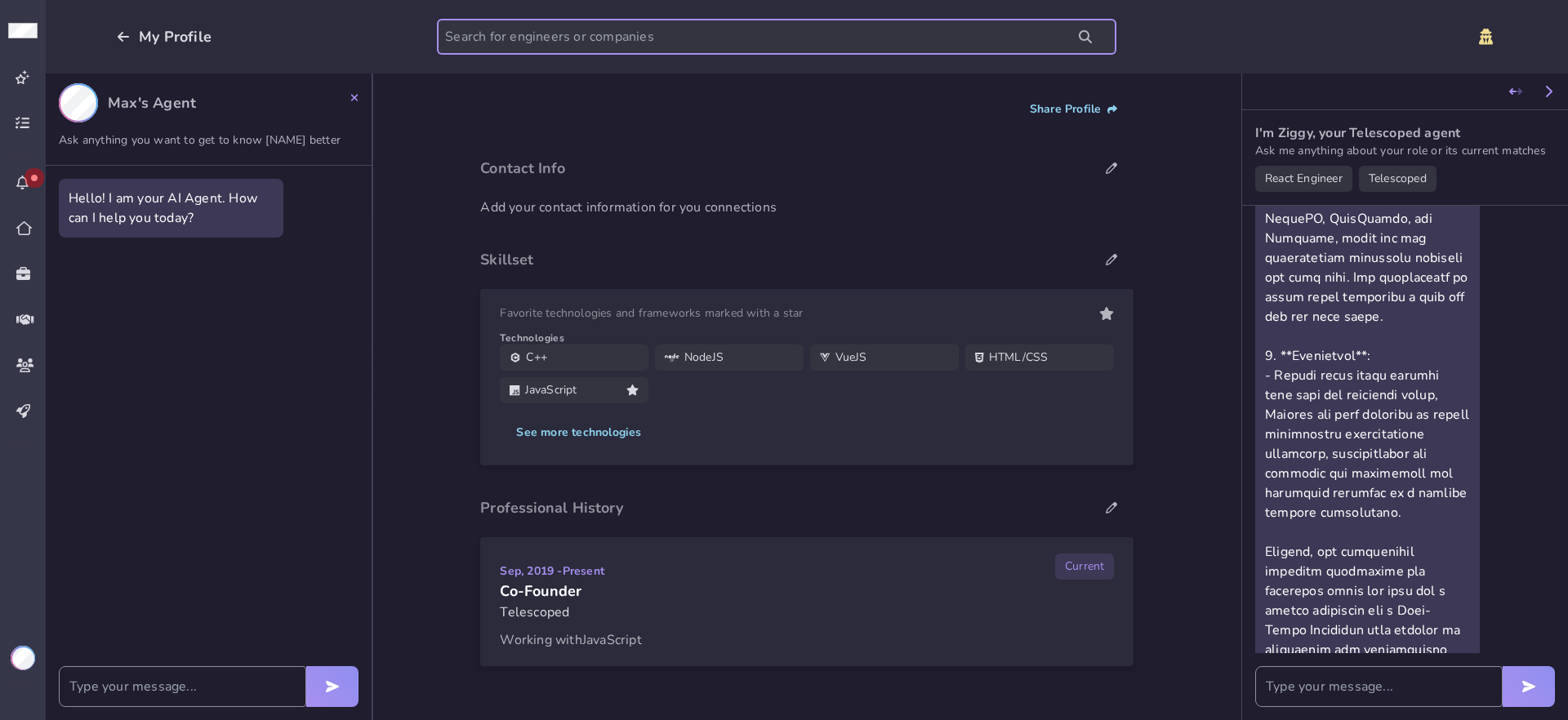 click at bounding box center (777, 37) 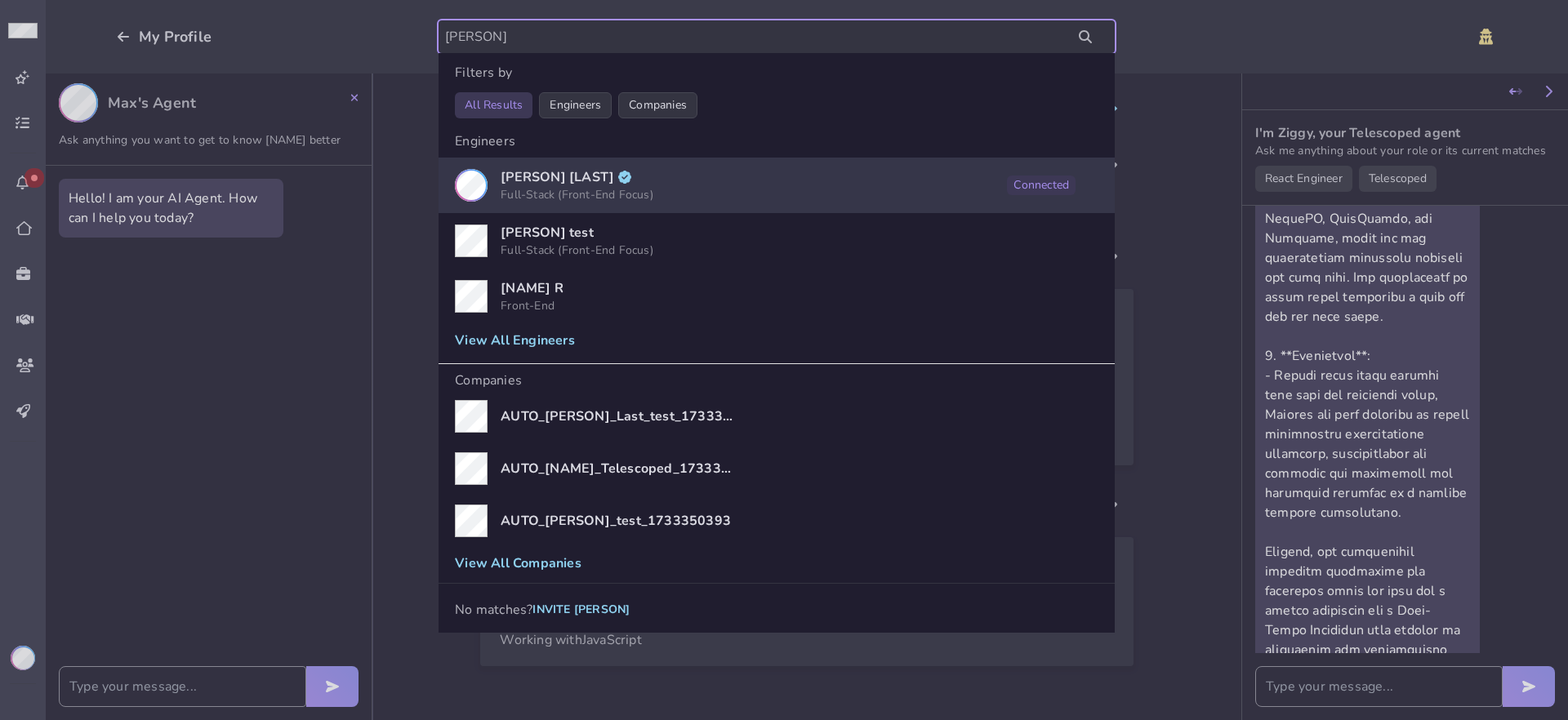 type on "mariano" 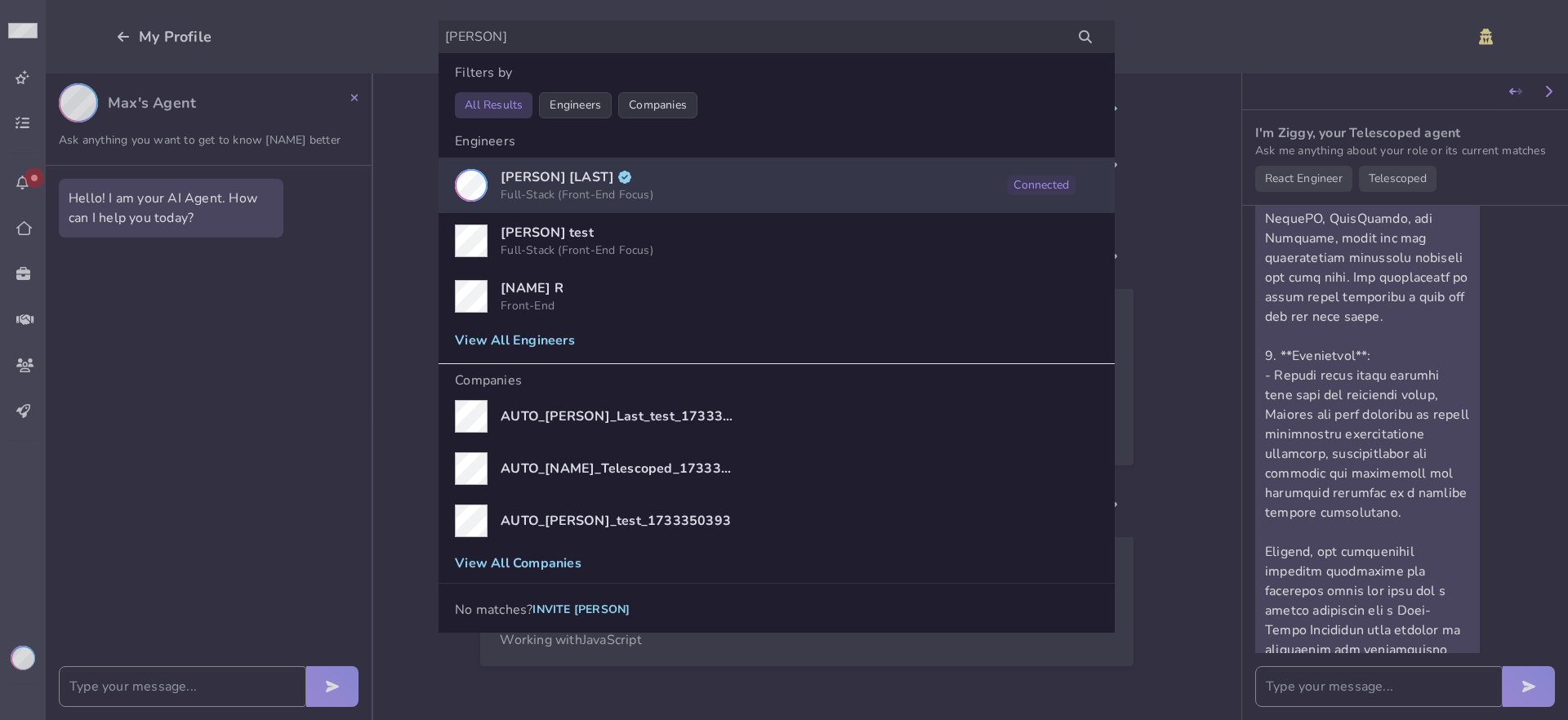 click on "[FIRST] [LAST]" at bounding box center [557, 177] 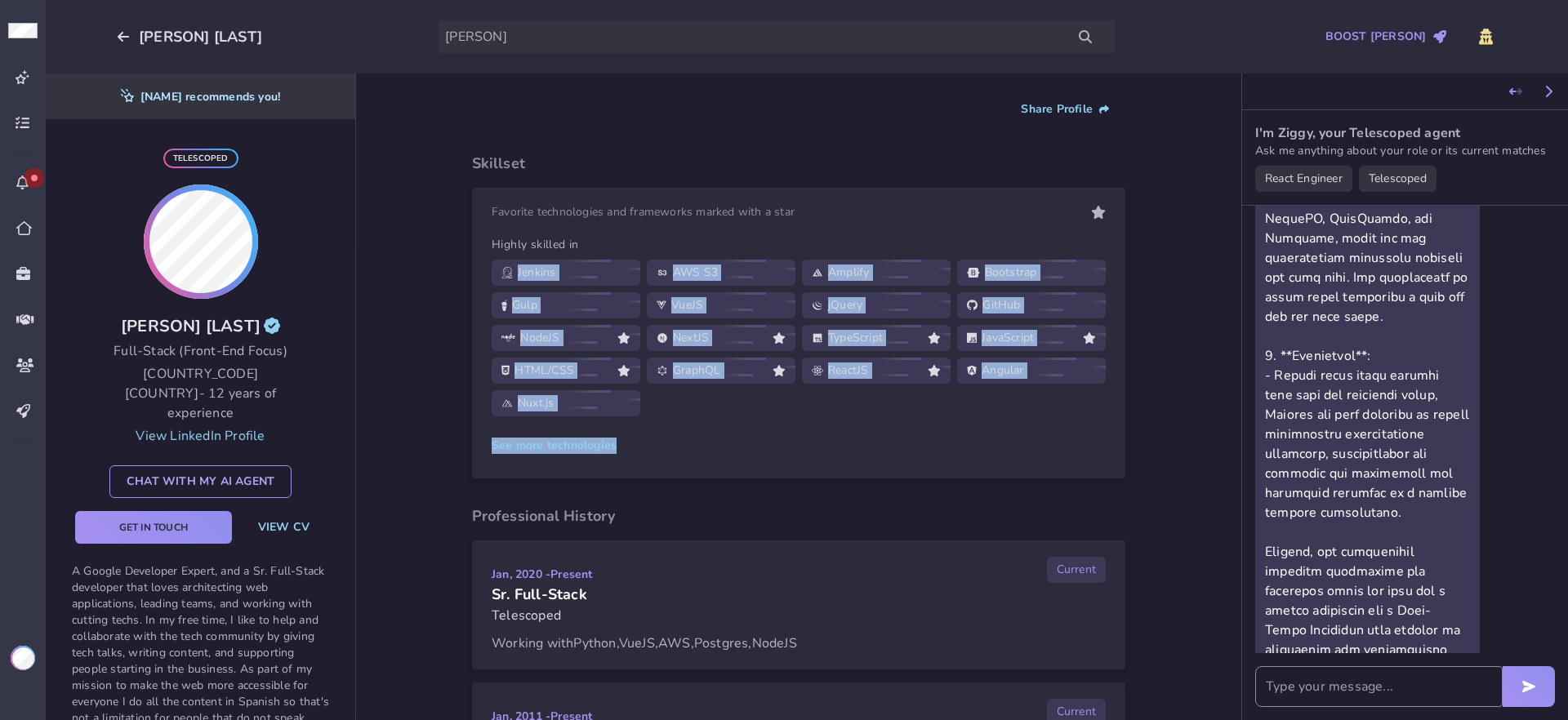 drag, startPoint x: 553, startPoint y: 262, endPoint x: 897, endPoint y: 439, distance: 386.8656 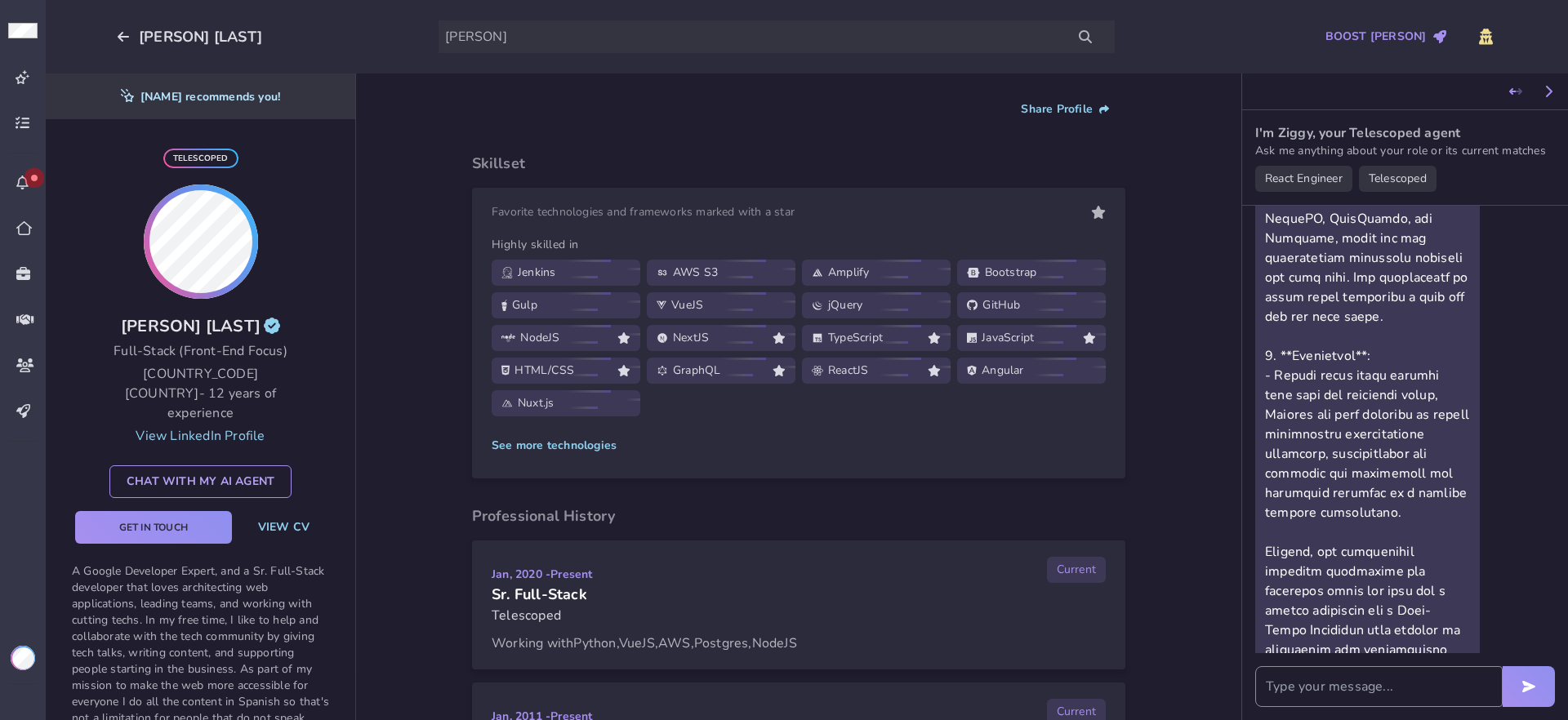click on "See more technologies" 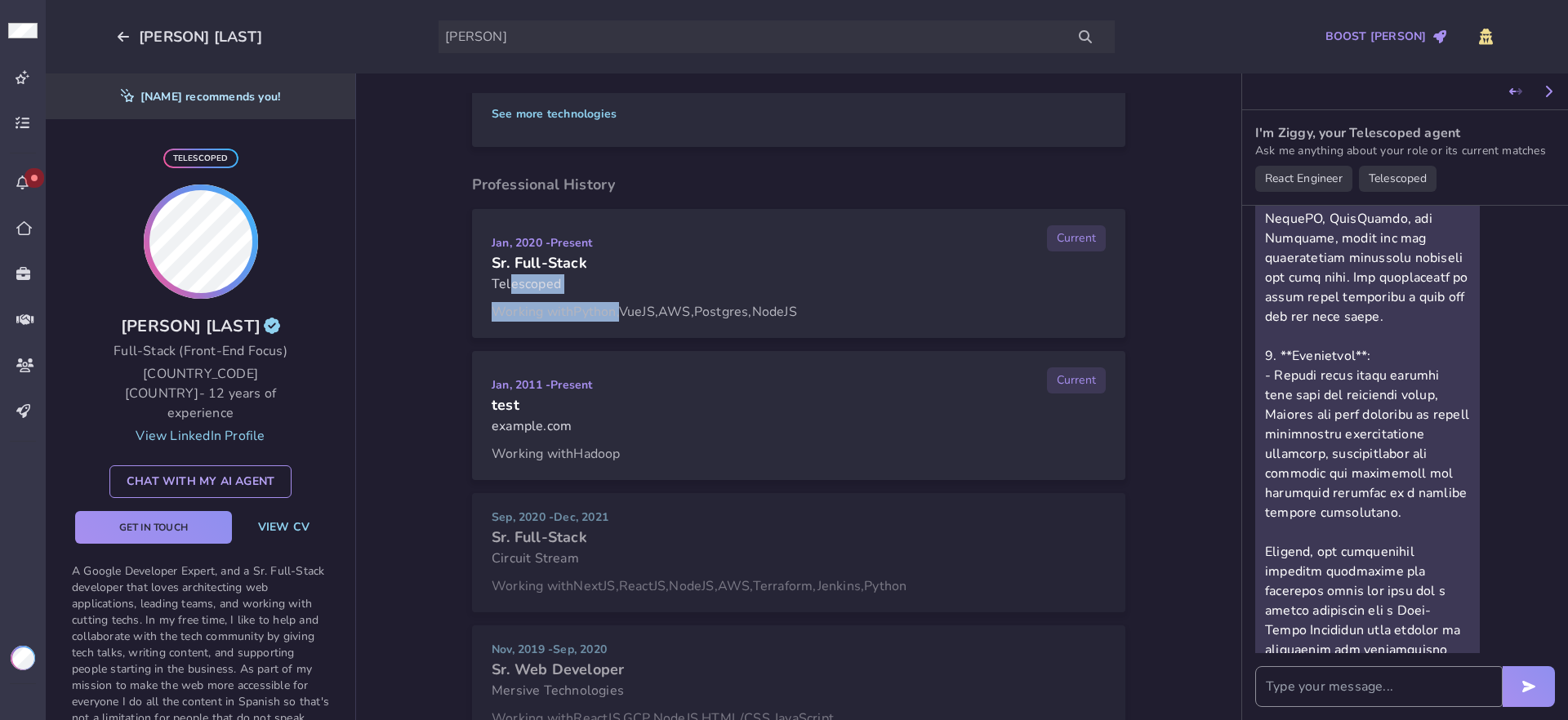 drag, startPoint x: 506, startPoint y: 291, endPoint x: 510, endPoint y: 413, distance: 122.06556 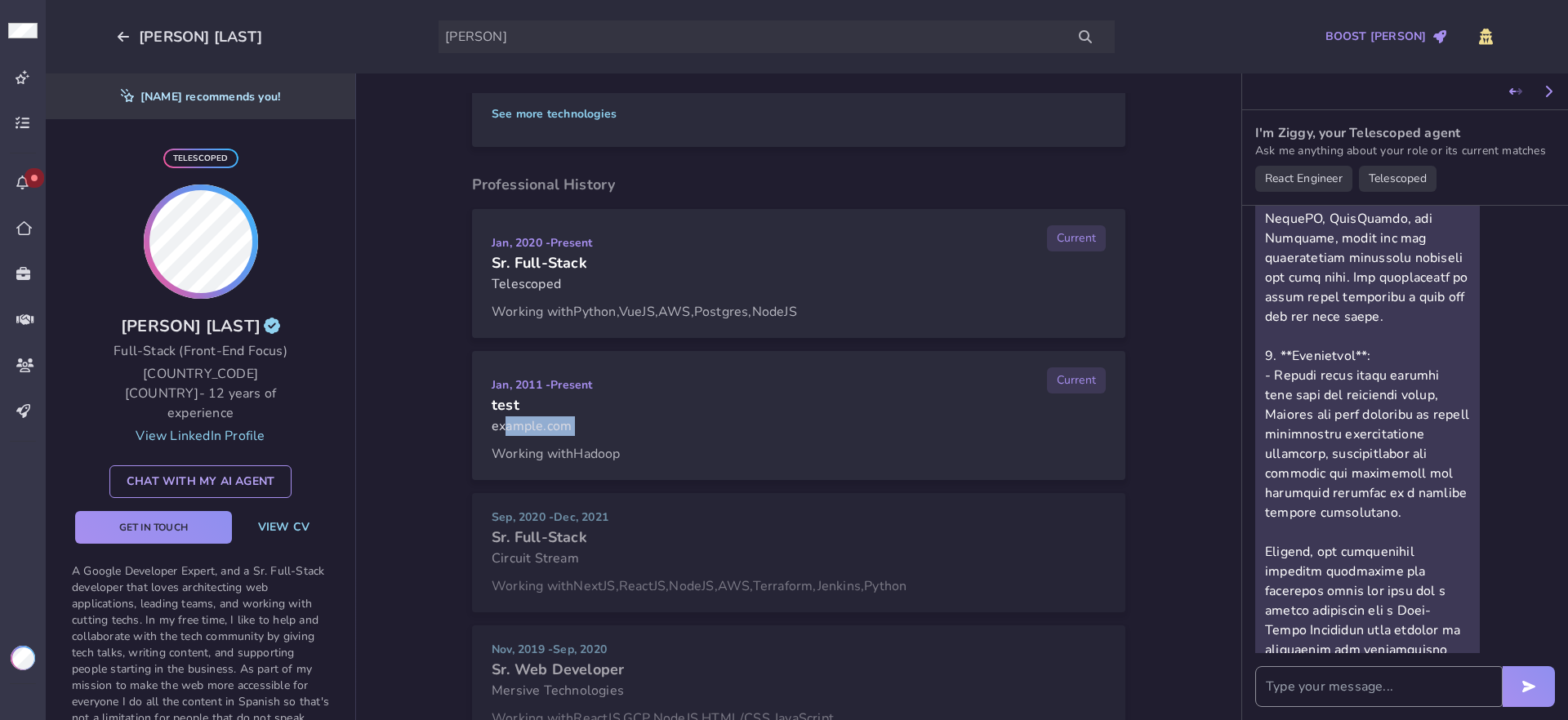 drag, startPoint x: 503, startPoint y: 428, endPoint x: 599, endPoint y: 436, distance: 96.33276 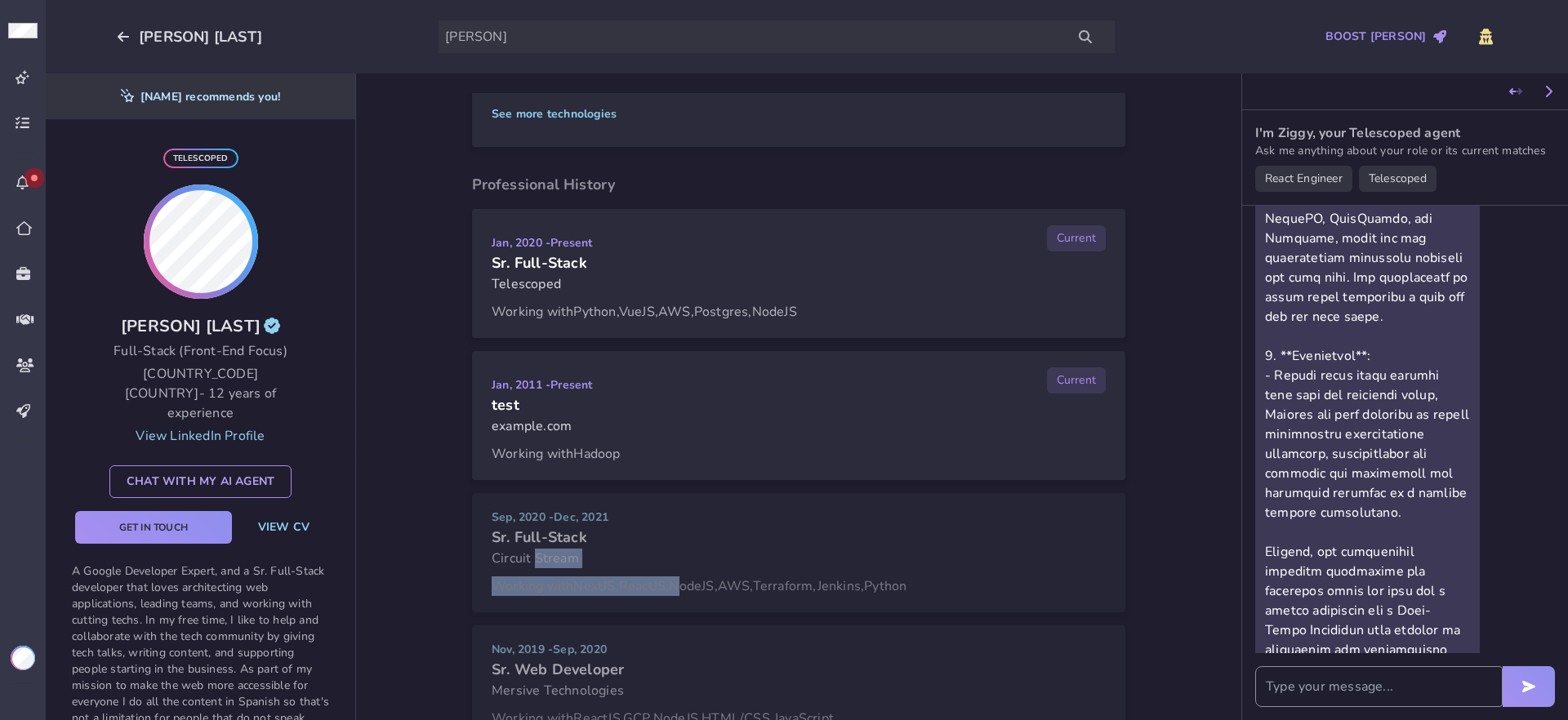 drag, startPoint x: 548, startPoint y: 566, endPoint x: 680, endPoint y: 586, distance: 133.50655 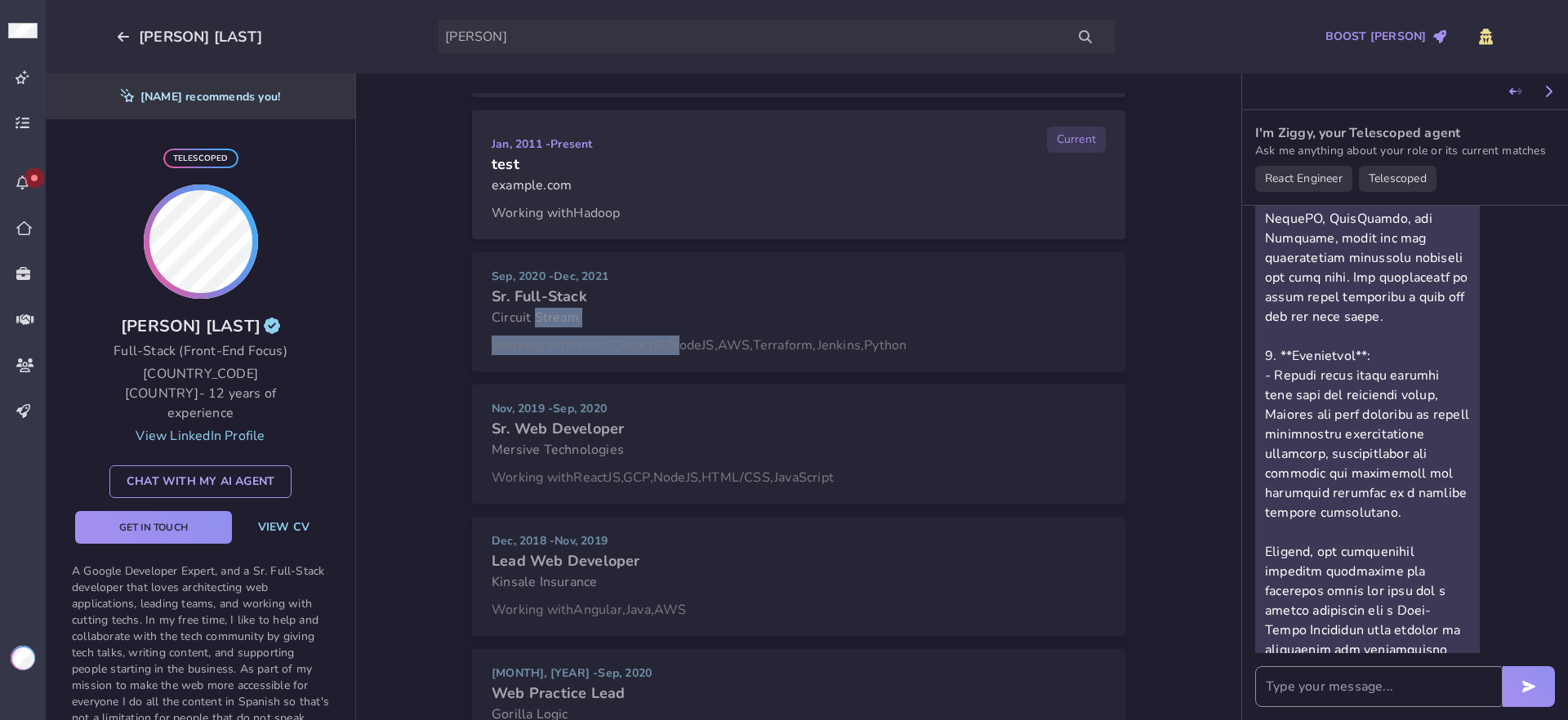 scroll, scrollTop: 616, scrollLeft: 0, axis: vertical 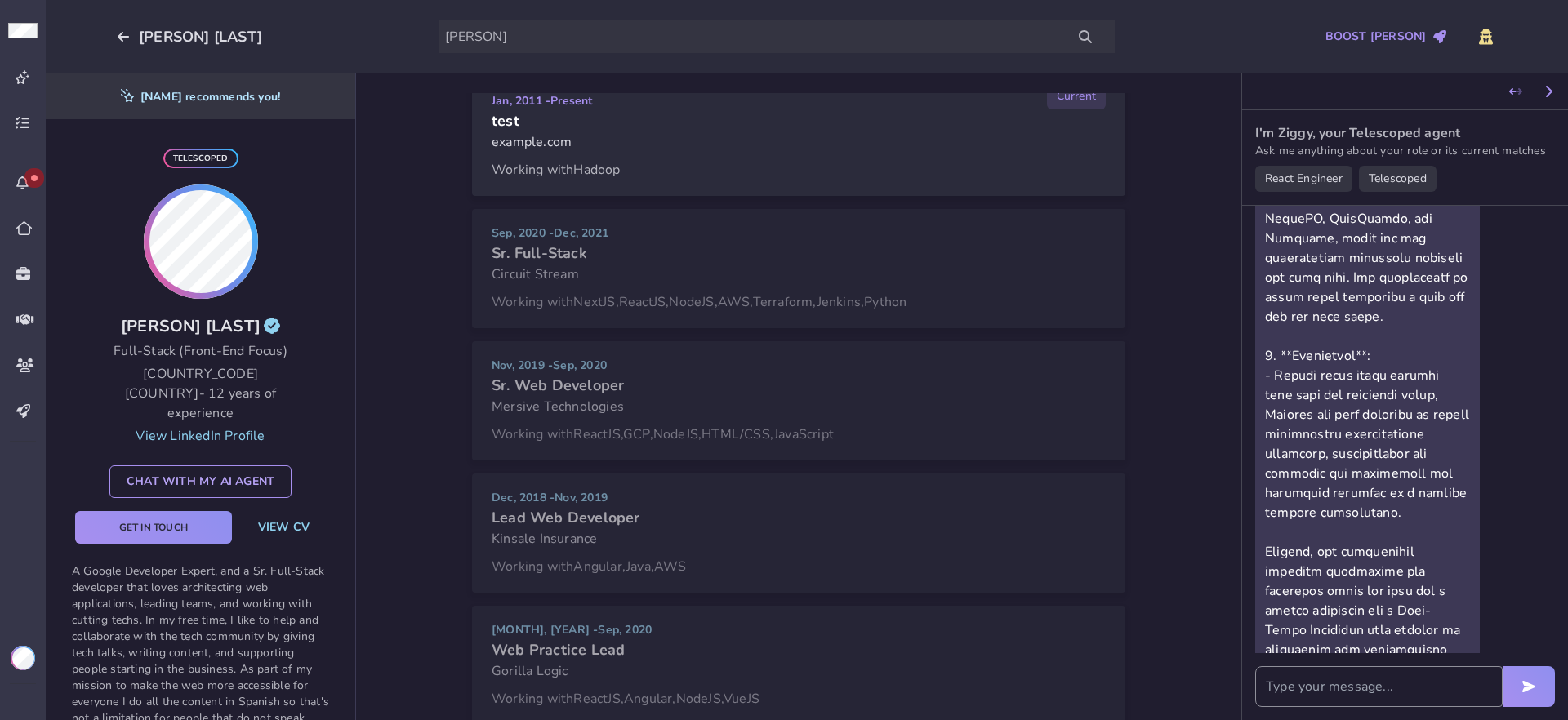 drag, startPoint x: 491, startPoint y: 420, endPoint x: 588, endPoint y: 449, distance: 101.24228 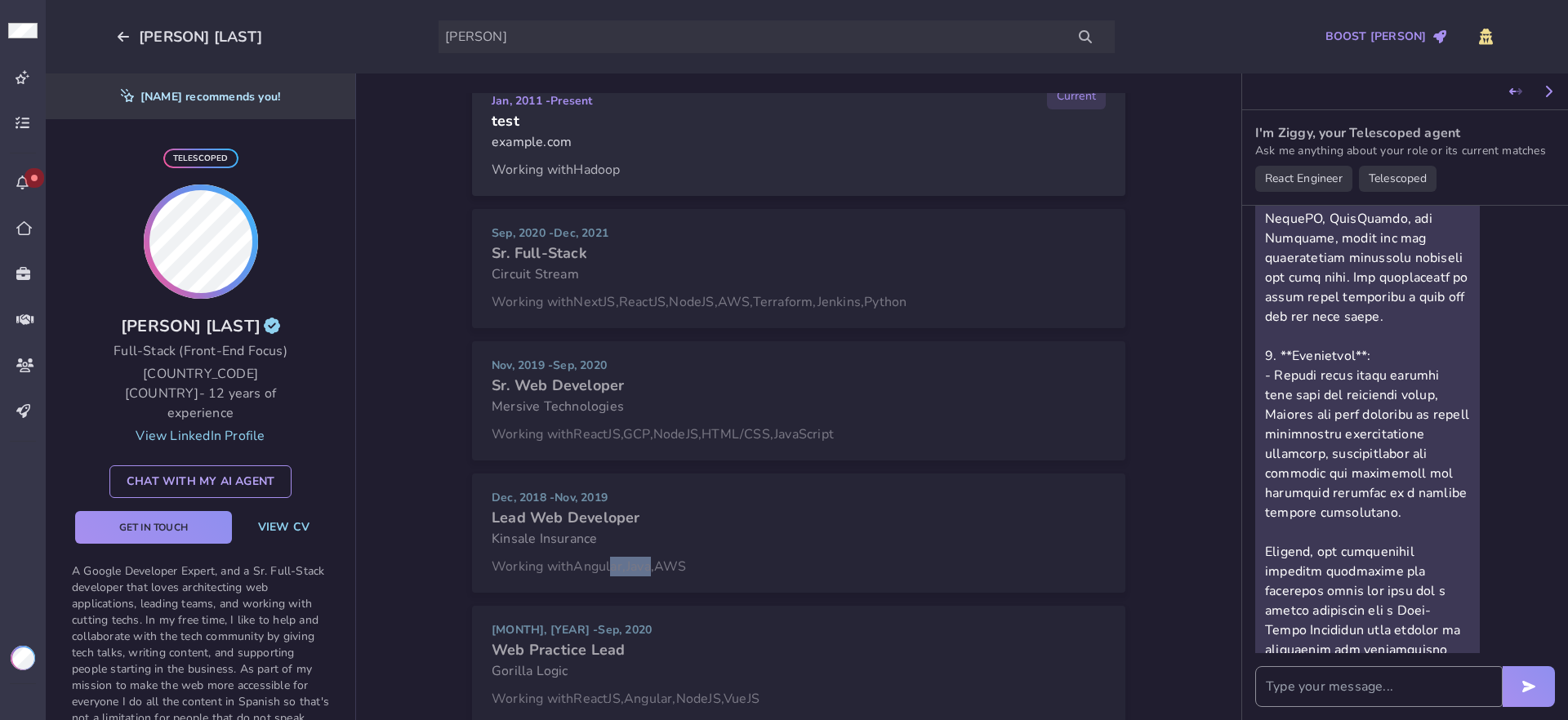 drag, startPoint x: 629, startPoint y: 564, endPoint x: 651, endPoint y: 569, distance: 22.561028 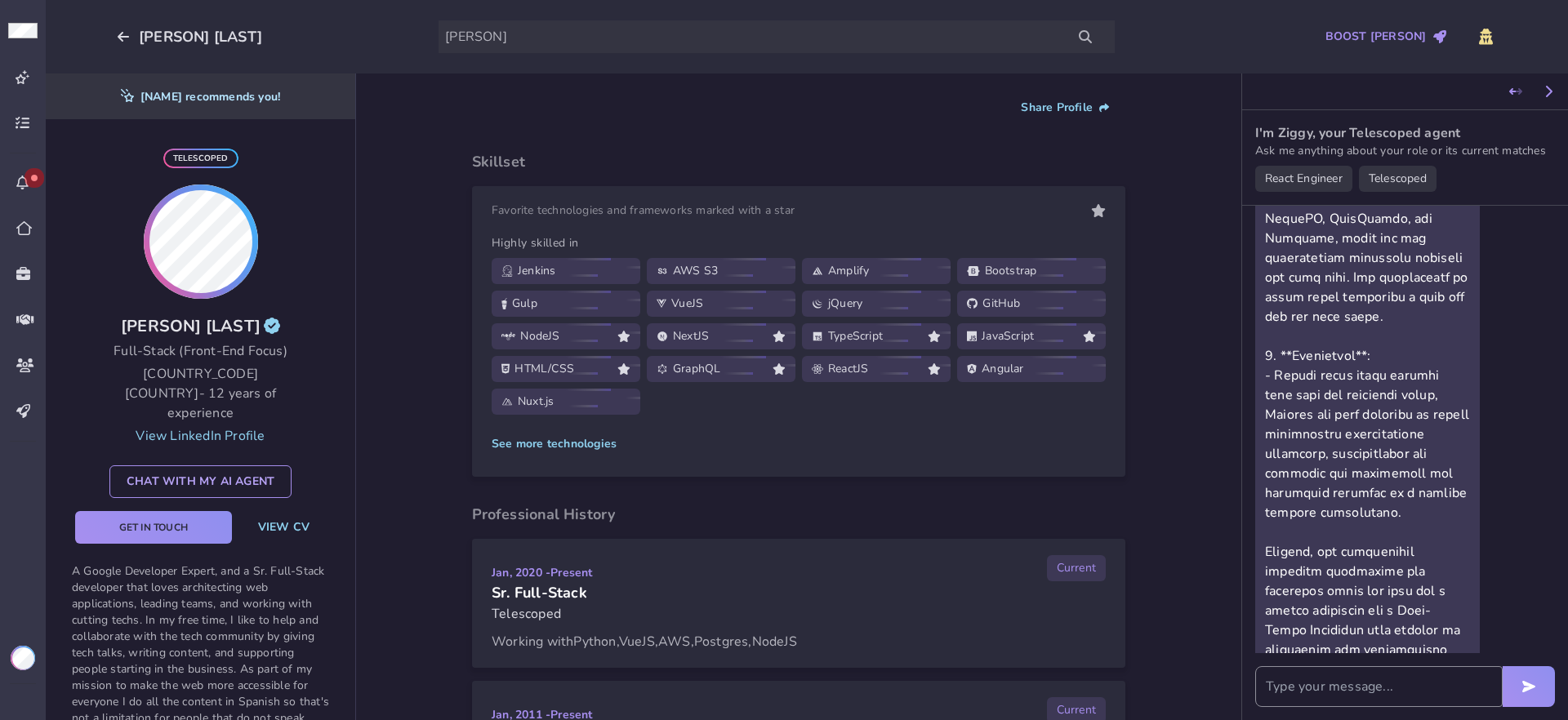 scroll, scrollTop: 0, scrollLeft: 0, axis: both 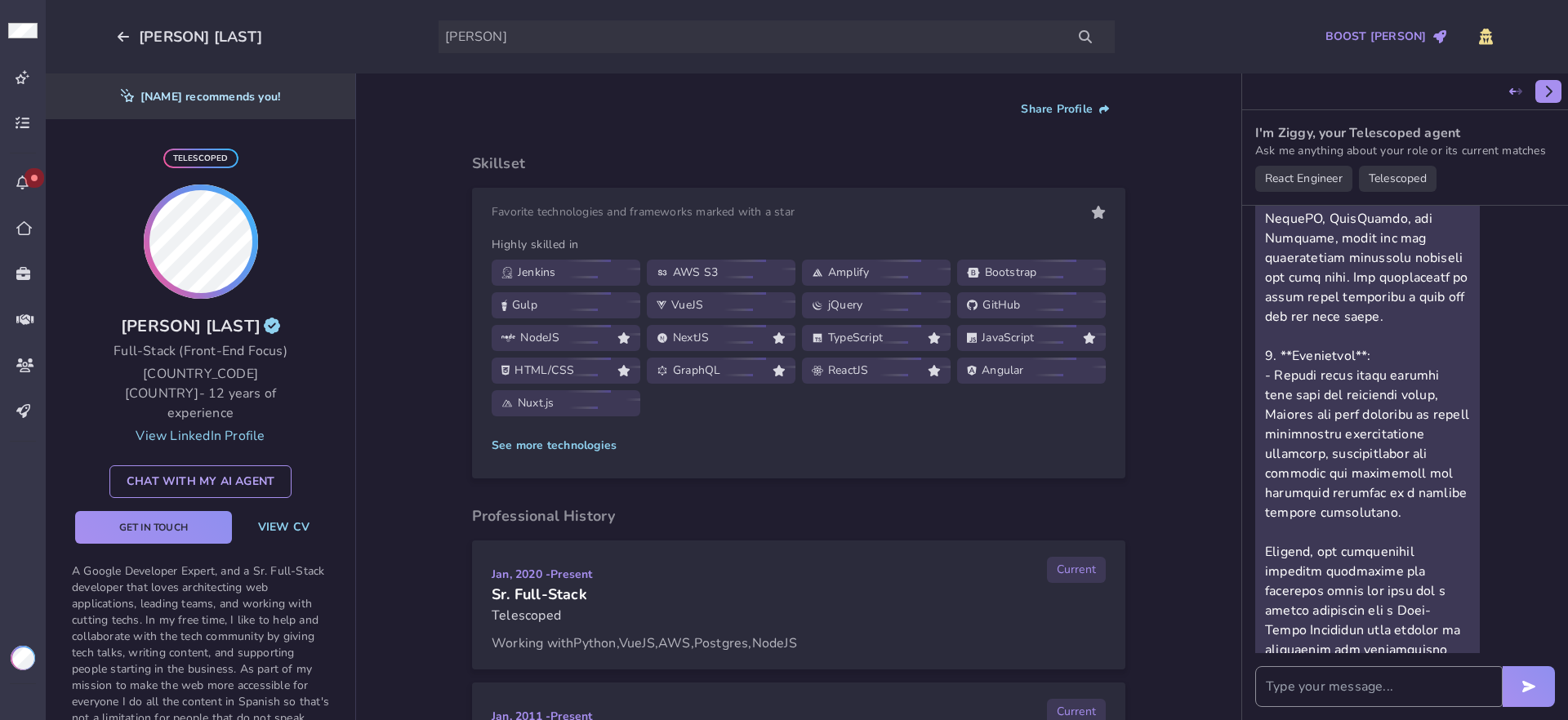 click 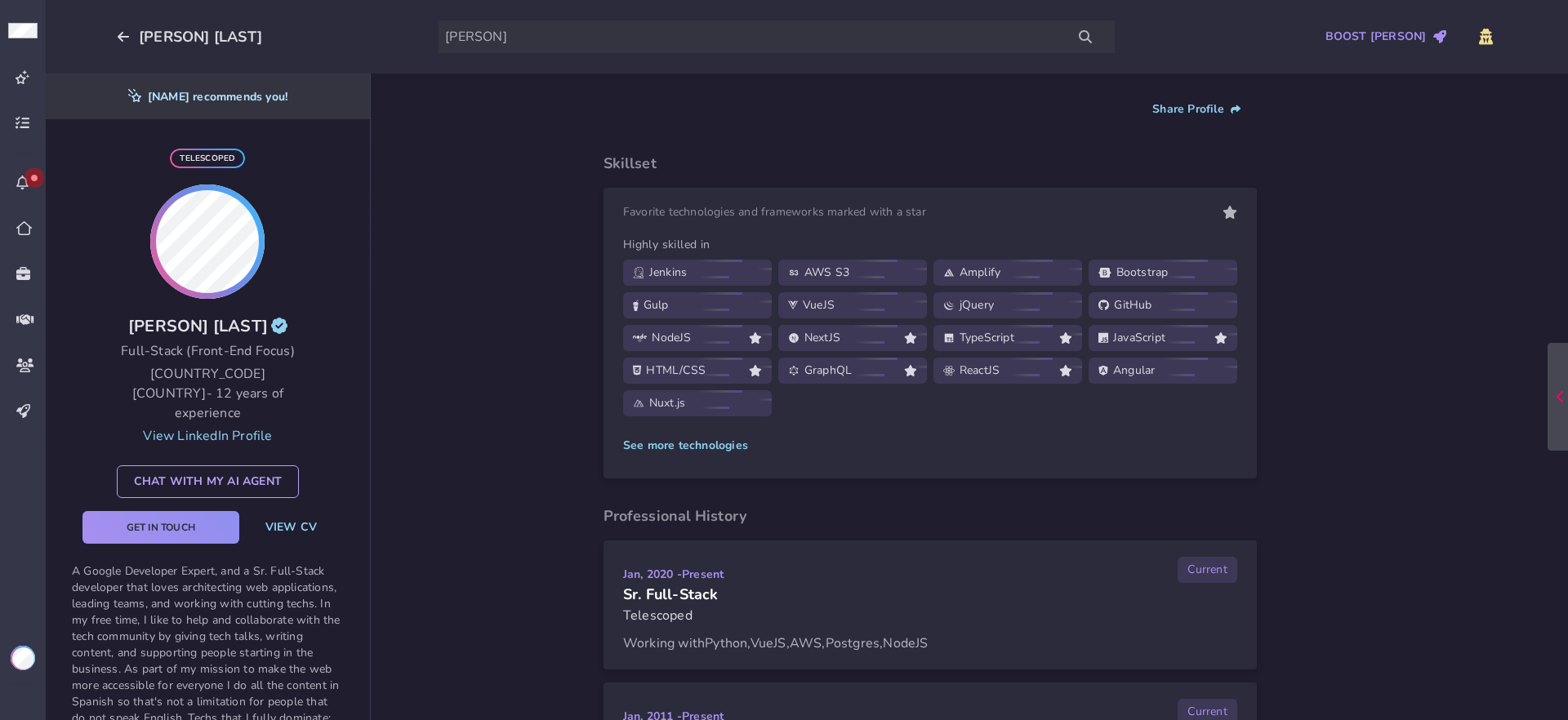 click on "Chat with my AI Agent" at bounding box center (207, 482) 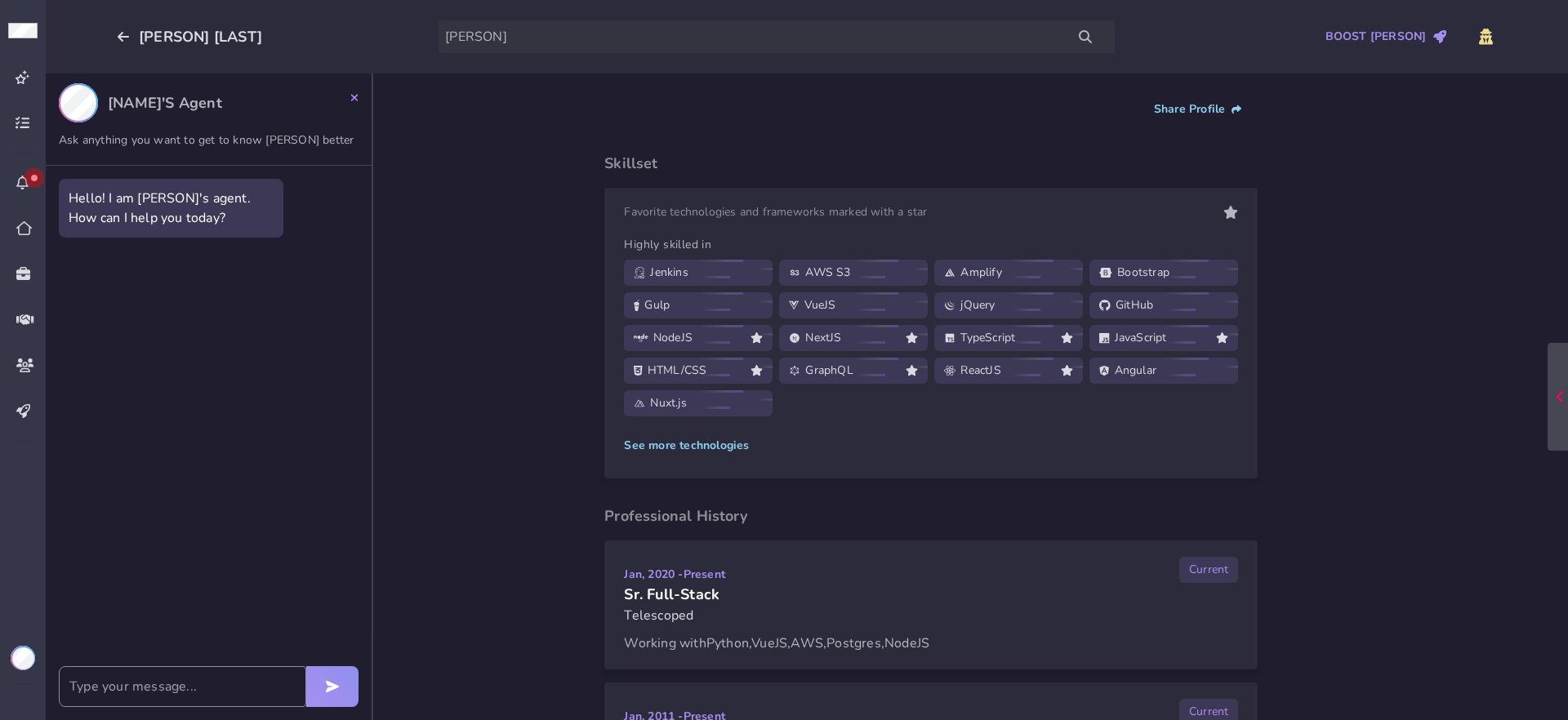 click 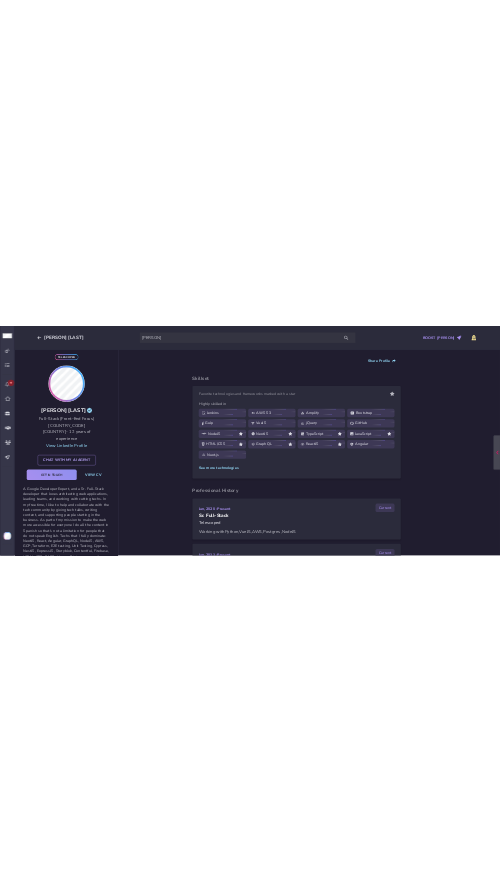 scroll, scrollTop: 81, scrollLeft: 0, axis: vertical 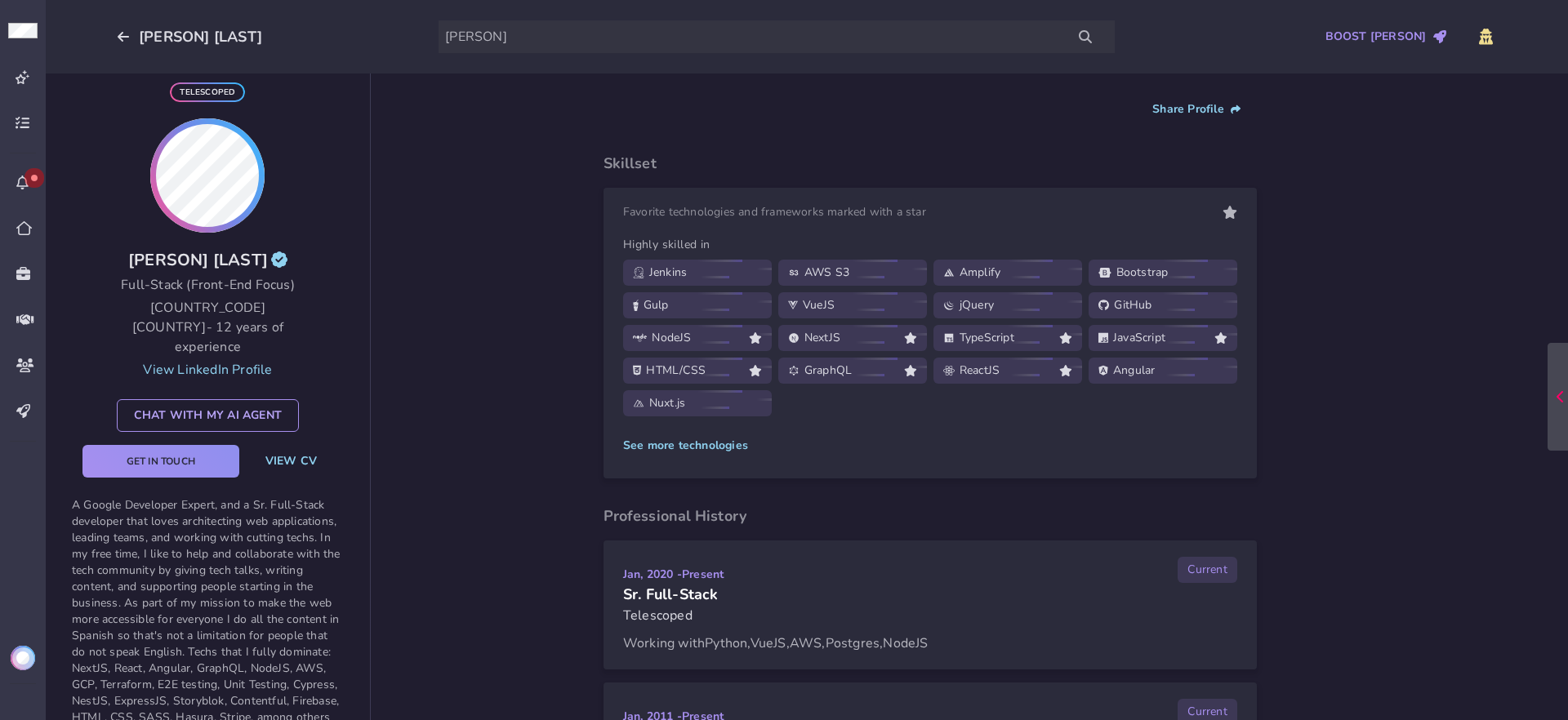 click at bounding box center [23, 658] 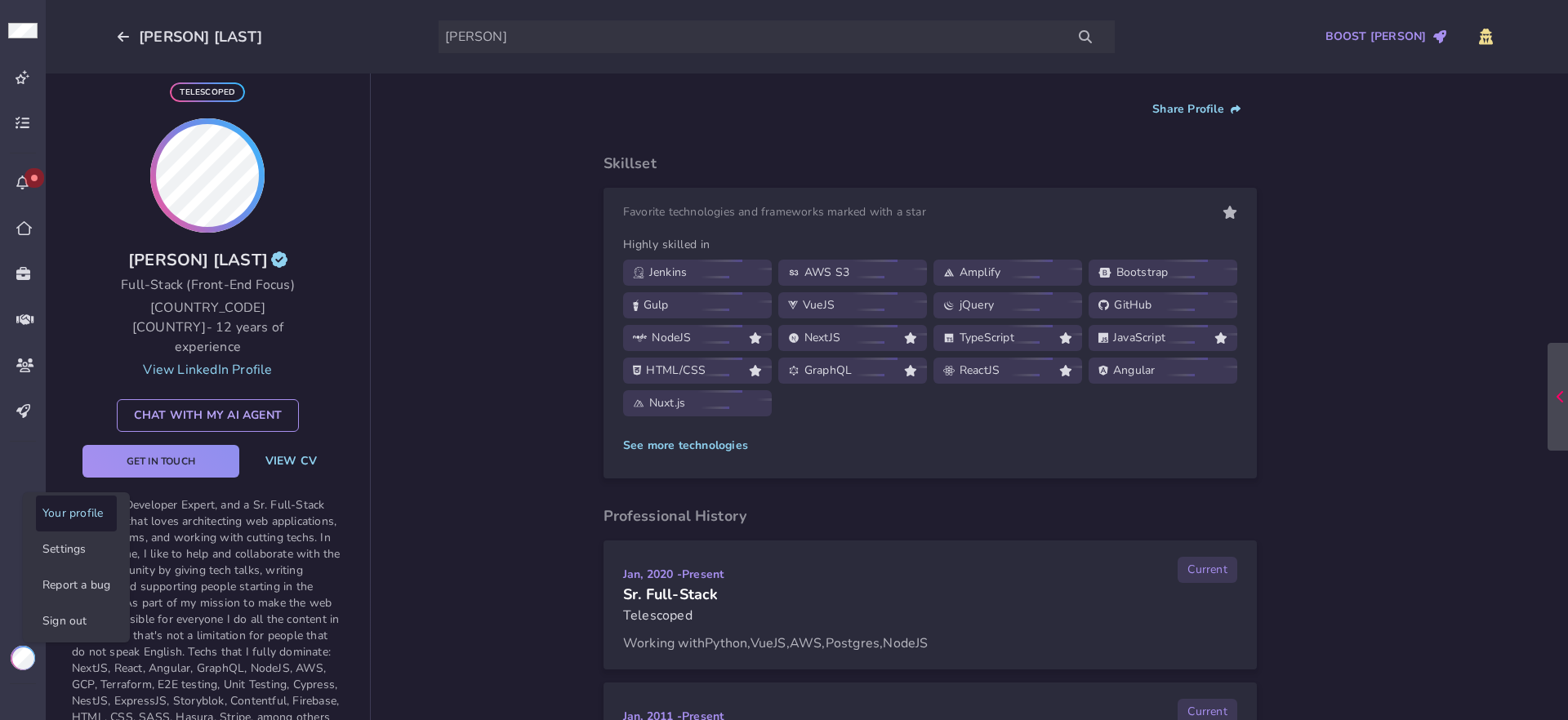 click on "Your profile" 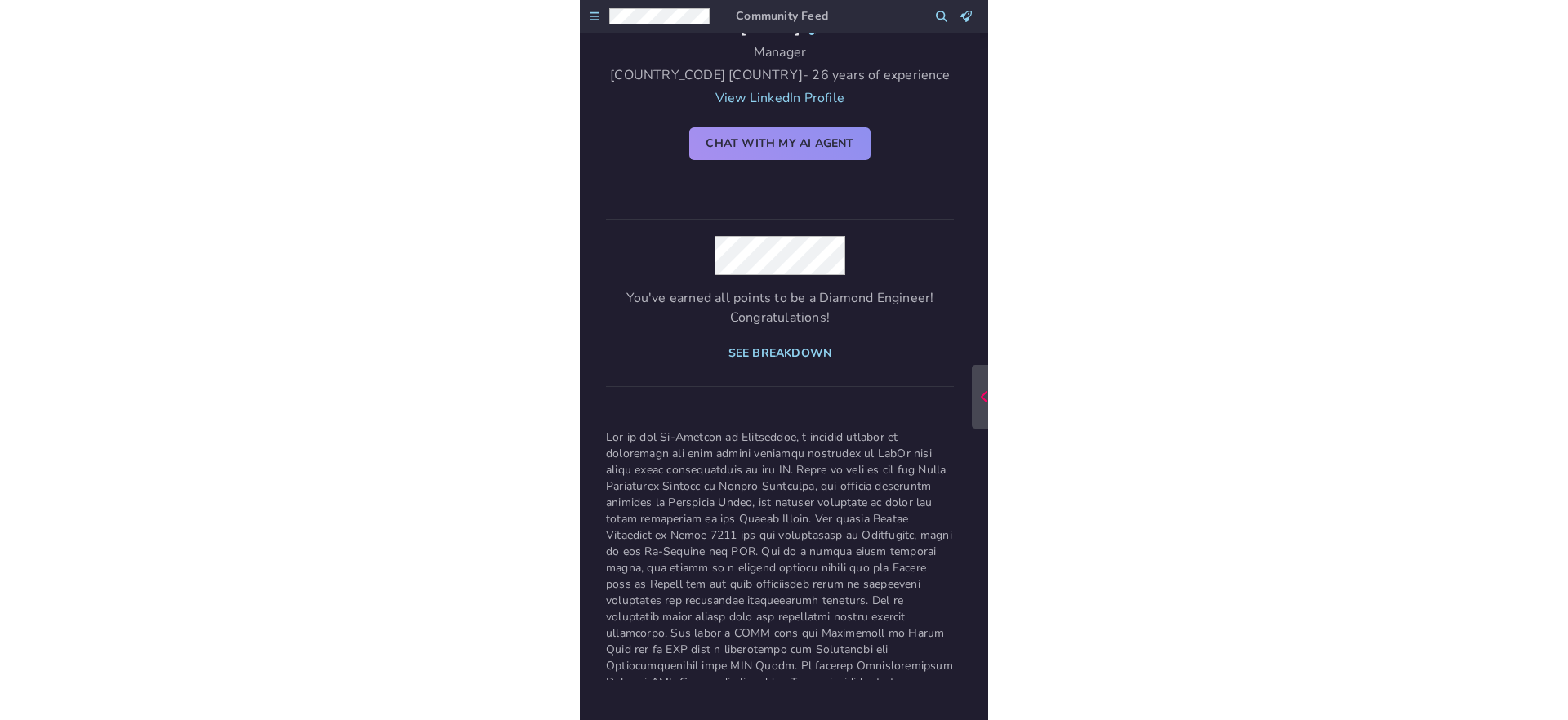 scroll, scrollTop: 0, scrollLeft: 0, axis: both 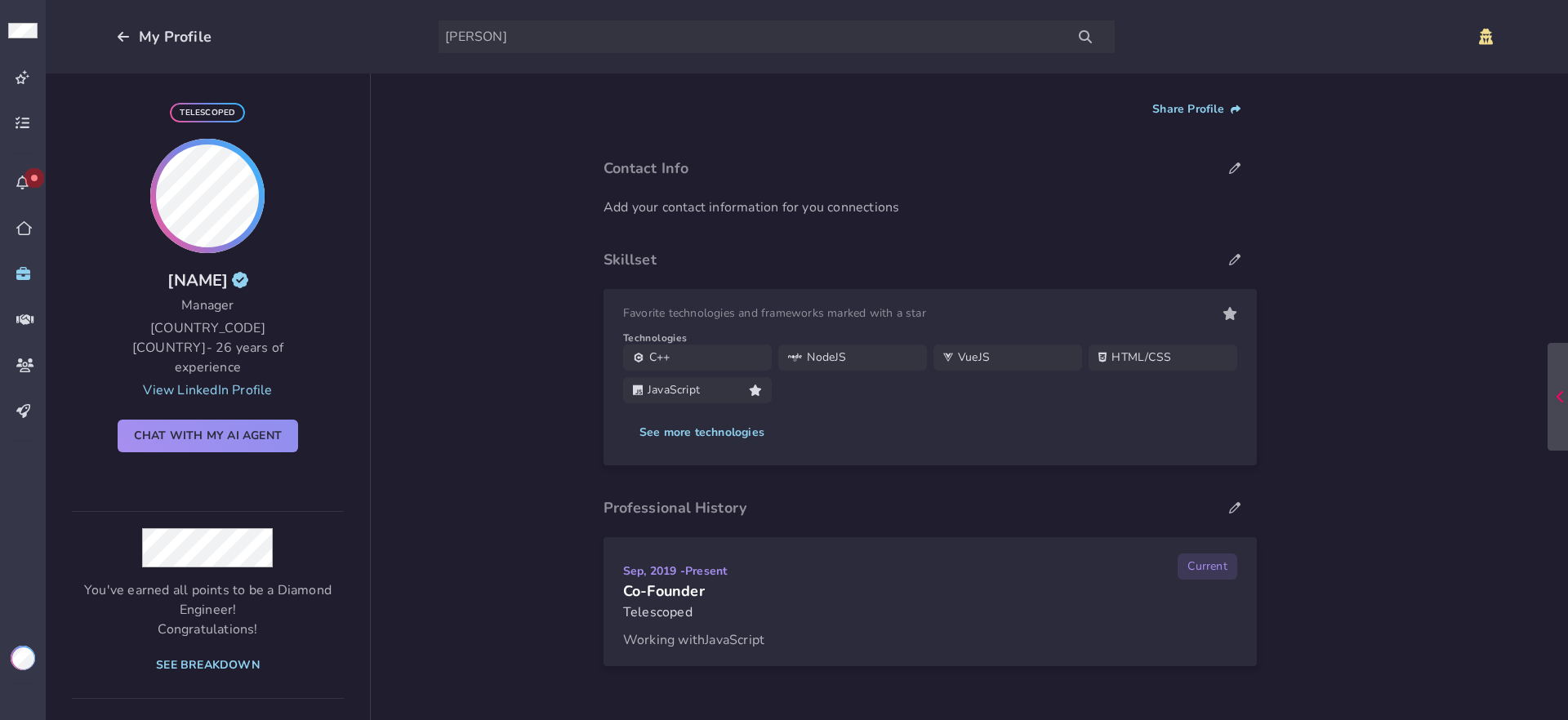click 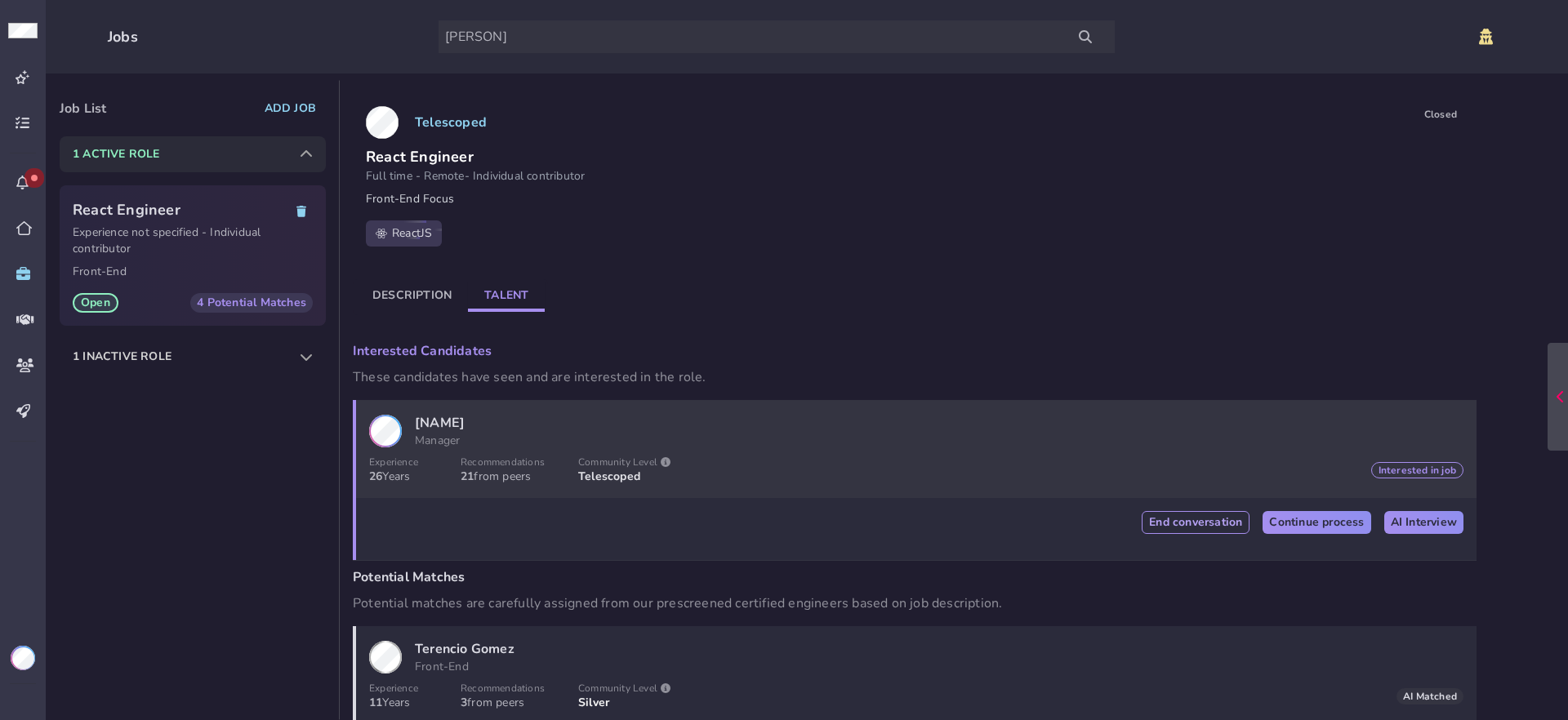 click on "[FIRST] [LAST]" at bounding box center [439, 423] 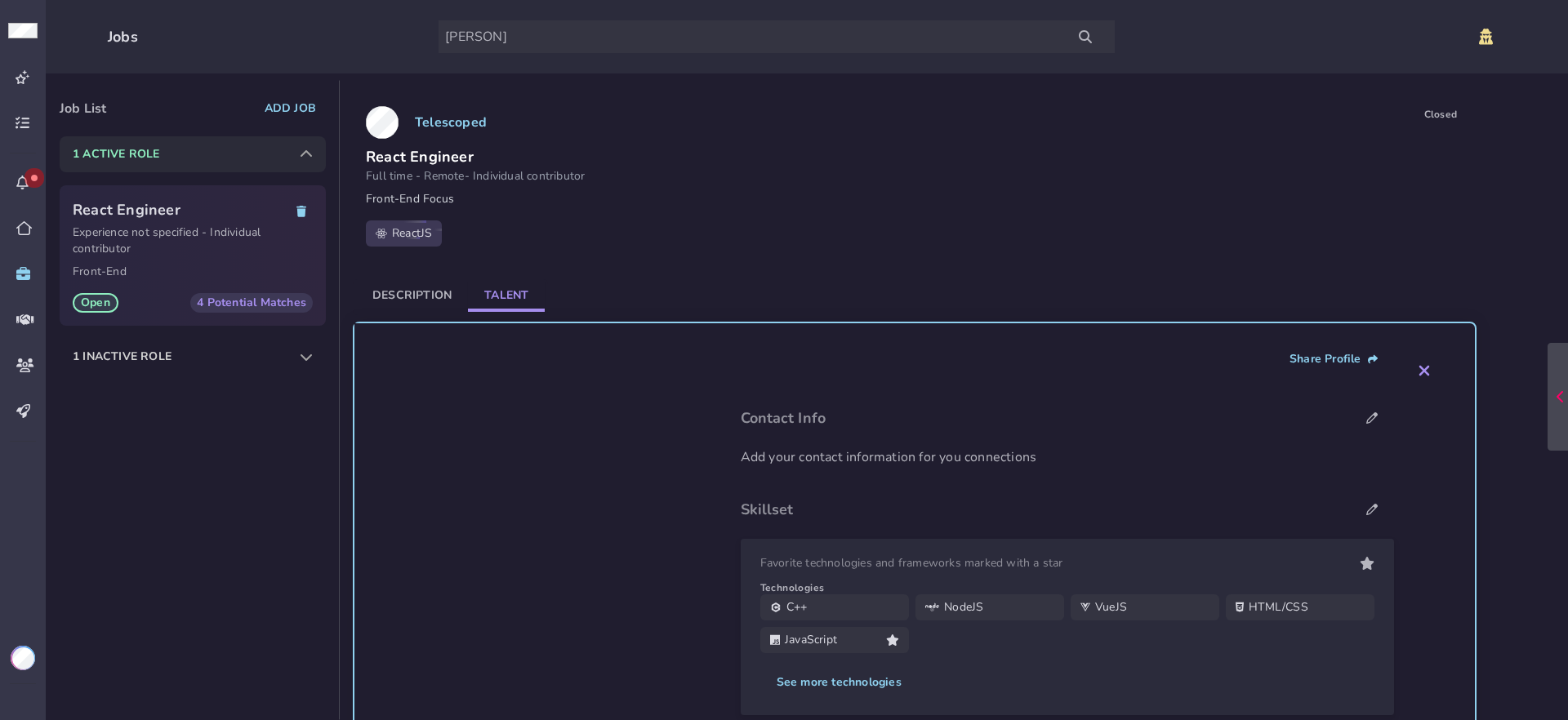 scroll, scrollTop: 178, scrollLeft: 0, axis: vertical 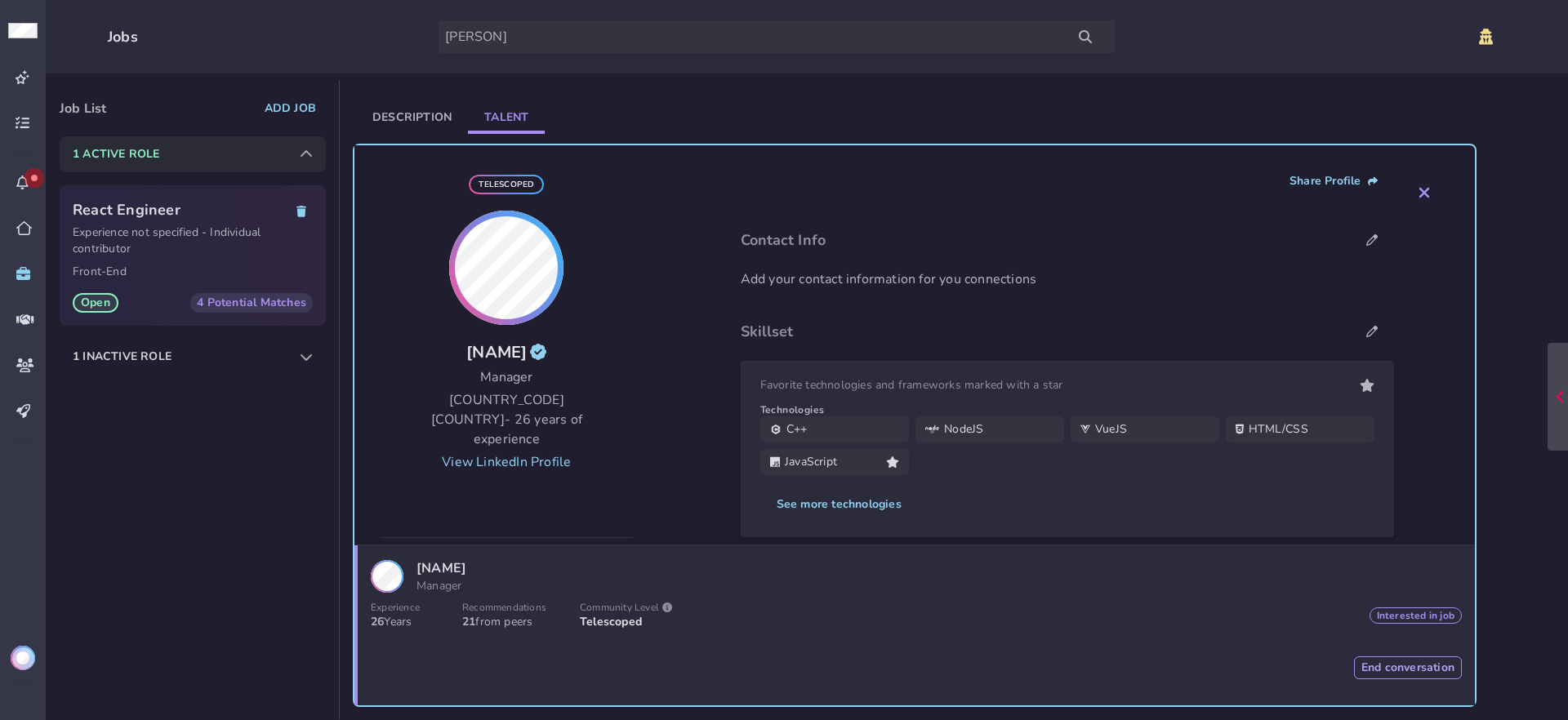 click at bounding box center (23, 658) 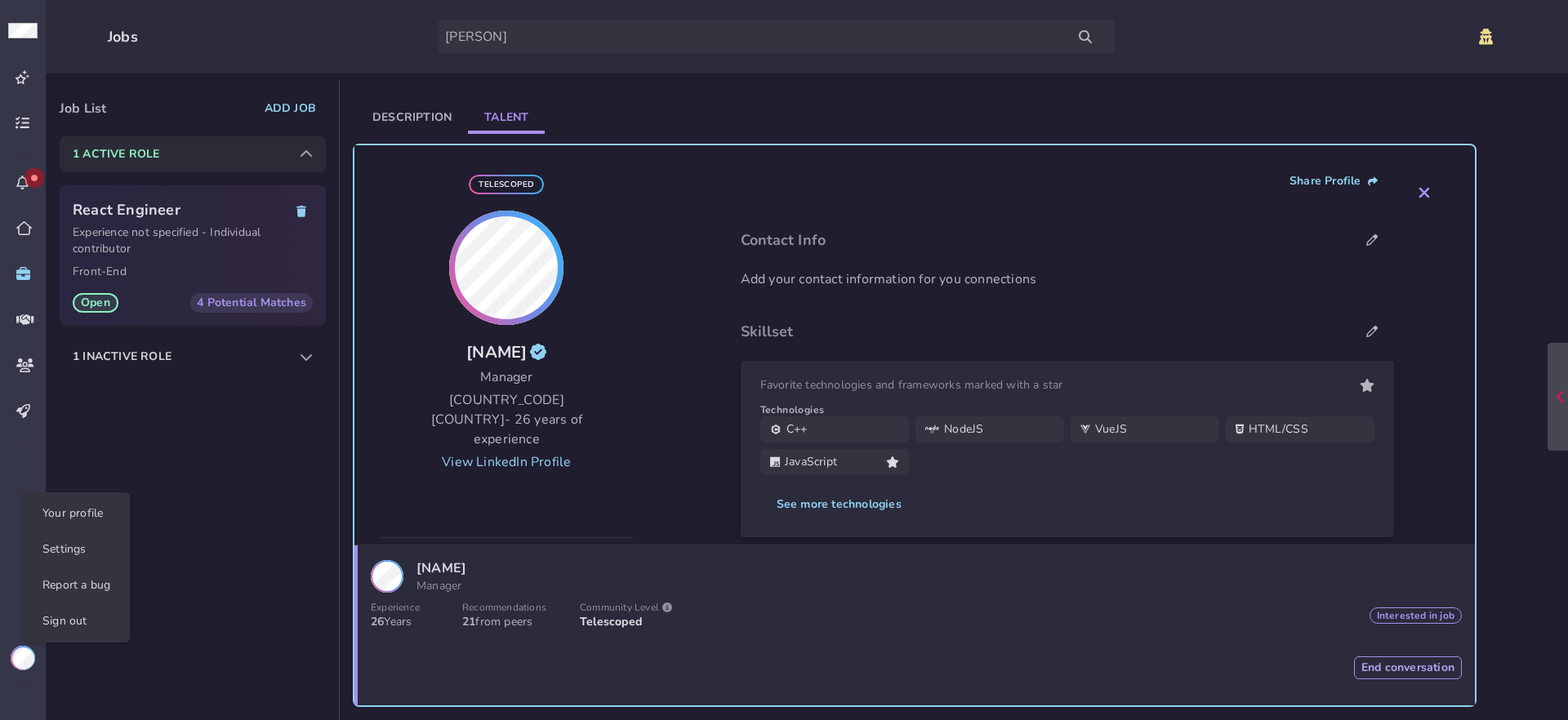click on "Your profile Settings Report a bug Sign out" at bounding box center [76, 567] 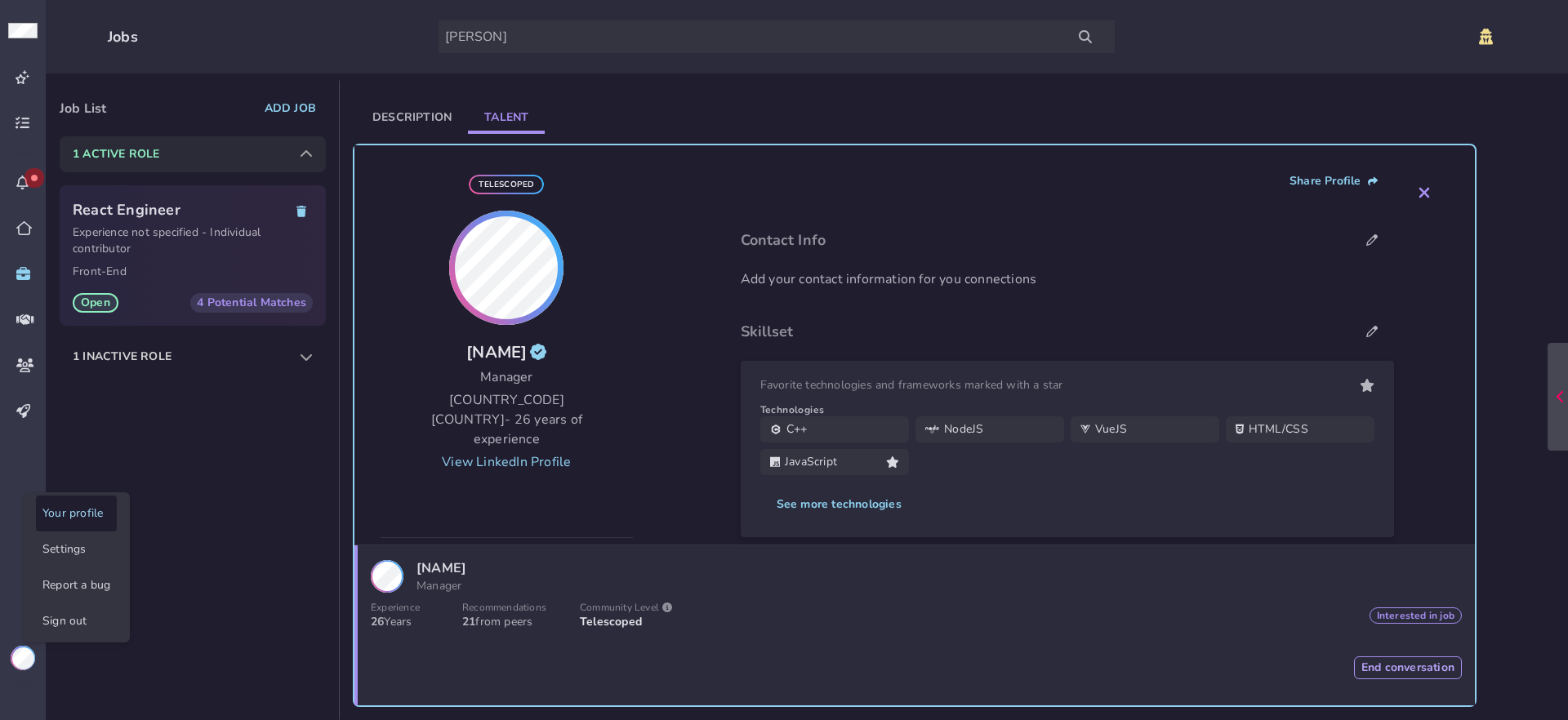 drag, startPoint x: 48, startPoint y: 551, endPoint x: 50, endPoint y: 509, distance: 42.0476 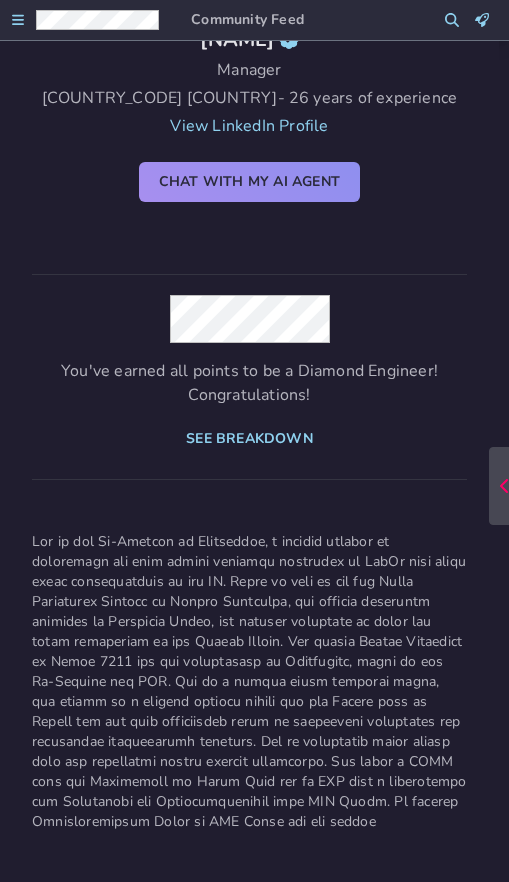 scroll, scrollTop: 678, scrollLeft: 0, axis: vertical 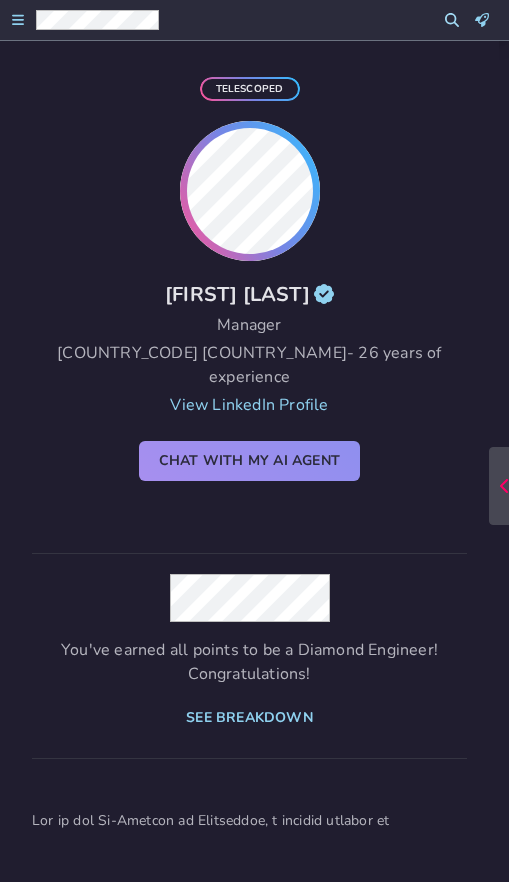 click 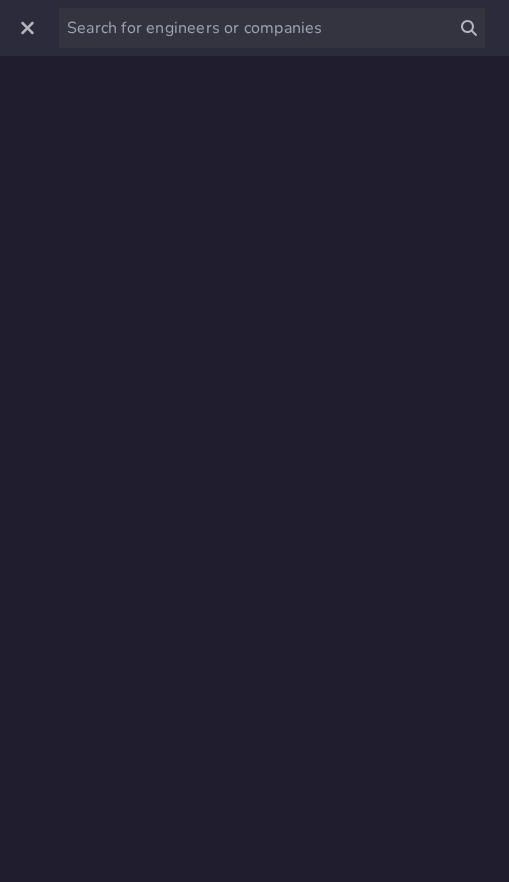 click at bounding box center (272, 28) 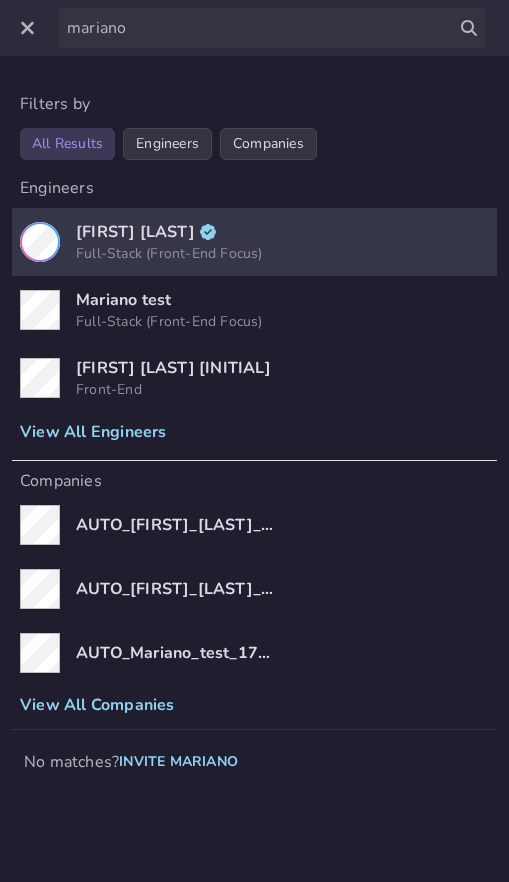 type on "mariano" 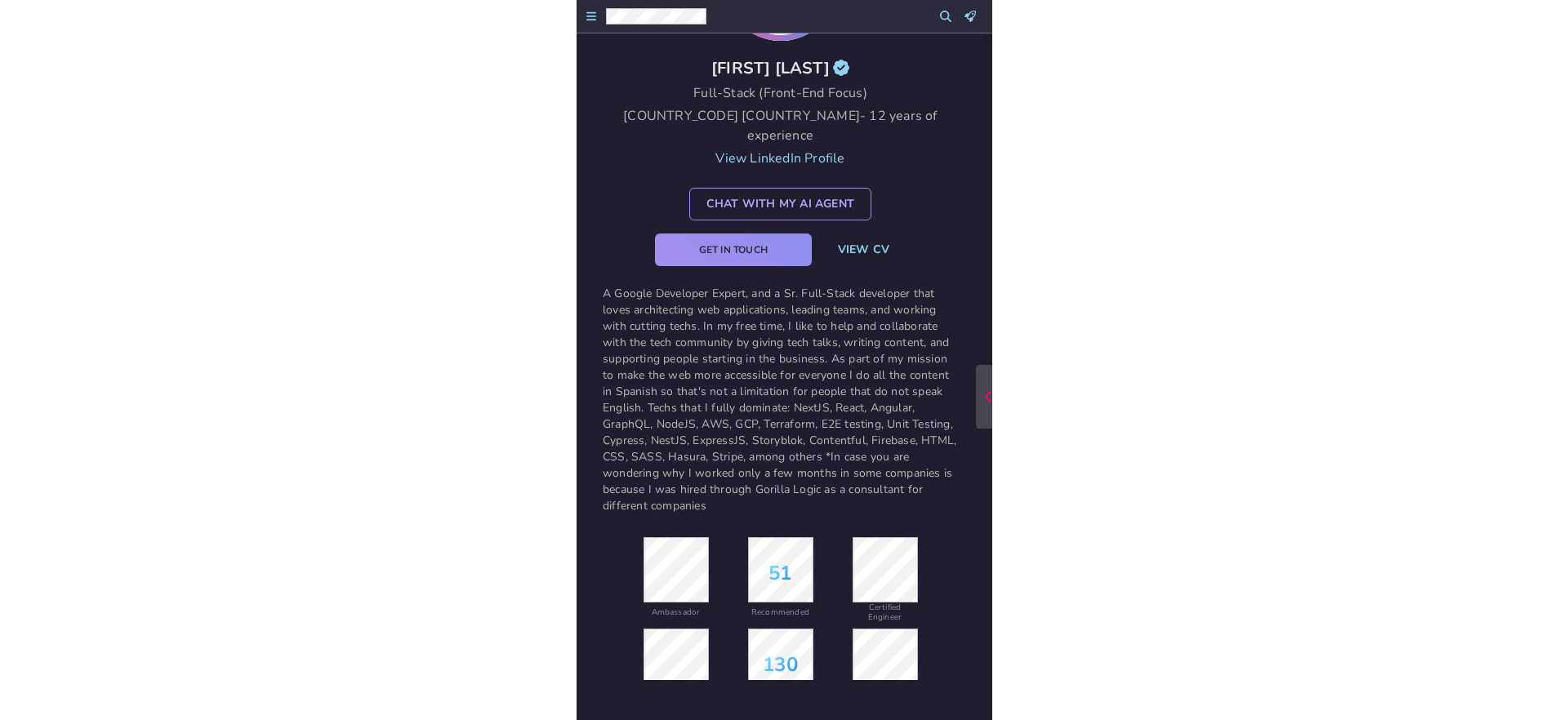 scroll, scrollTop: 0, scrollLeft: 0, axis: both 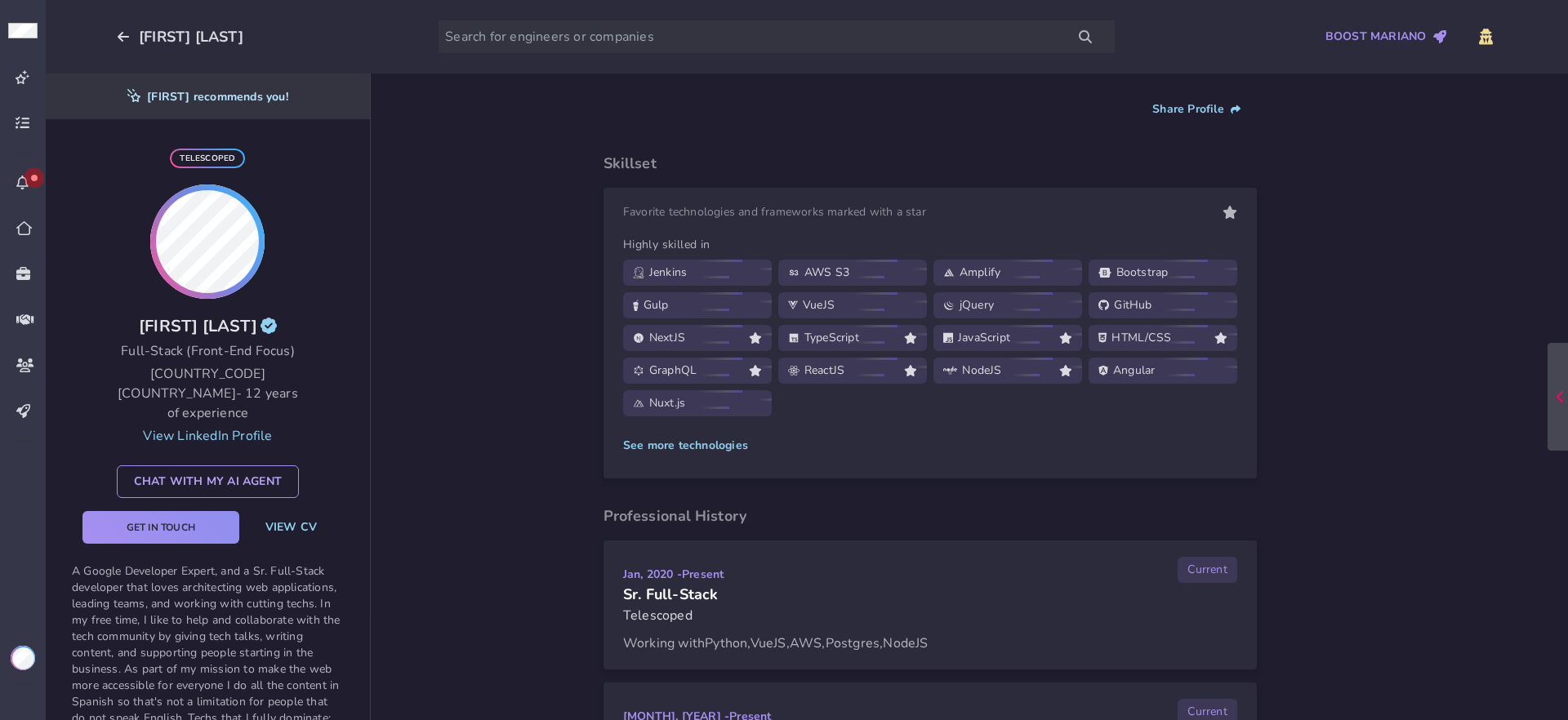 click on "Share Profile Skillset Favorite technologies and frameworks marked with a star Highly skilled in [TECHNOLOGY] [TECHNOLOGY] [TECHNOLOGY] [TECHNOLOGY] [TECHNOLOGY] [TECHNOLOGY] [TECHNOLOGY] [TECHNOLOGY] [TECHNOLOGY] [TECHNOLOGY] [TECHNOLOGY] [TECHNOLOGY] [TECHNOLOGY] [TECHNOLOGY] See more technologies Professional History [MONTH], [YEAR] - Present Current Sr. Full-Stack Telescoped Working with [TECHNOLOGY] , [TECHNOLOGY] , [TECHNOLOGY] , [TECHNOLOGY] , [TECHNOLOGY] [MONTH], [YEAR] - Present Current test sama.com Working with [TECHNOLOGY] [MONTH], [YEAR] - Dec, [YEAR] Sr. Full-Stack Circuit Stream Working with [TECHNOLOGY] , [TECHNOLOGY] , [TECHNOLOGY] , [TECHNOLOGY] , [TECHNOLOGY] , [TECHNOLOGY] , [TECHNOLOGY] [MONTH], [YEAR] - Sep, [YEAR] Sr. Web Developer Mersive Technologies Working with [TECHNOLOGY] , [TECHNOLOGY] , [TECHNOLOGY] , [TECHNOLOGY] , [TECHNOLOGY] [MONTH], [YEAR] - Nov, [YEAR] Lead Web Developer Kinsale Insurance Working with [TECHNOLOGY] , [TECHNOLOGY] , [TECHNOLOGY] [MONTH], [YEAR] - Sep, [YEAR] Web Practice Lead Gorilla Logic Working with [TECHNOLOGY] , [TECHNOLOGY] , [TECHNOLOGY] , [TECHNOLOGY]" at bounding box center (930, 409) 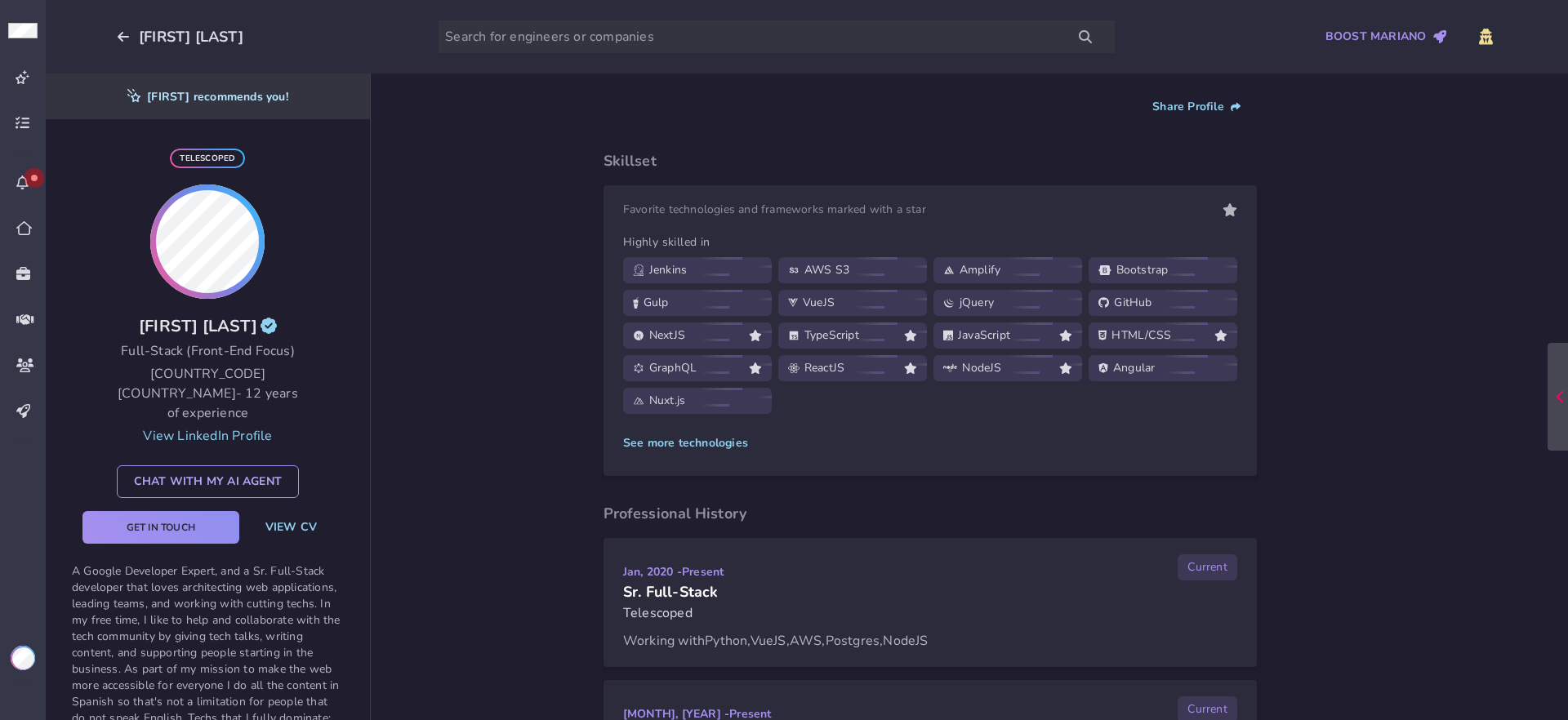 scroll, scrollTop: 0, scrollLeft: 0, axis: both 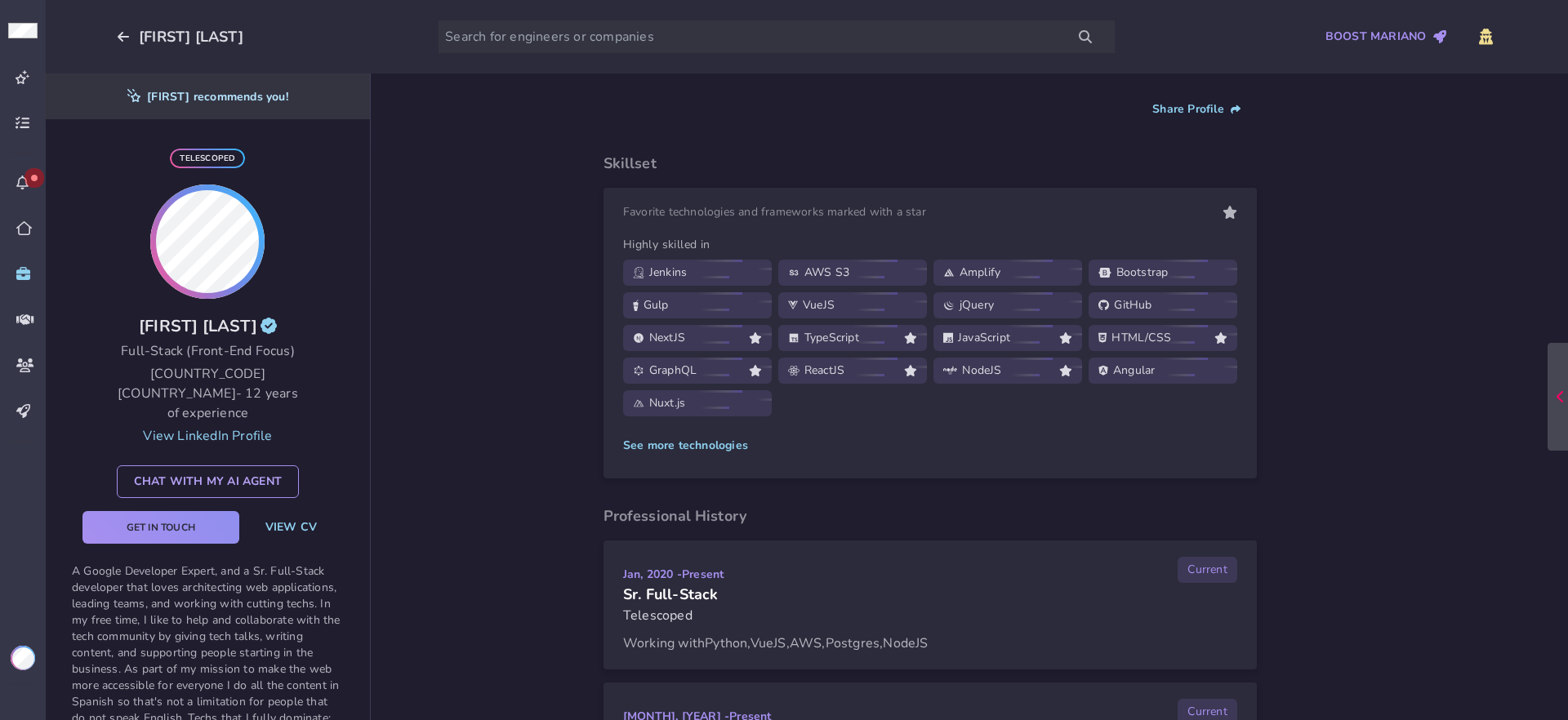 click 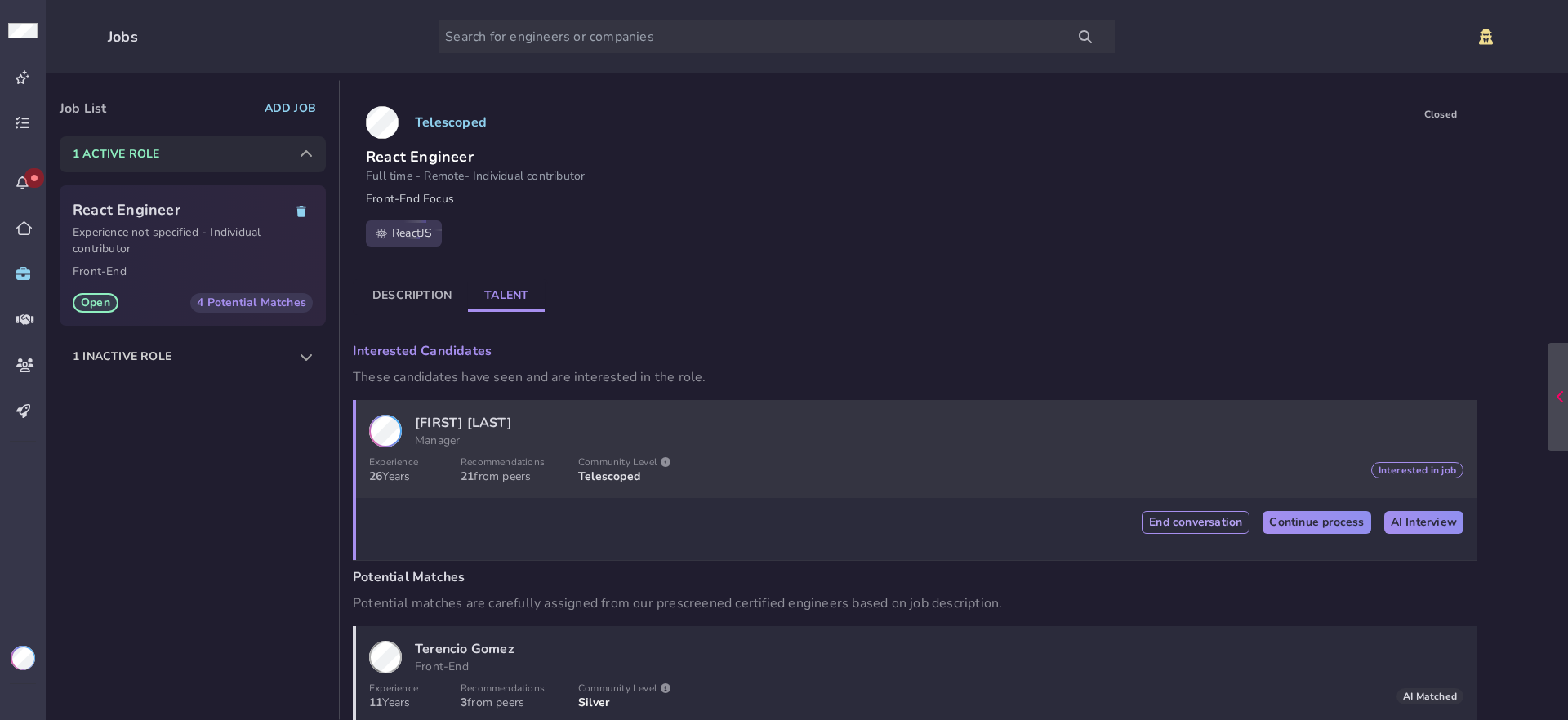 click on "Max Faingezicht Manager Experience 26  Years  Recommendations 21  from peers   Community Level  Community level indicates the user's engagement and contributions within our platform. Telescoped Interested in job" 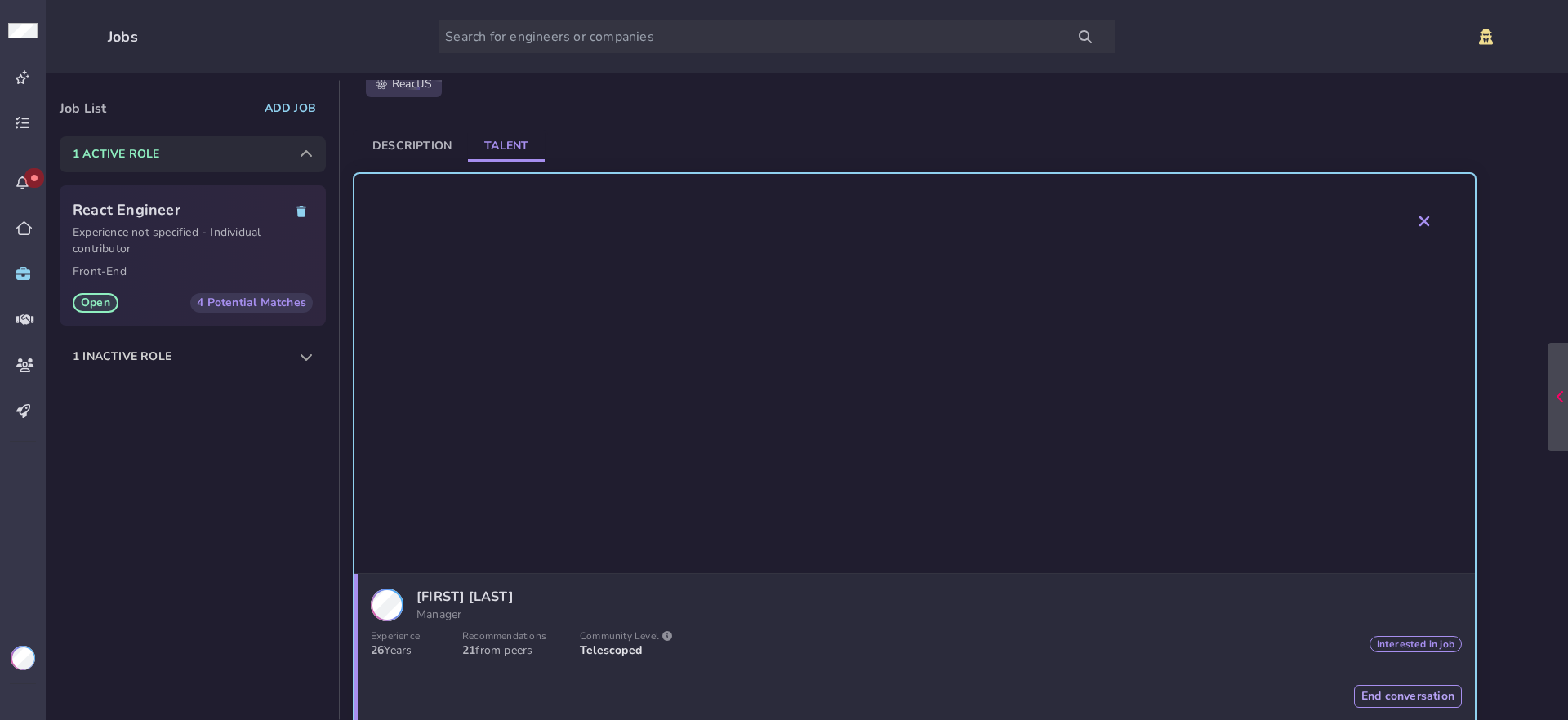 scroll, scrollTop: 178, scrollLeft: 0, axis: vertical 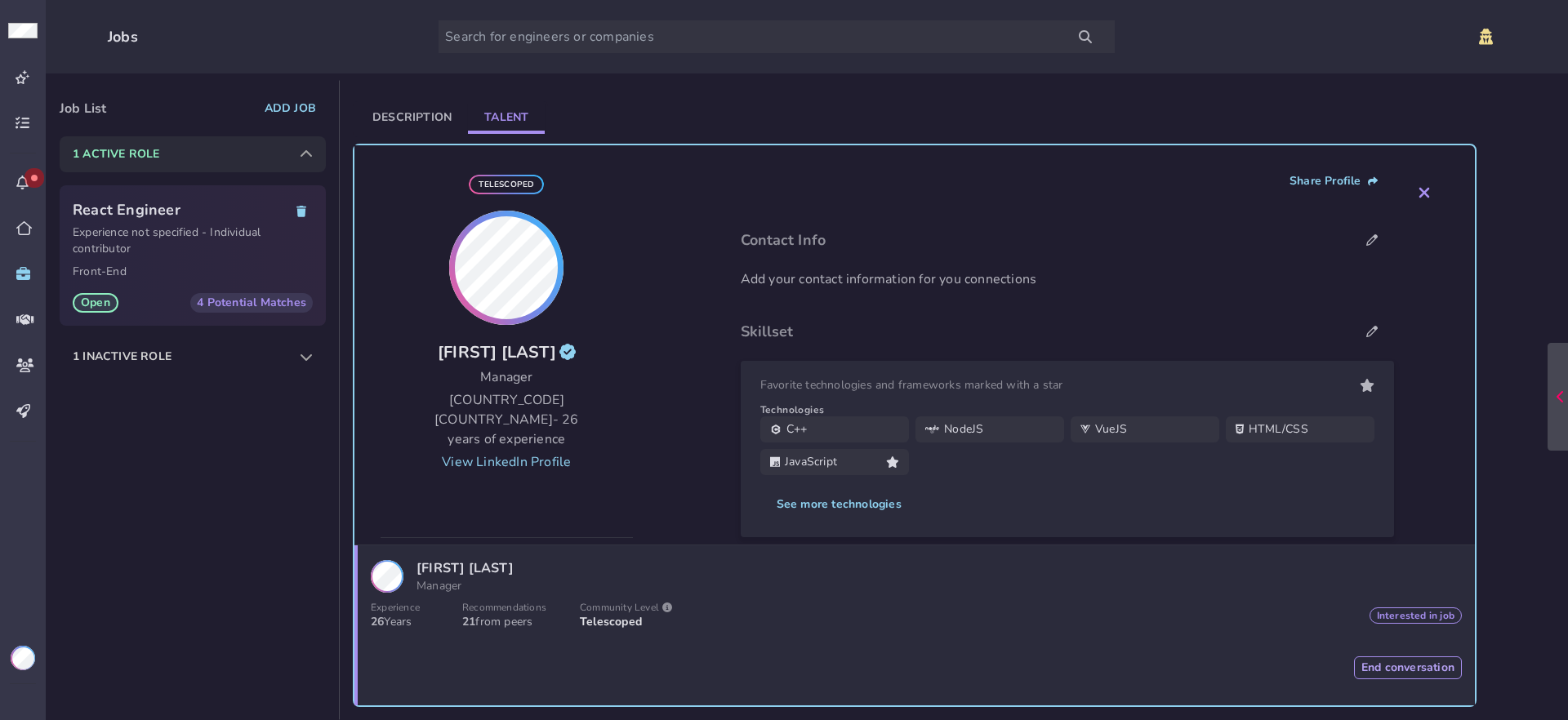 click on "Description Talent Telescoped Max Faingezicht  Manager 🇨🇷 [COUNTRY]  - 26  of experience   View LinkedIn Profile   You've earned all points to be a Diamond Engineer!   Congratulations!   See breakdown  18 Recommended Certified Engineer Meetup Speaker 99 Connector Top Contributor  Professional Profile  2 Event Counter Company Reviewer Codebreaker  Share Profile   Contact Info   Add your contact information for you connections   Skillset   Favorite technologies and frameworks marked with a star  Technologies C++ NodeJS VueJS HTML/CSS JavaScript See more technologies  Professional History  Sep, 2019 -  Present Current Co-Founder Telescoped  Working with  JavaScript  Max Faingezicht Manager Experience 26  Years  Recommendations 21  from peers   Community Level  Community level indicates the user's engagement and contributions within our platform. Telescoped Interested in job End conversation" 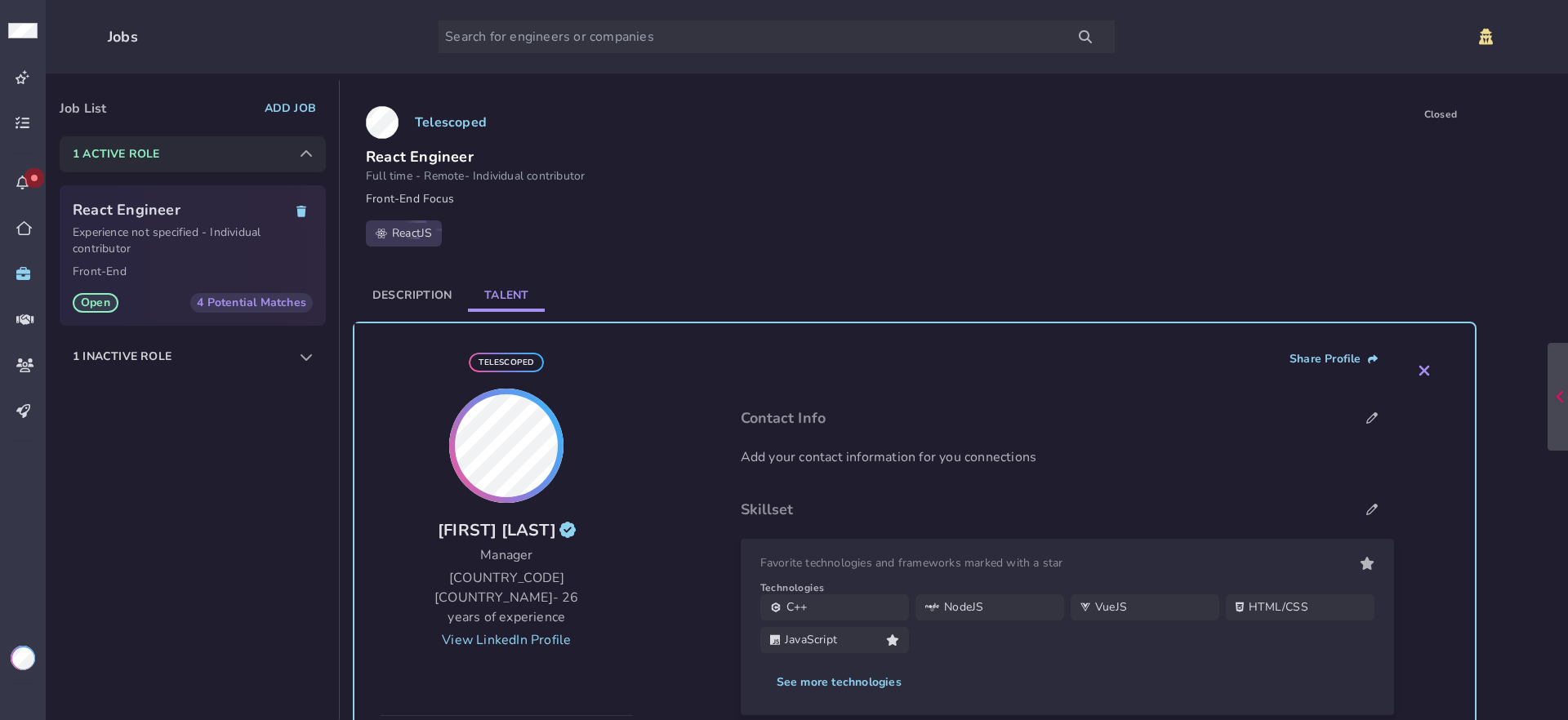 click on "Go Back Telescoped React Engineer Full time - Remote - Individual contributor Front-End Focus Closed ReactJS Description Talent Telescoped [FIRST] [LAST] Manager [COUNTRY_CODE] [COUNTRY_NAME] - [YEARS] years of experience View LinkedIn Profile You've earned all points to be a Diamond Engineer! Congratulations! See breakdown [NUMBER] Recommended Certified Engineer Meetup Speaker [NUMBER] Connector Top Contributor Professional Profile Share Profile Contact Info Add your contact information for you connections Skillset Favorite technologies and frameworks marked with a star Technologies [TECHNOLOGY] [TECHNOLOGY] [TECHNOLOGY] [TECHNOLOGY] [TECHNOLOGY] See more technologies Professional History [MONTH], [YEAR] - Present Current Co-Founder Telescoped Working with [TECHNOLOGY] [FIRST] [LAST] Manager Experience [YEARS] Years Recommendations [NUMBER] from peers Community Level Community level indicates the user's engagement and contributions within our platform. Telescoped Interested in job End conversation" at bounding box center (915, 400) 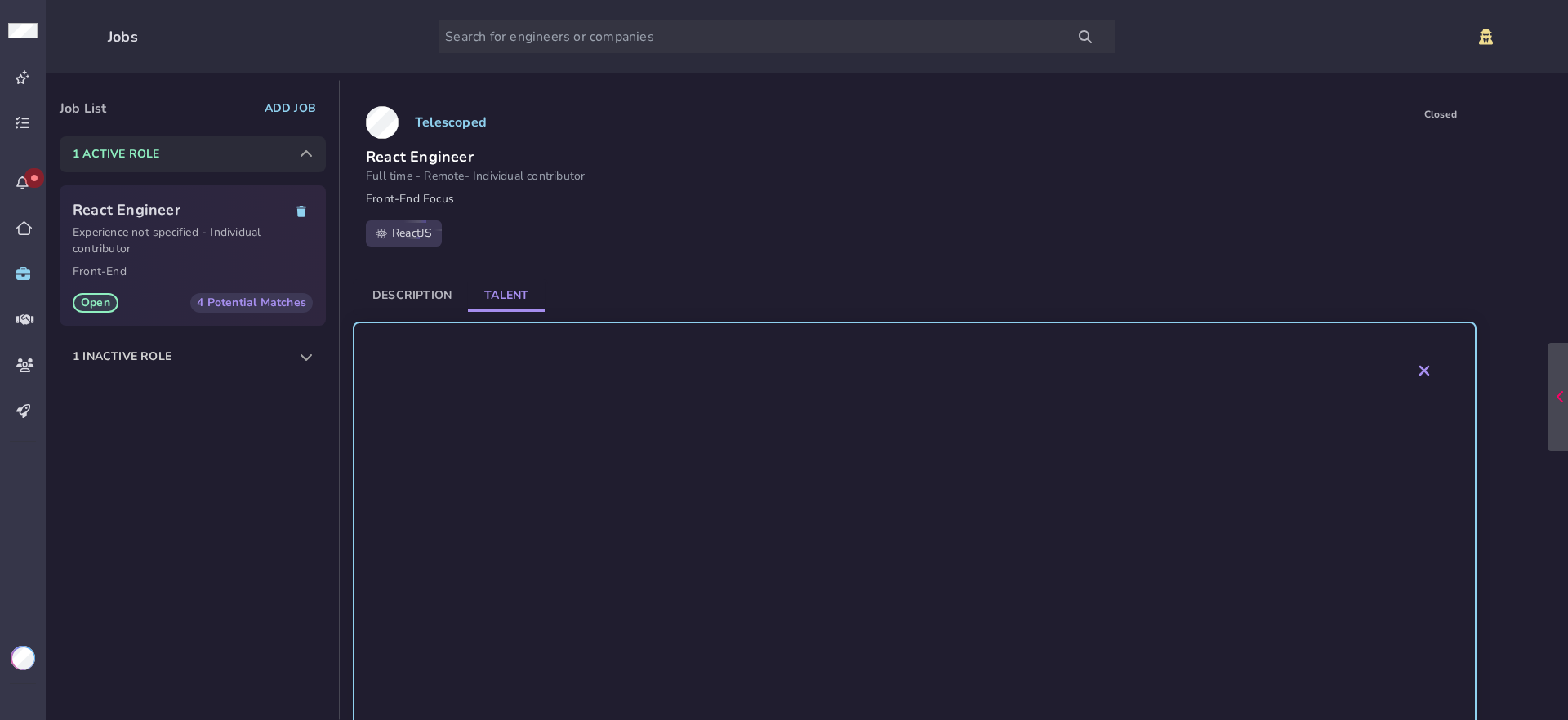click on "Talent" 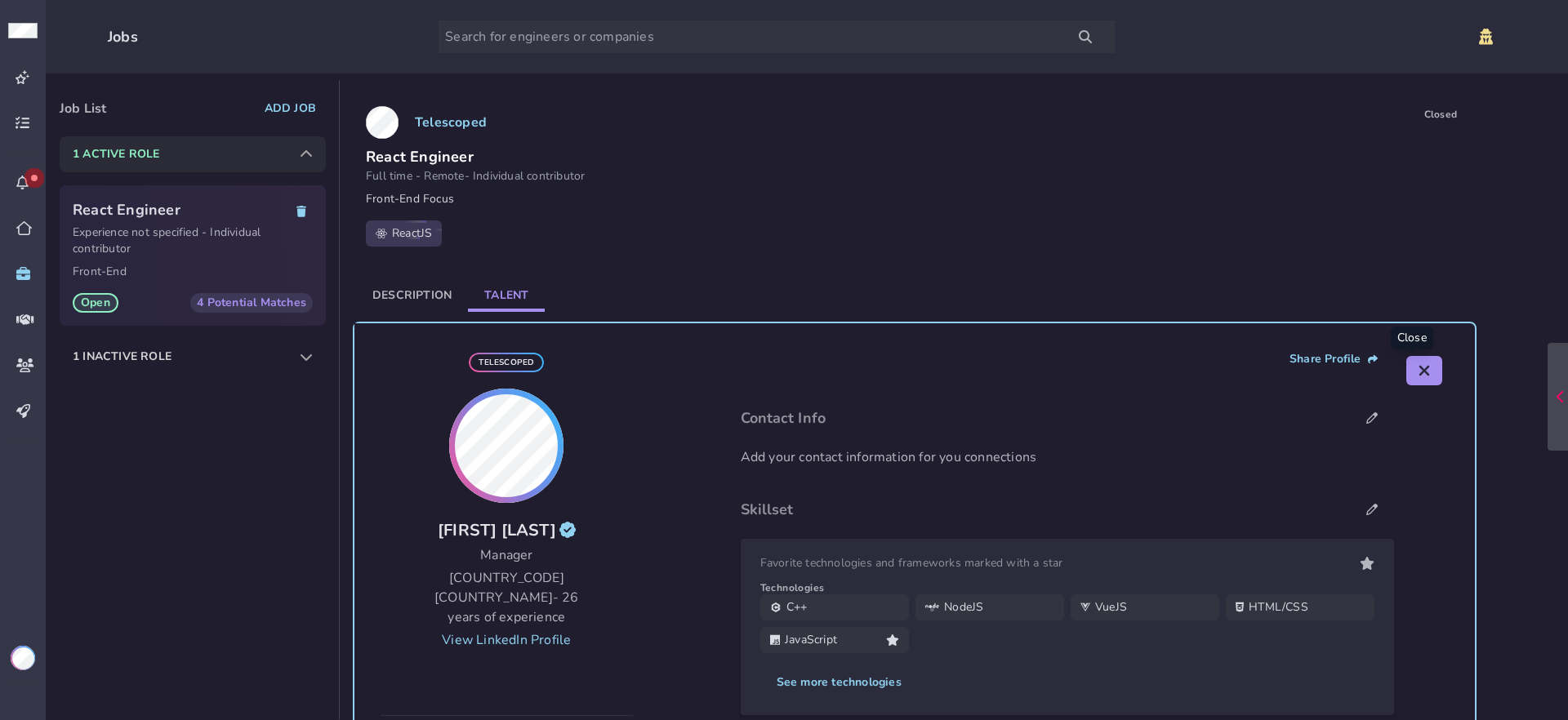 click 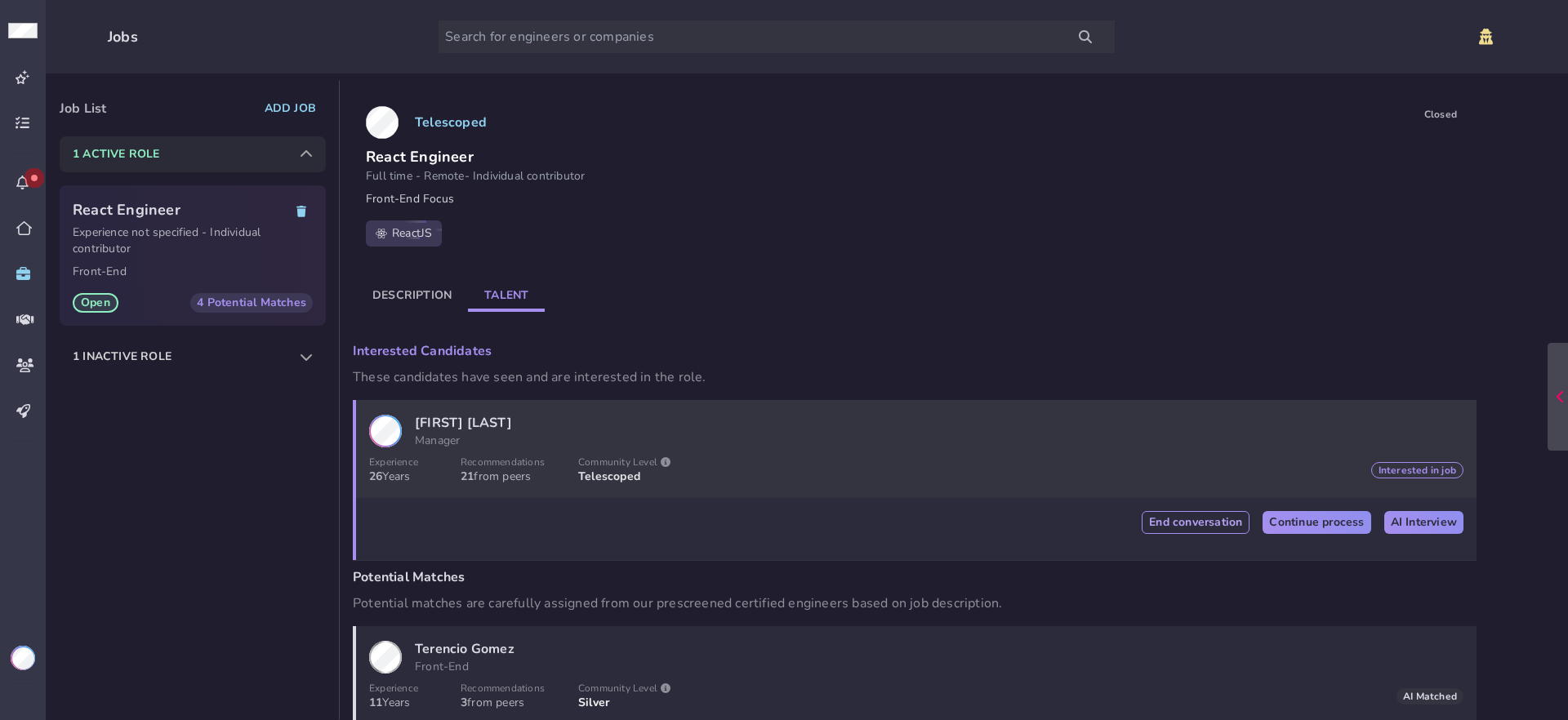 click on "[FIRST] [LAST]" at bounding box center [463, 423] 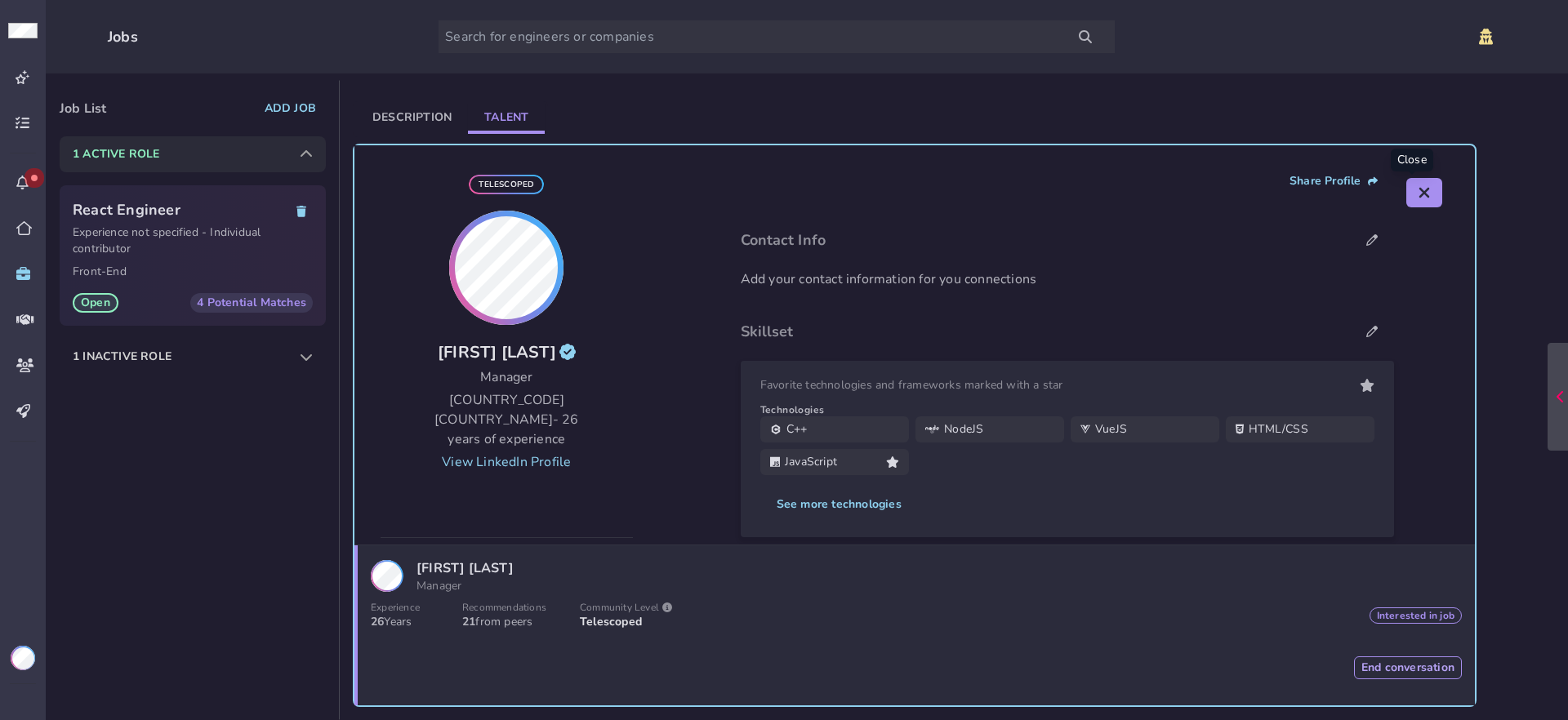 click 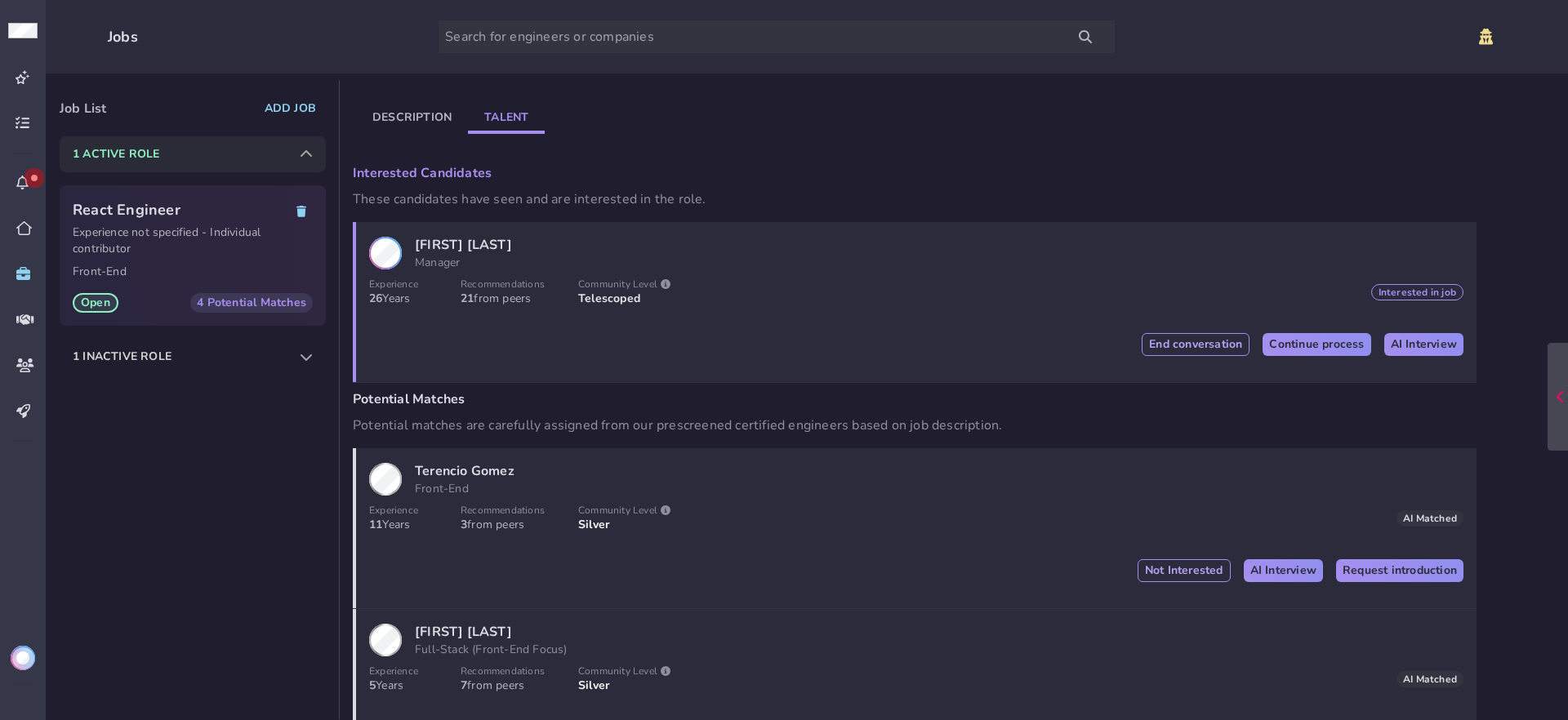 click at bounding box center [23, 658] 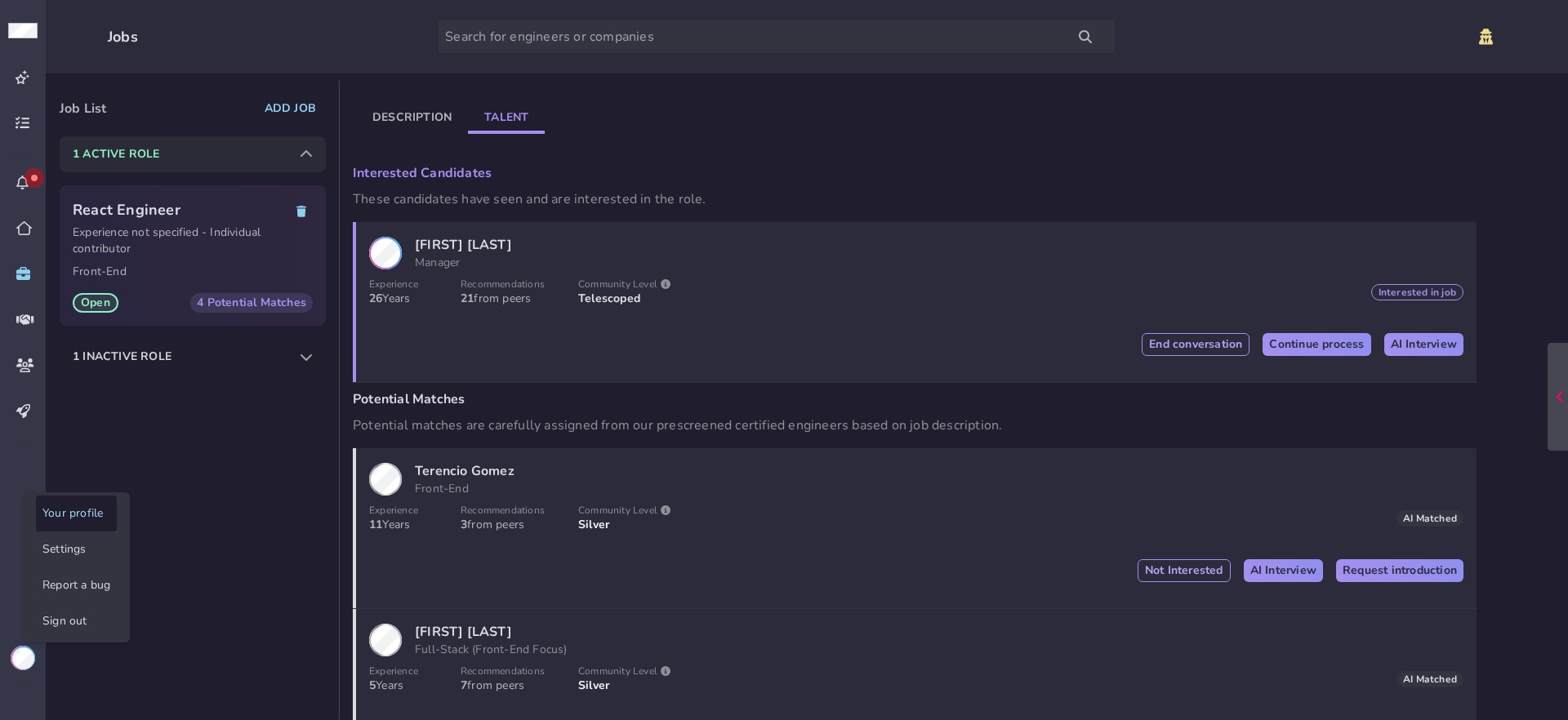 click on "Your profile" 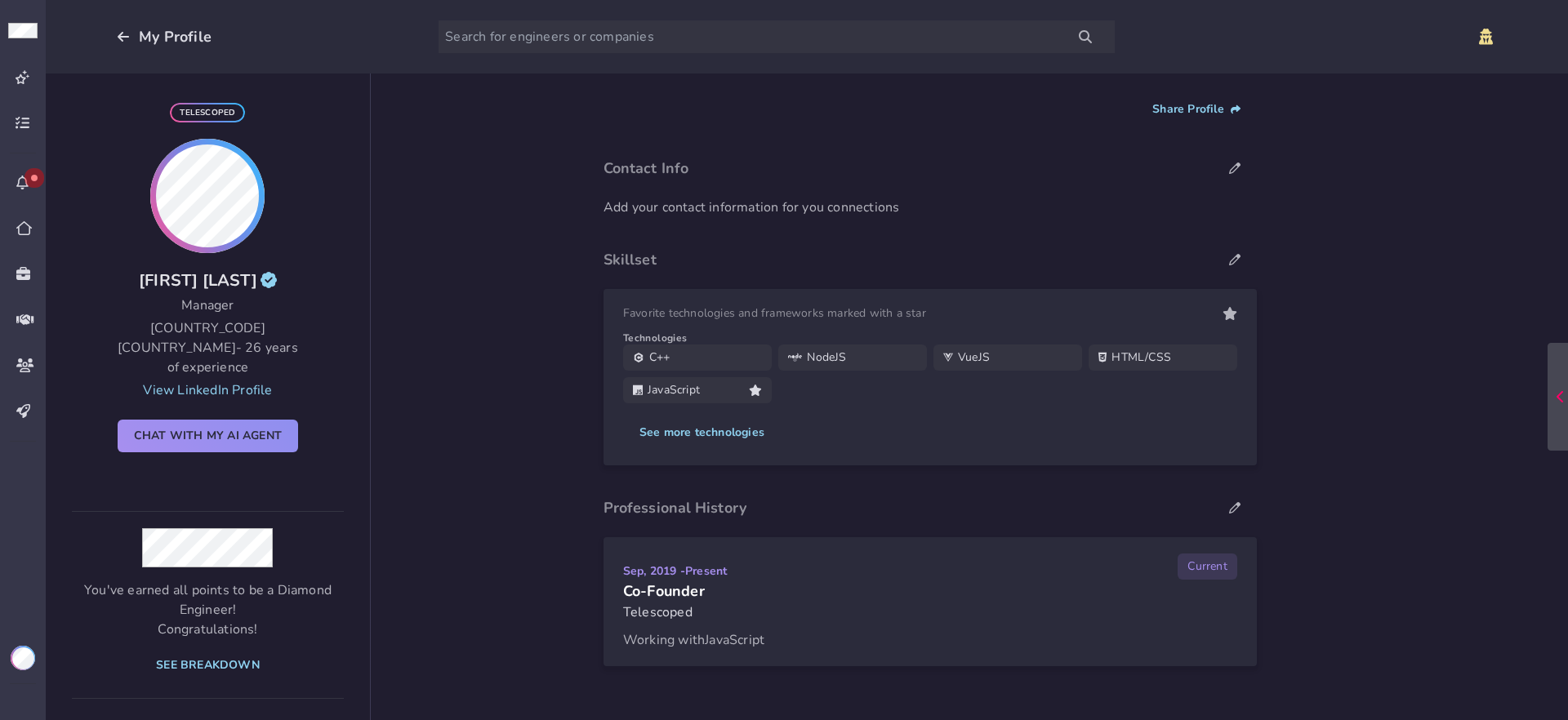 click at bounding box center [23, 658] 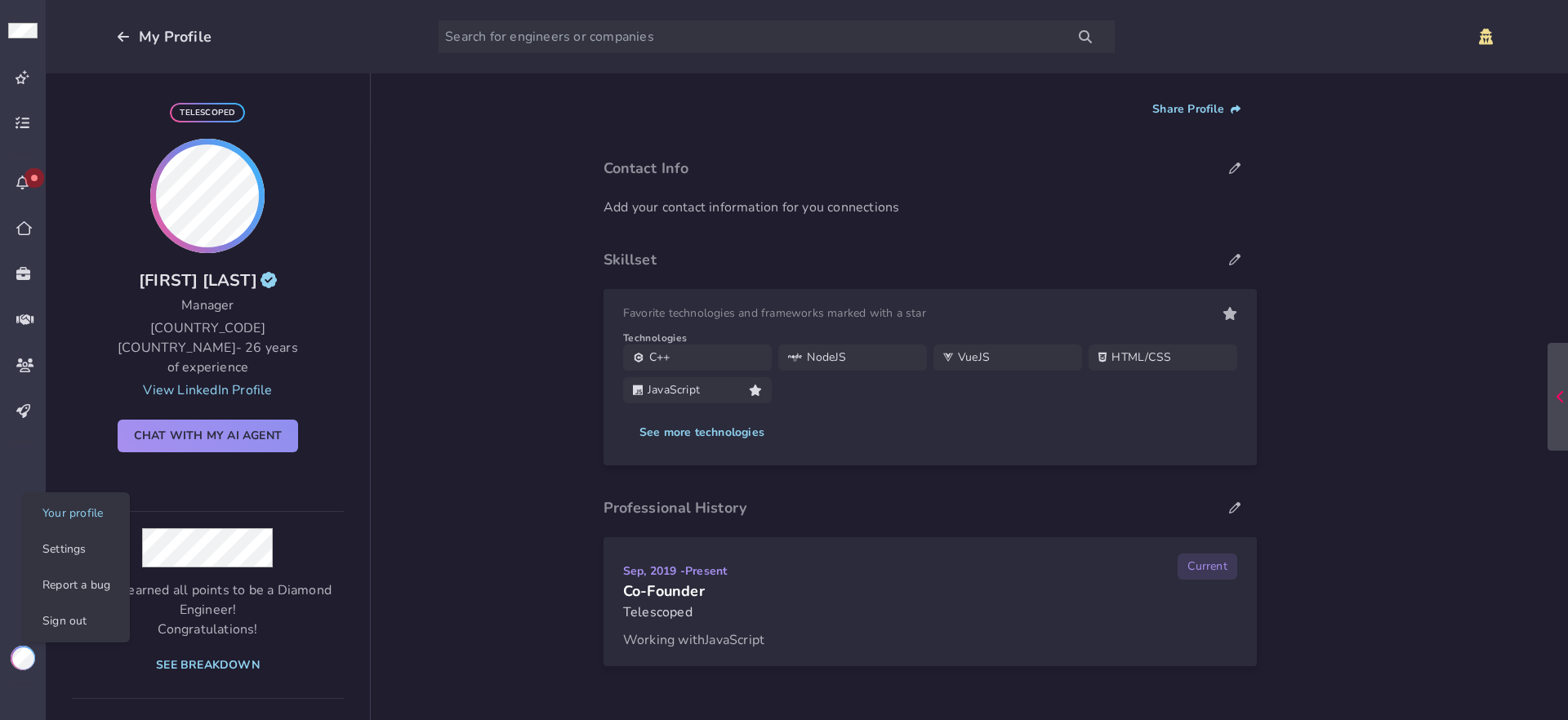 click on "[COUNTRY_NAME] [YEARS] years of experience View LinkedIn Profile Chat with my AI Agent You've earned all points to be a Diamond Engineer! Congratulations! See breakdown [NUMBER] Recommended Certified Engineer Meetup Speaker [NUMBER] Connector Top Contributor Professional Profile [NUMBER] Event Counter Company Reviewer Codebreaker Boost [VALUE] Share Profile Contact Info Add your contact information for you connections Skillset Favorite technologies and frameworks marked with a star Technologies [TECHNOLOGY] [TECHNOLOGY] [TECHNOLOGY] [TECHNOLOGY] [TECHNOLOGY] See more technologies Professional History [MONTH], [YEAR] - Present Current Co-Founder Telescoped Working with [TECHNOLOGY] Your profile Settings Report a bug Sign out" at bounding box center (784, 360) 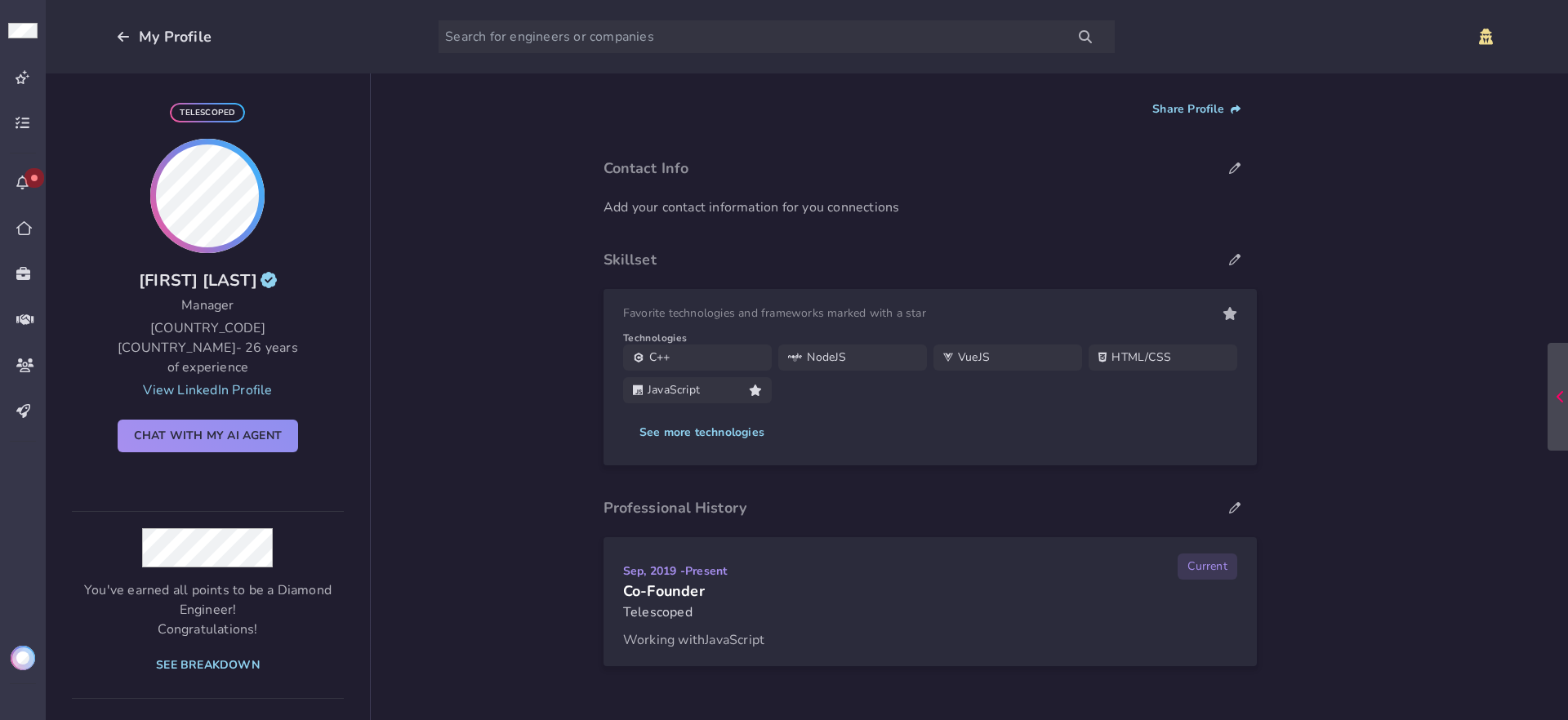 click at bounding box center (23, 658) 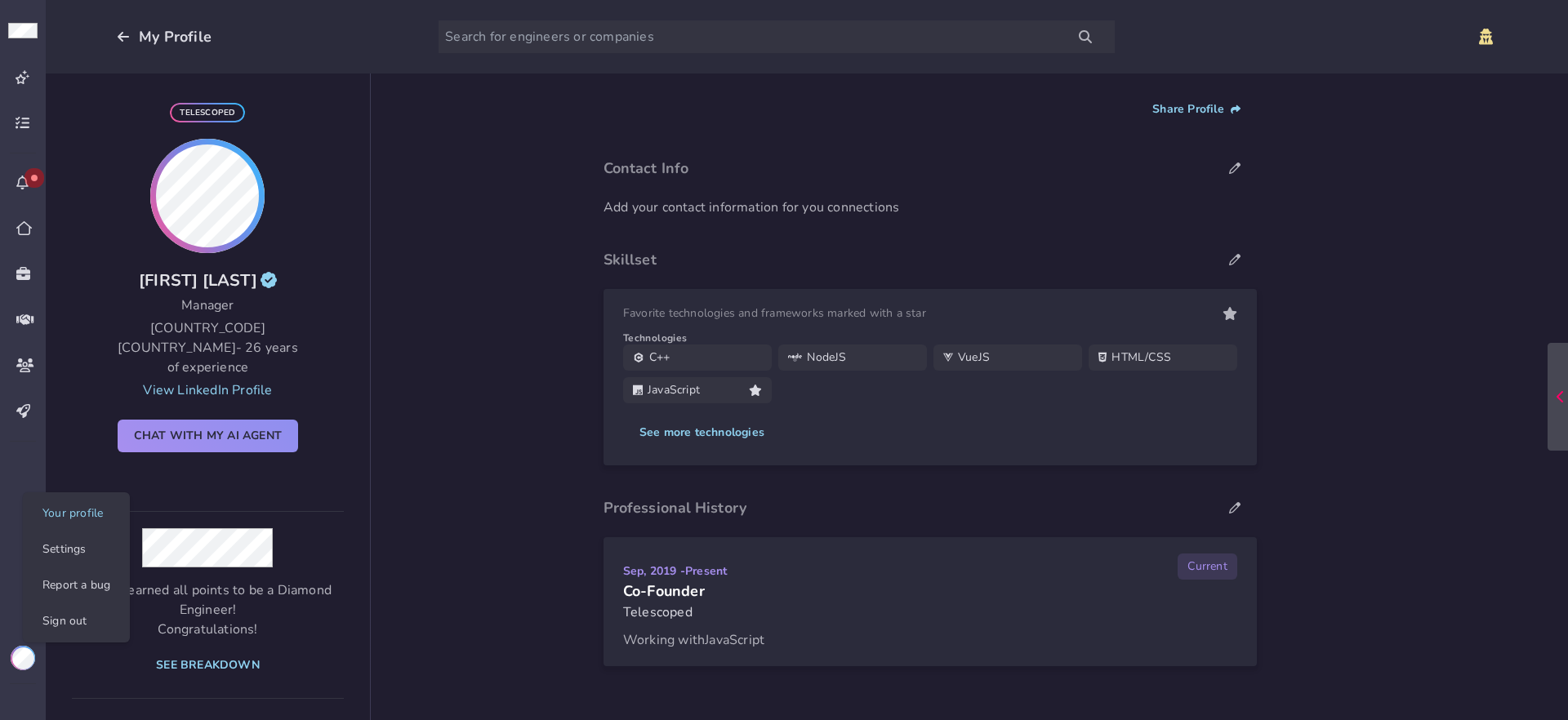 click on "[COUNTRY_NAME] [YEARS] years of experience View LinkedIn Profile Chat with my AI Agent You've earned all points to be a Diamond Engineer! Congratulations! See breakdown [NUMBER] Recommended Certified Engineer Meetup Speaker [NUMBER] Connector Top Contributor Professional Profile [NUMBER] Event Counter Company Reviewer Codebreaker Boost [VALUE] Share Profile Contact Info Add your contact information for you connections Skillset Favorite technologies and frameworks marked with a star Technologies [TECHNOLOGY] [TECHNOLOGY] [TECHNOLOGY] [TECHNOLOGY] [TECHNOLOGY] See more technologies Professional History [MONTH], [YEAR] - Present Current Co-Founder Telescoped Working with [TECHNOLOGY] Your profile Settings Report a bug Sign out" at bounding box center [784, 360] 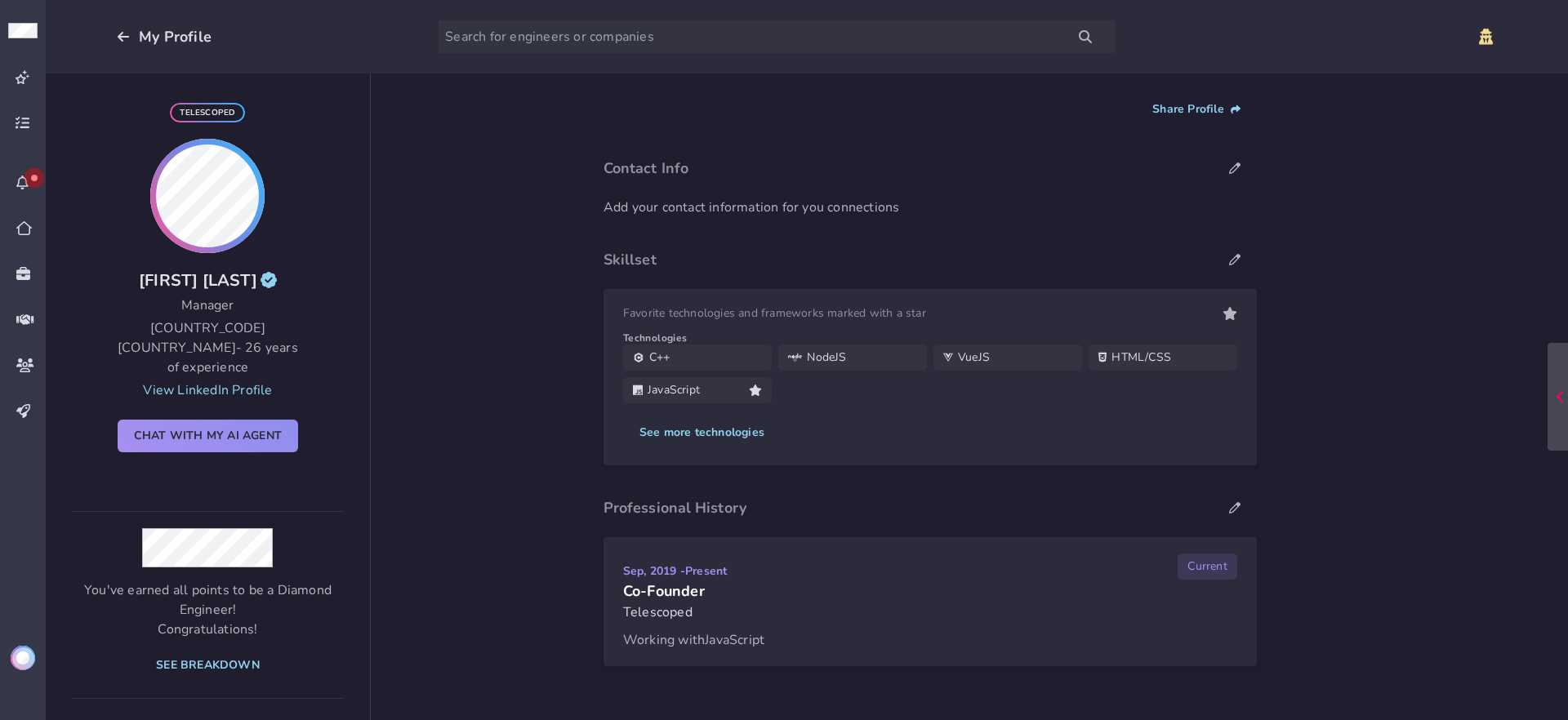 click at bounding box center (23, 658) 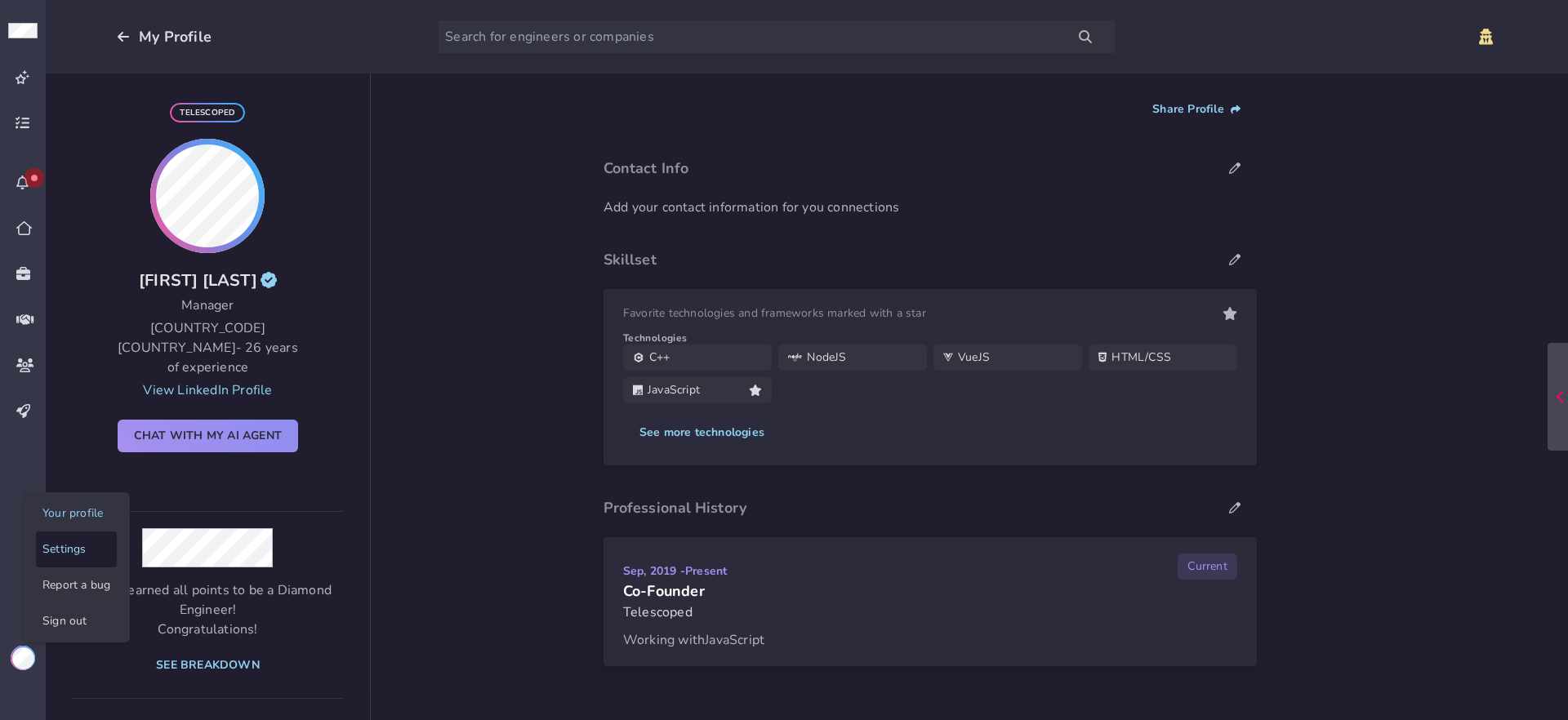 click on "Settings" 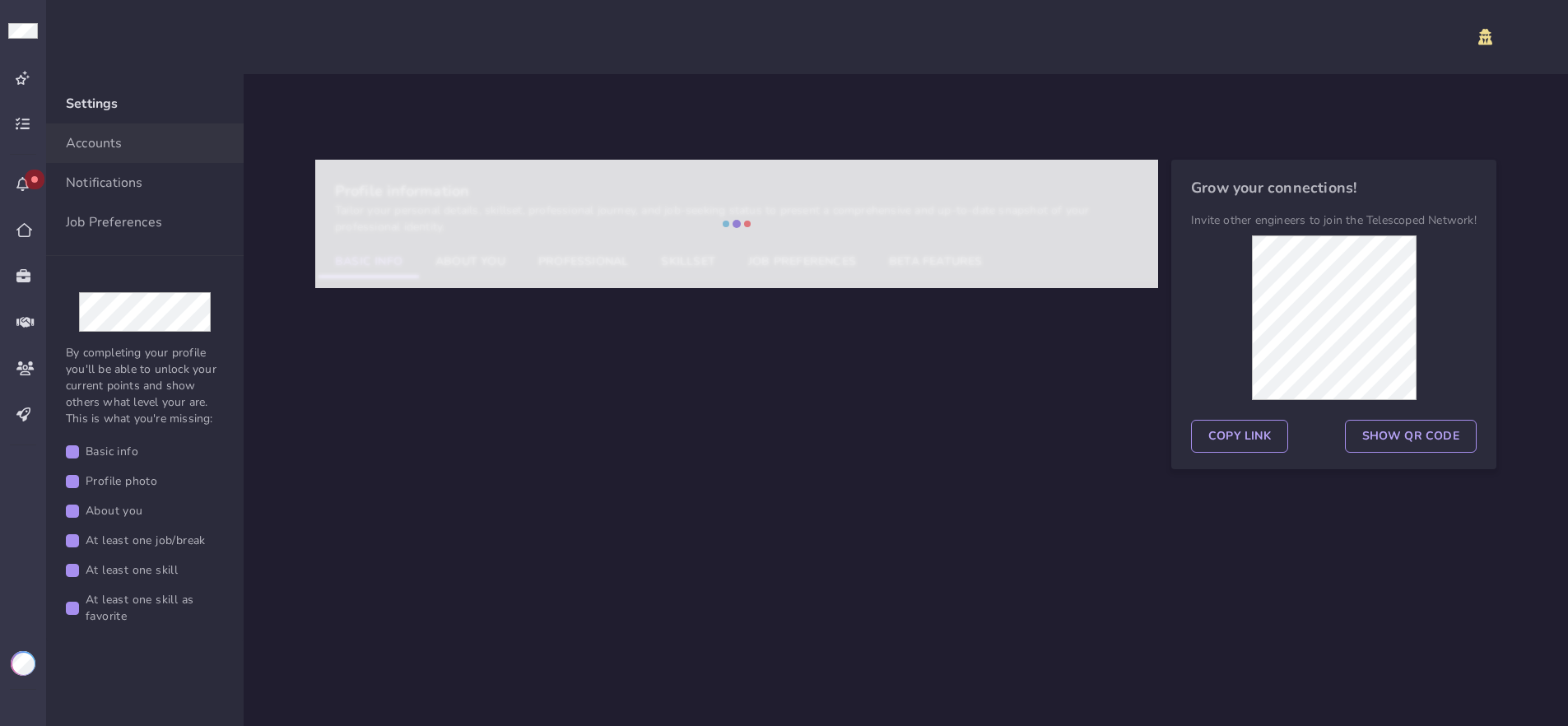 select on "506" 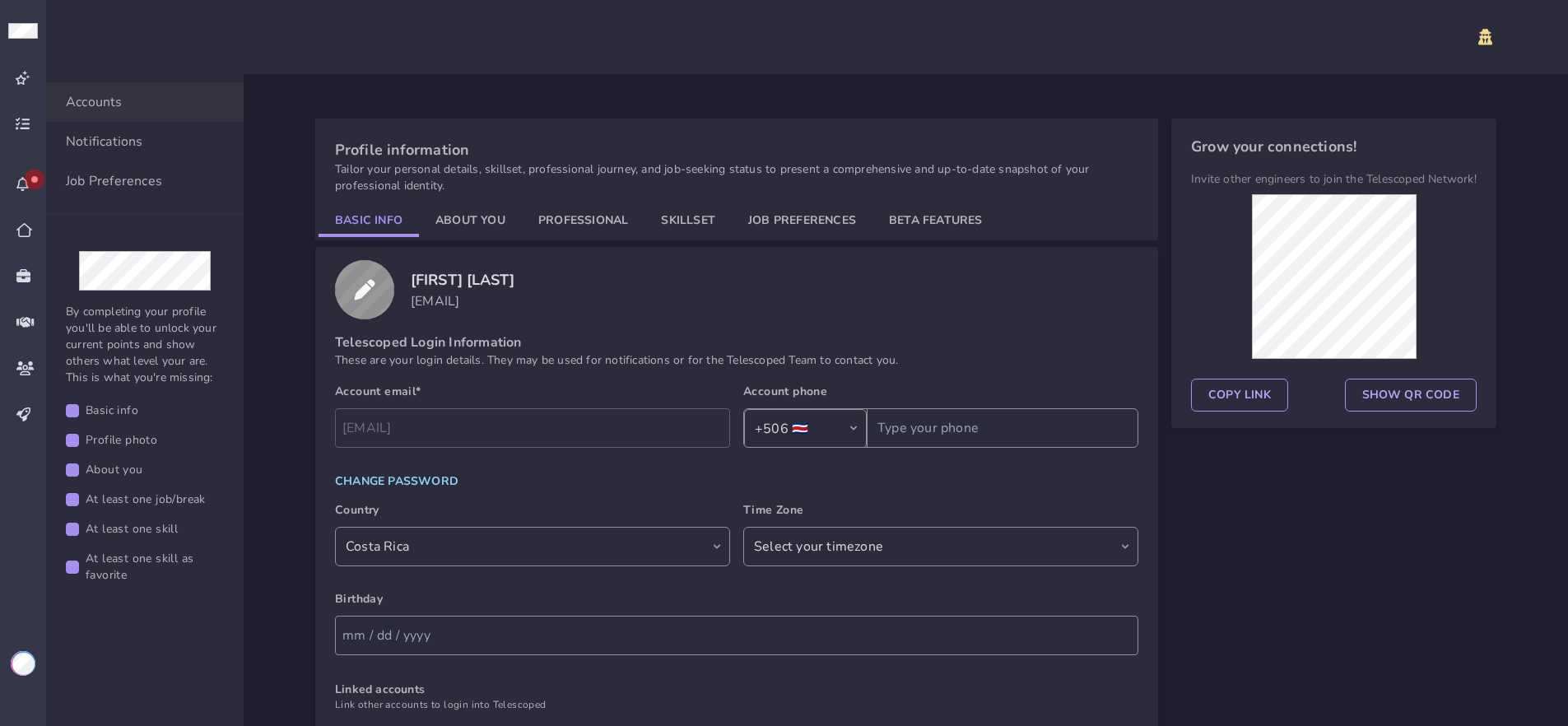 scroll, scrollTop: 42, scrollLeft: 0, axis: vertical 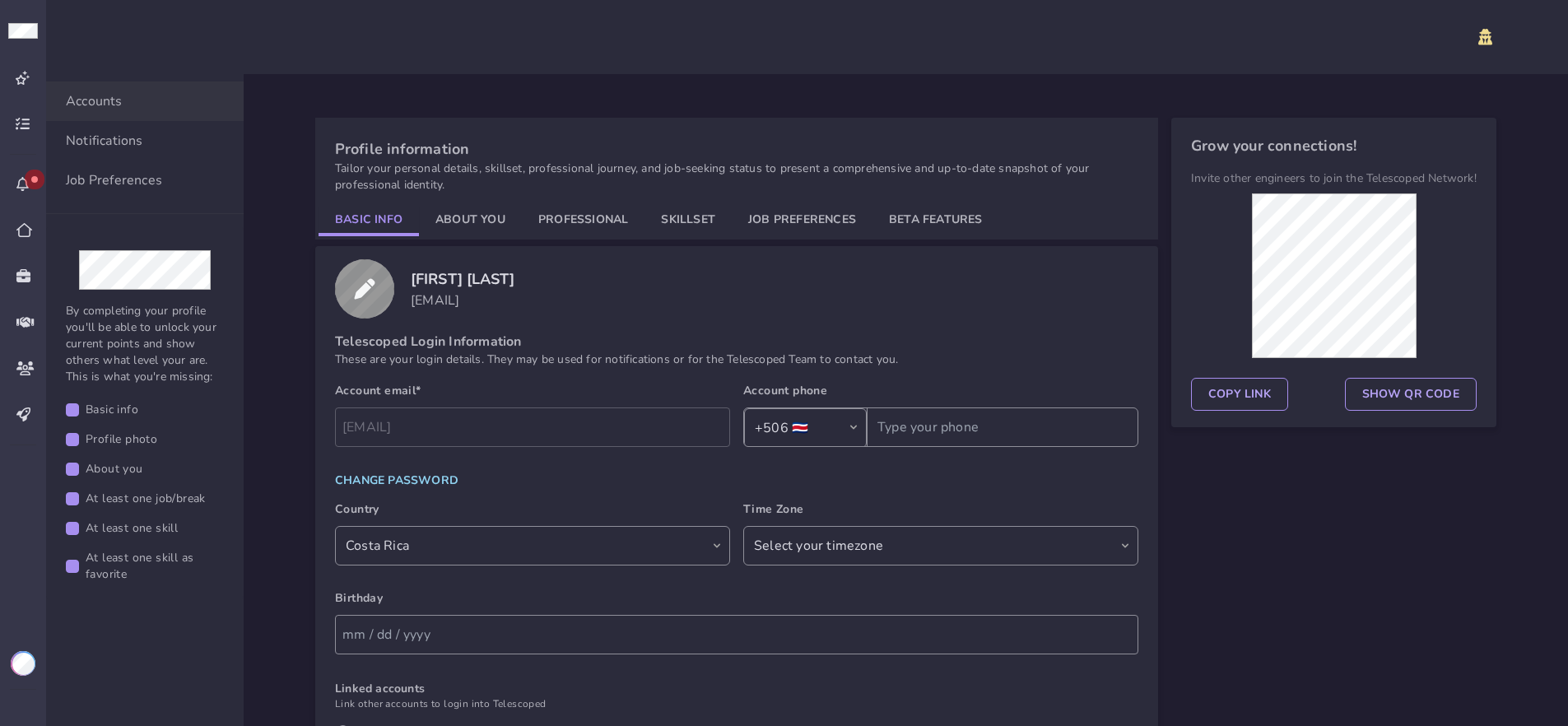 click on "About You" 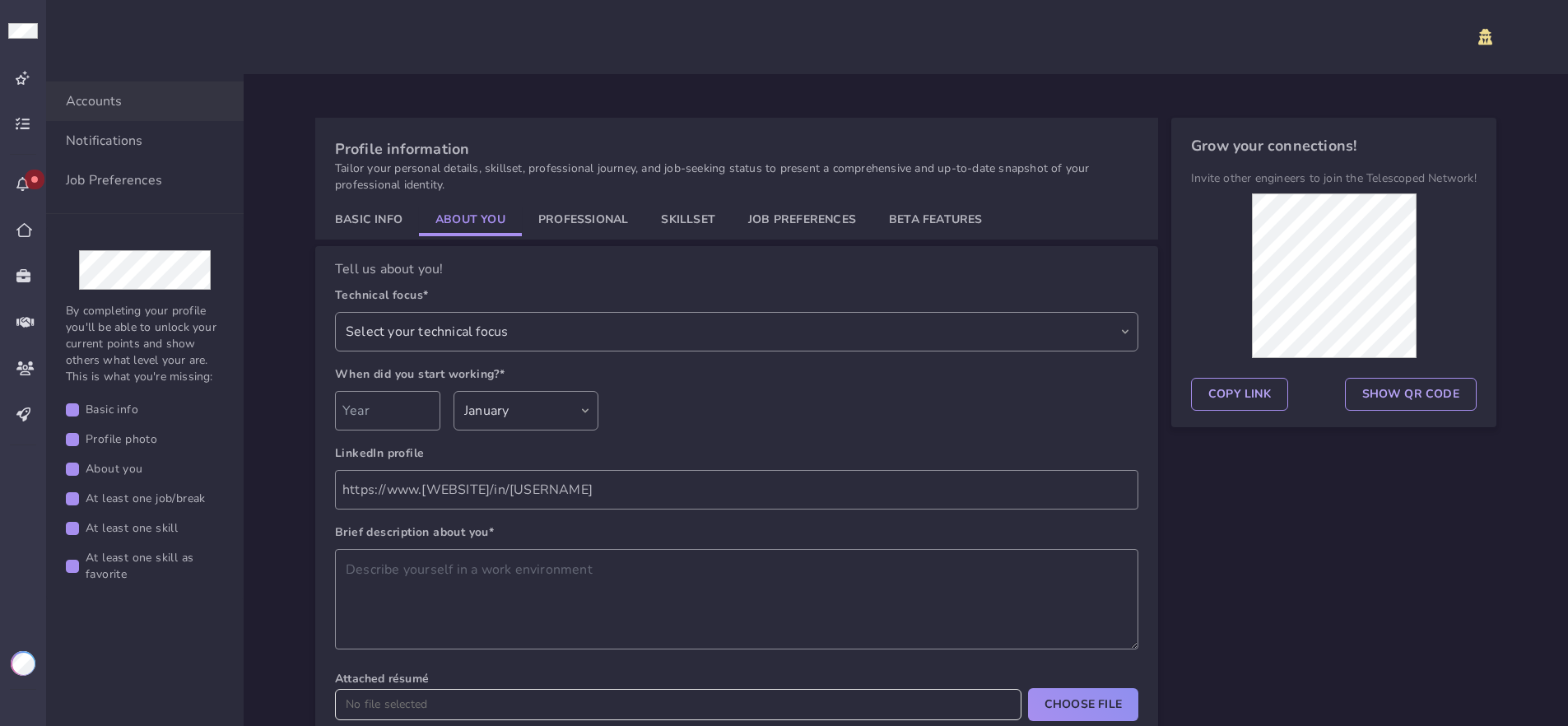 select on "[UUID]" 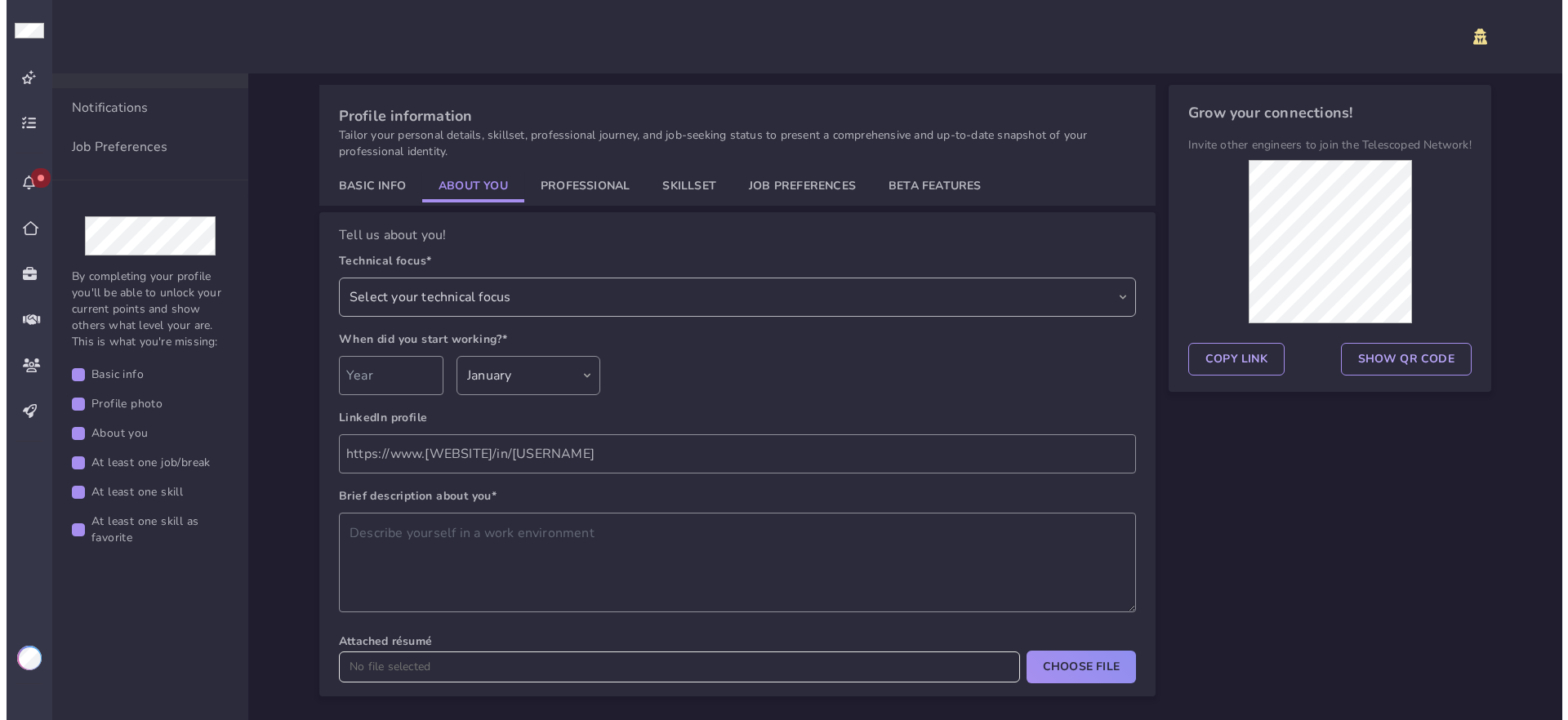 scroll, scrollTop: 0, scrollLeft: 0, axis: both 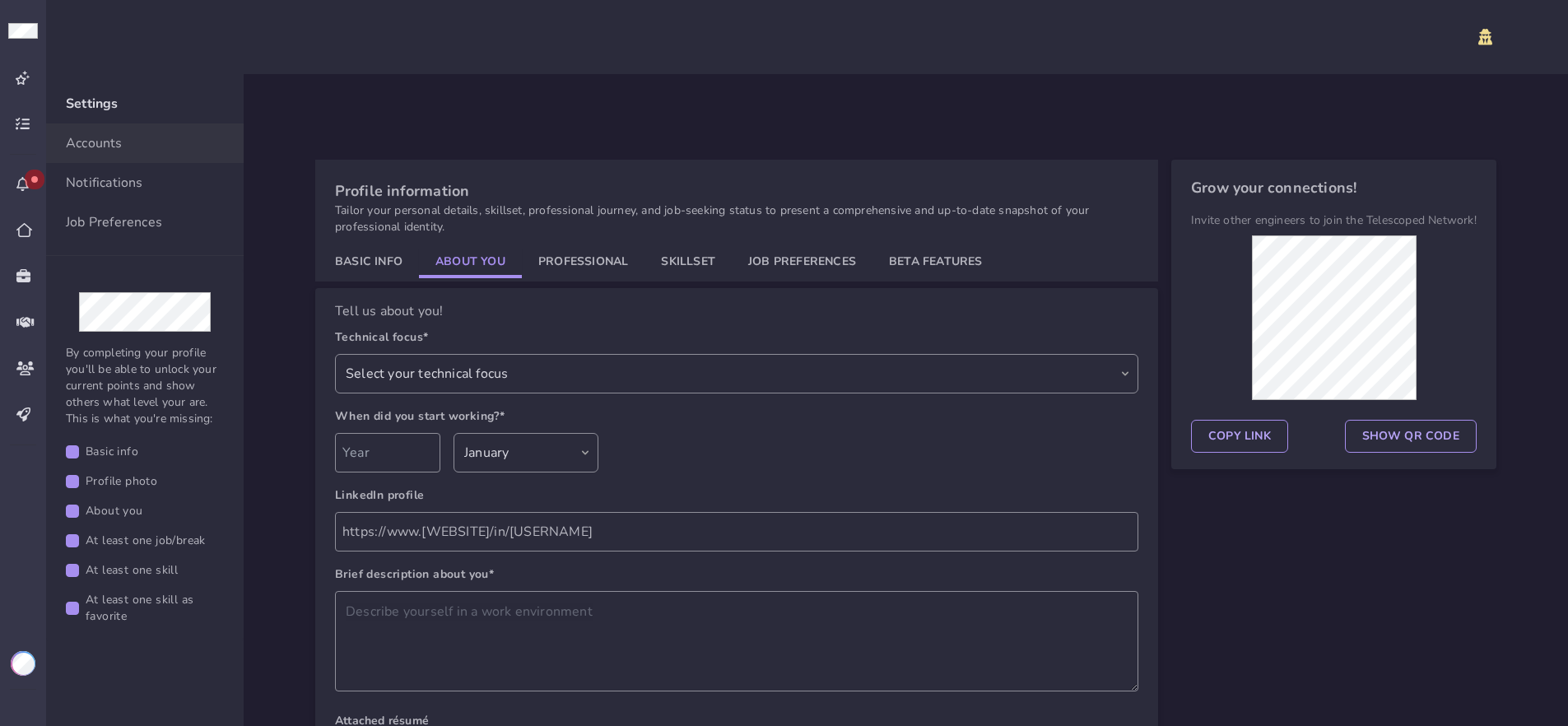 click at bounding box center [23, 663] 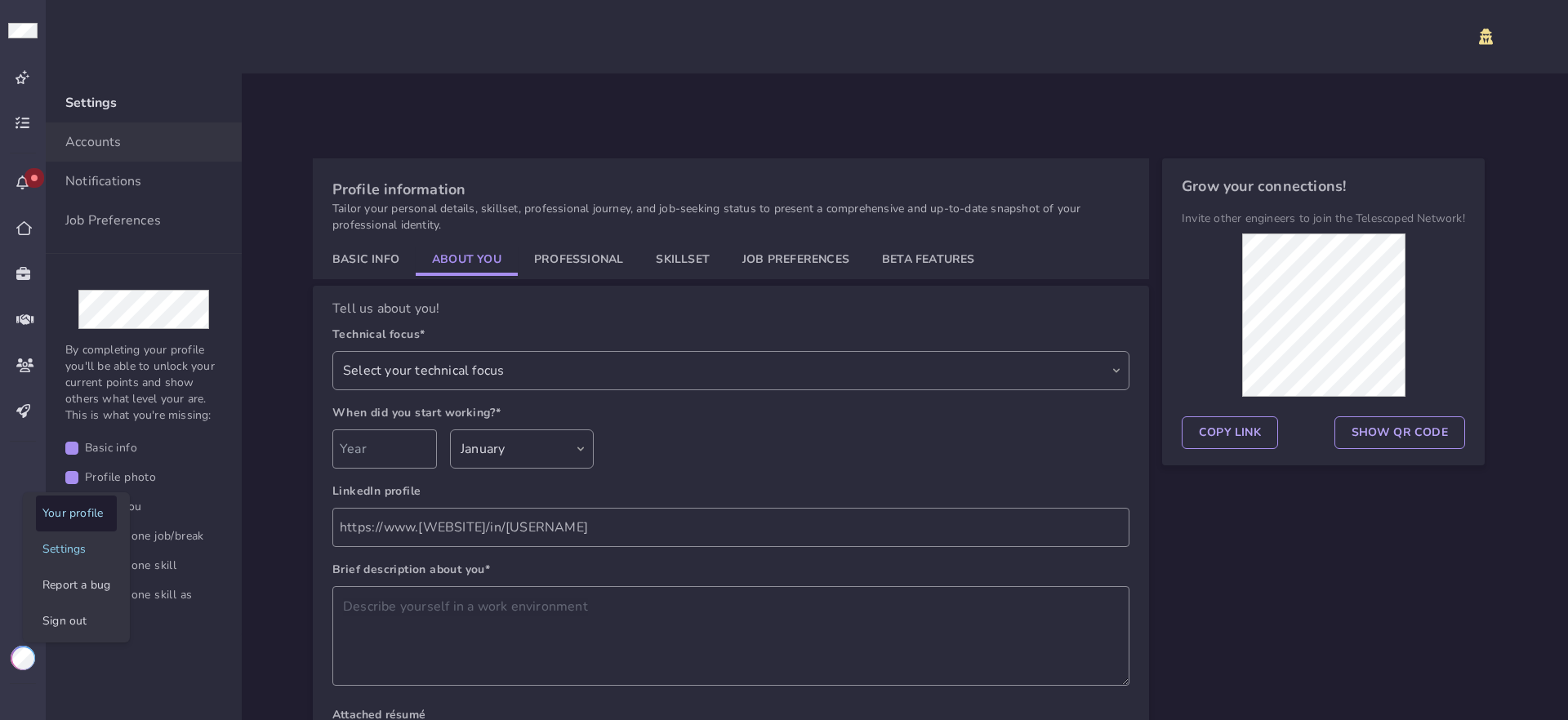 click on "Your profile" 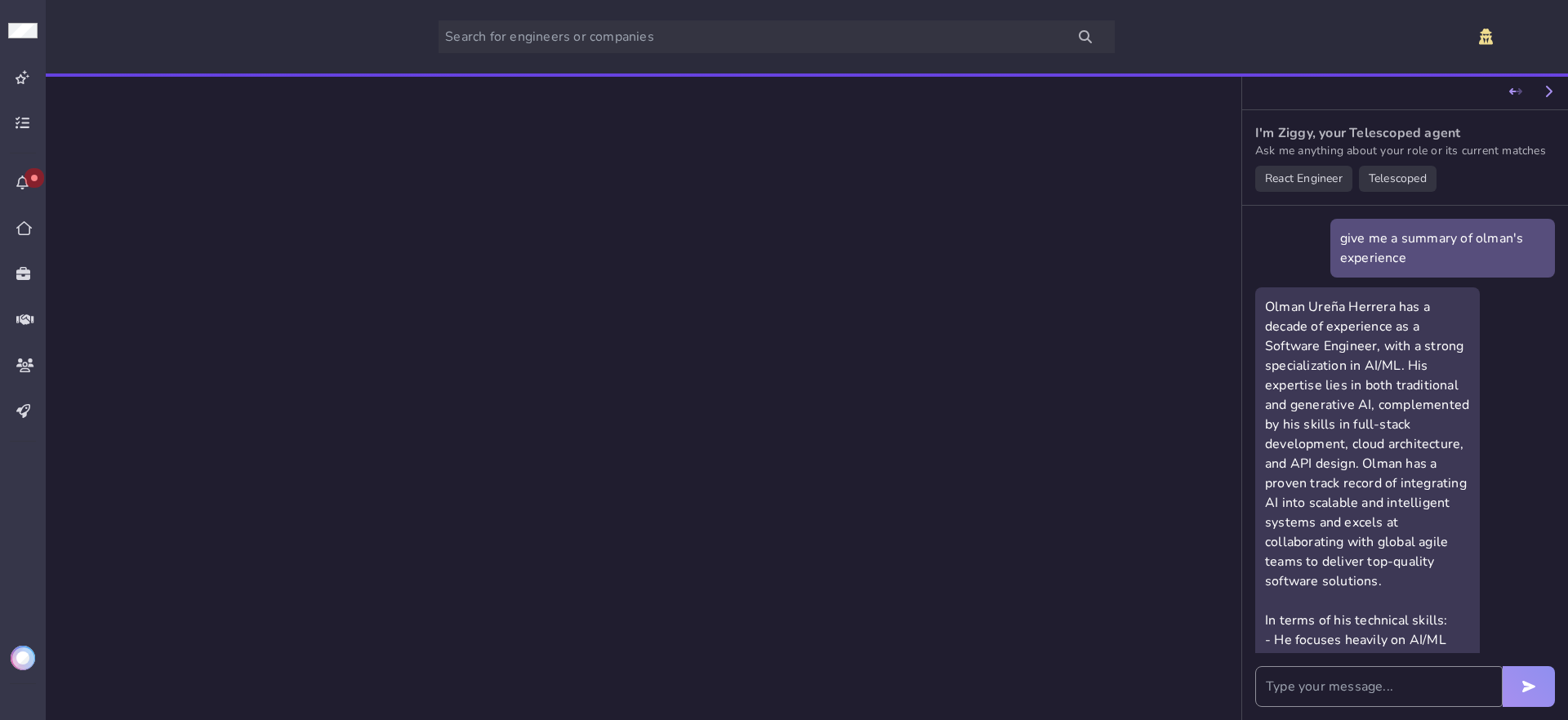 scroll, scrollTop: 2322, scrollLeft: 0, axis: vertical 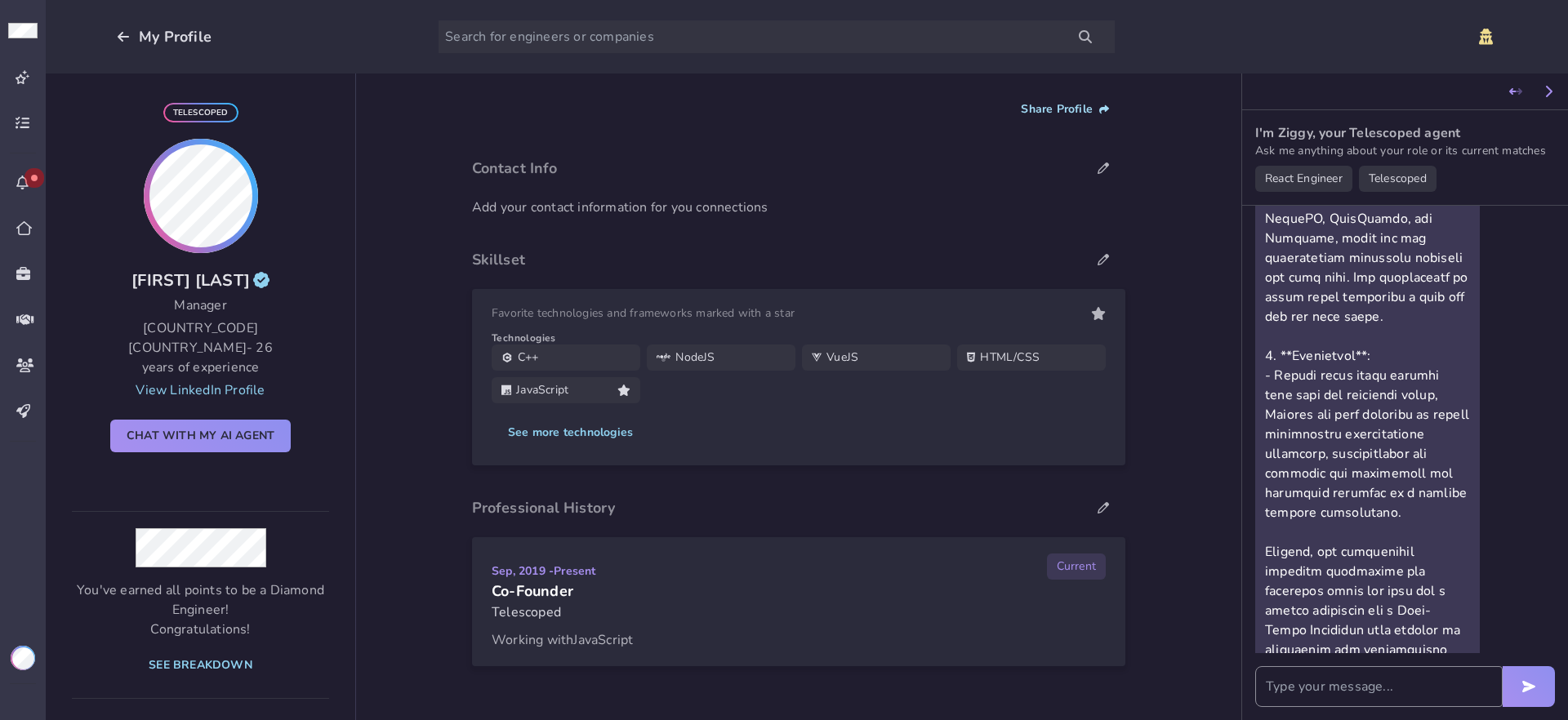 click on "Share Profile" at bounding box center [1065, 109] 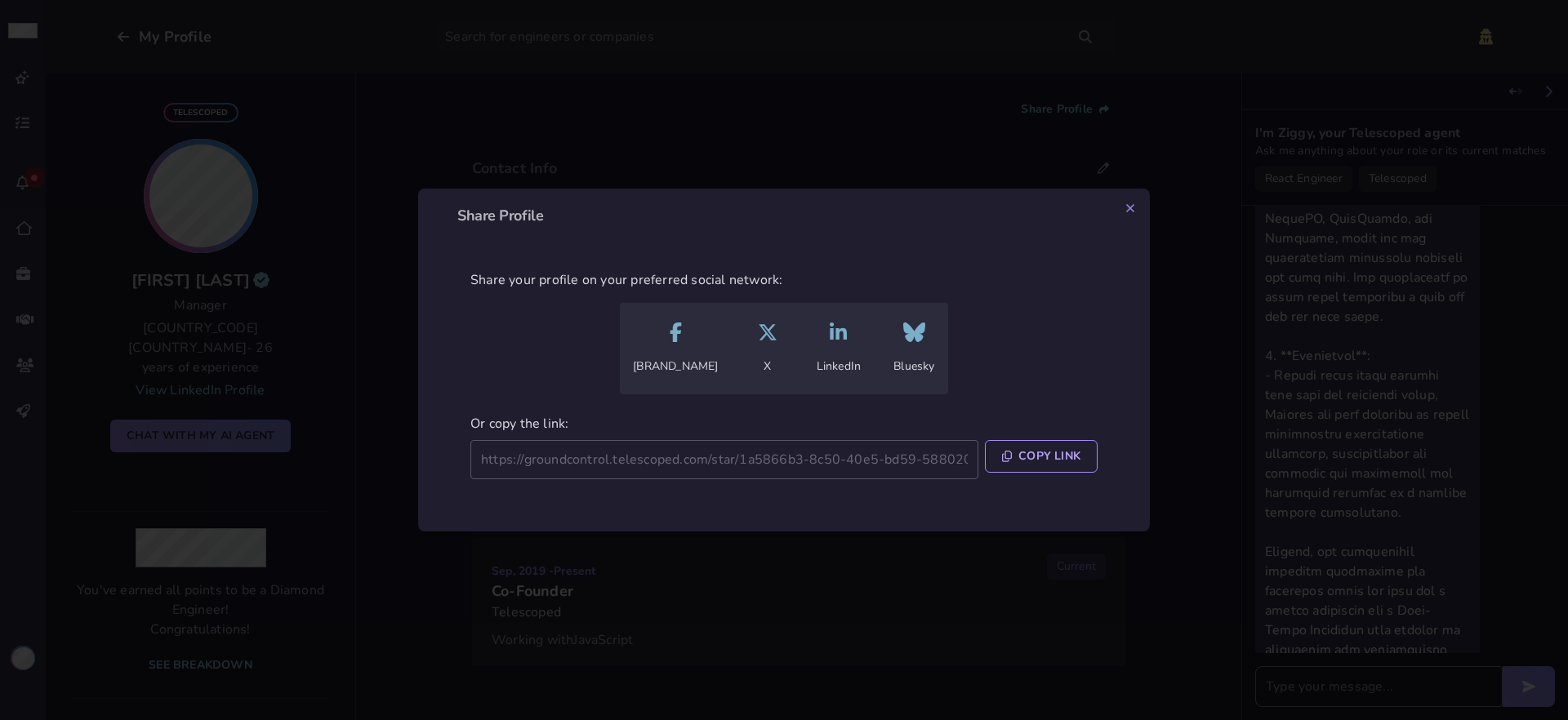 type 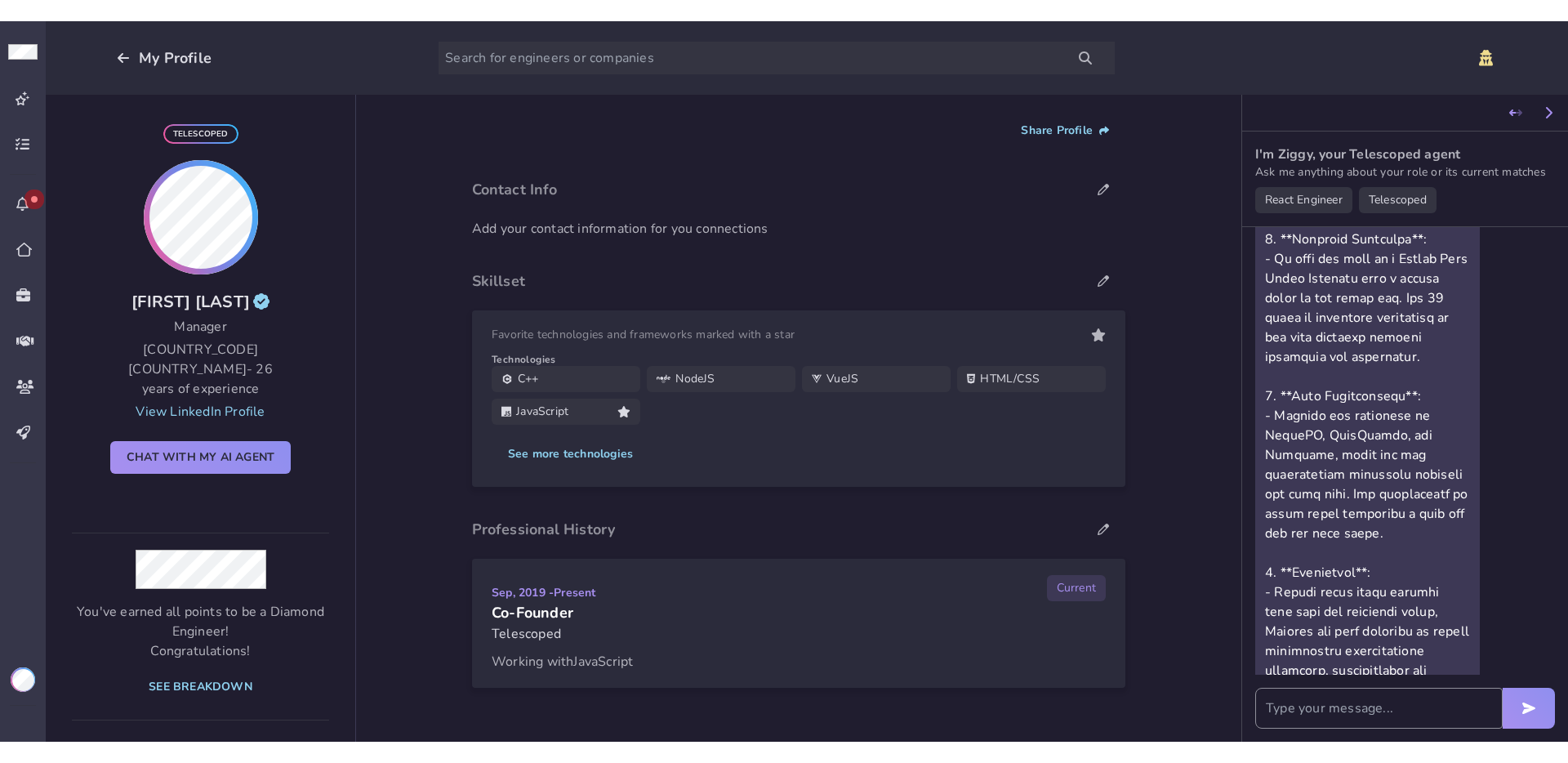 scroll, scrollTop: 2121, scrollLeft: 0, axis: vertical 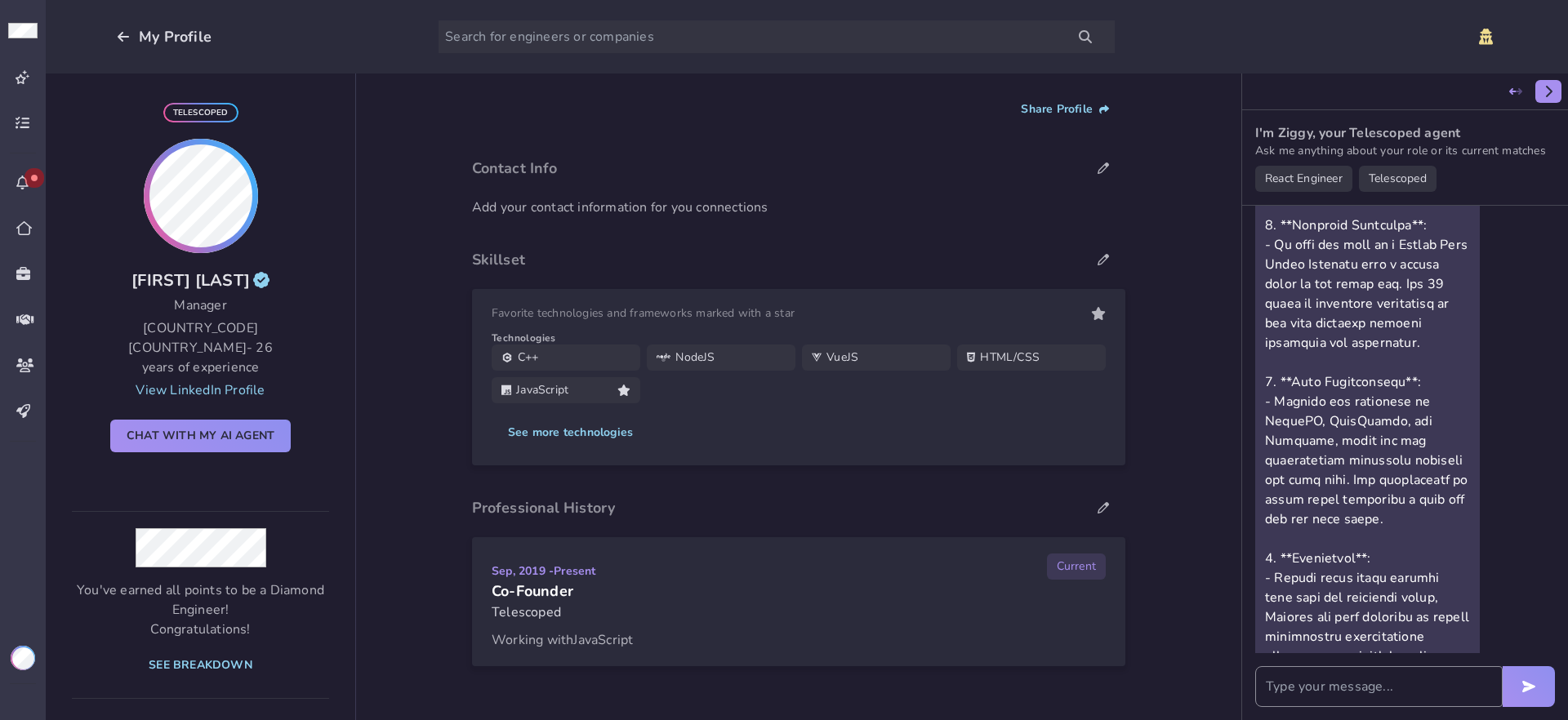 click at bounding box center [1548, 91] 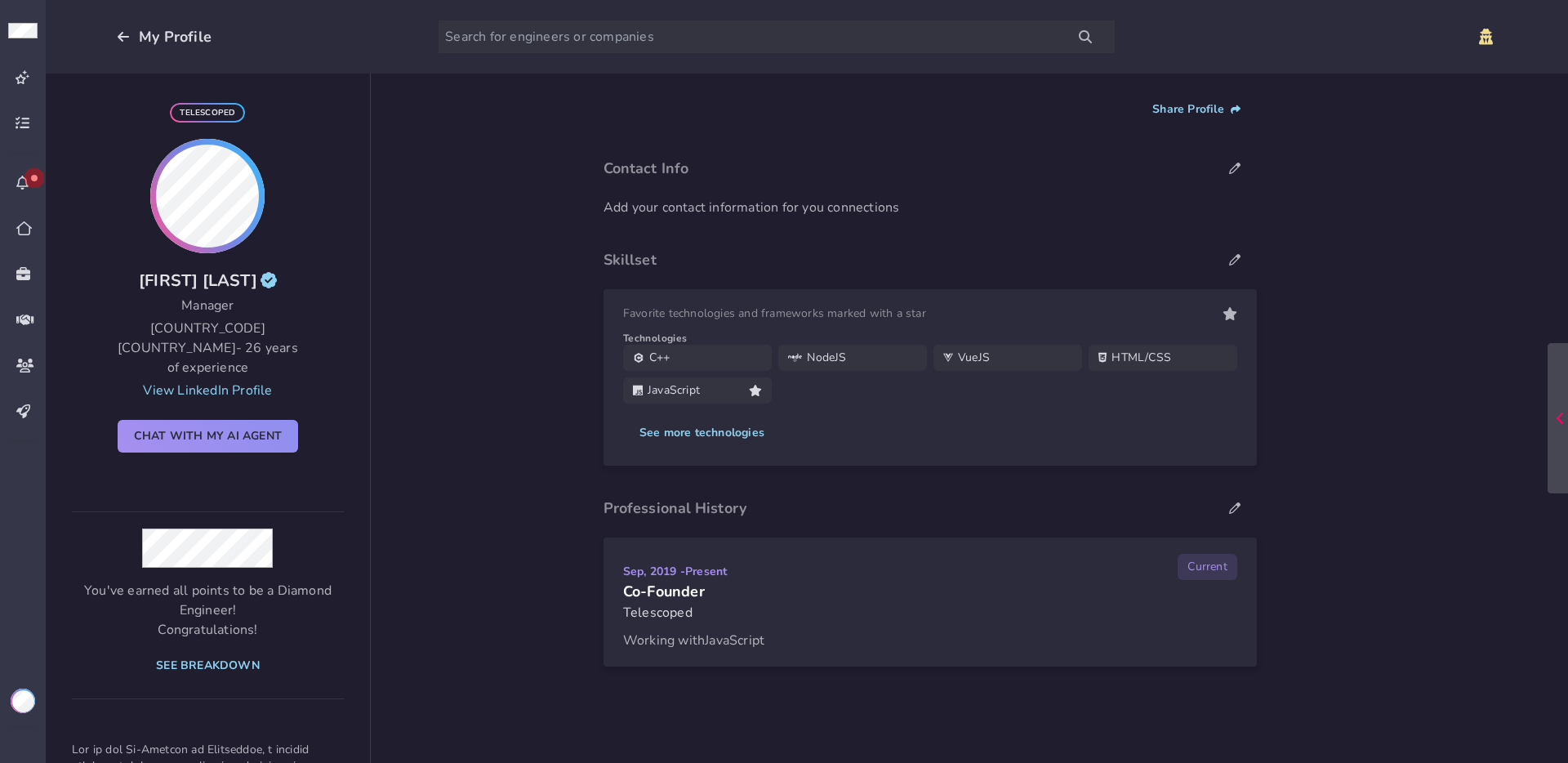 click on "My Profile" at bounding box center [807, 37] 